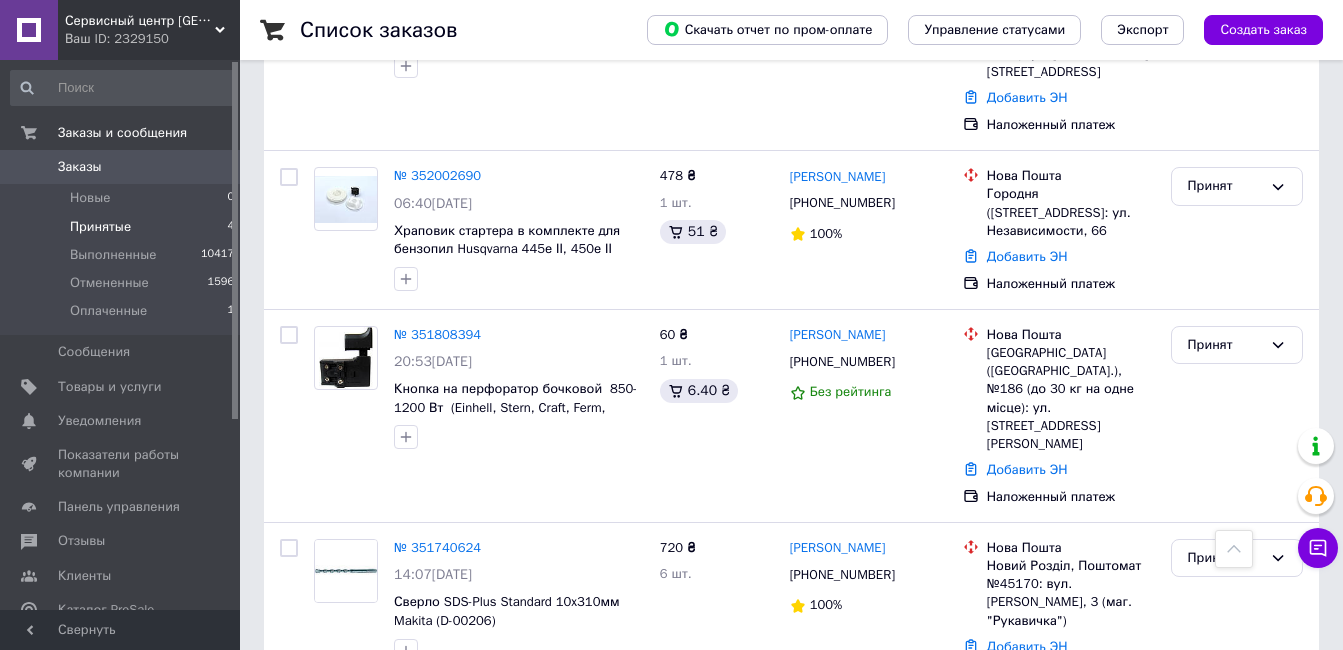 scroll, scrollTop: 0, scrollLeft: 0, axis: both 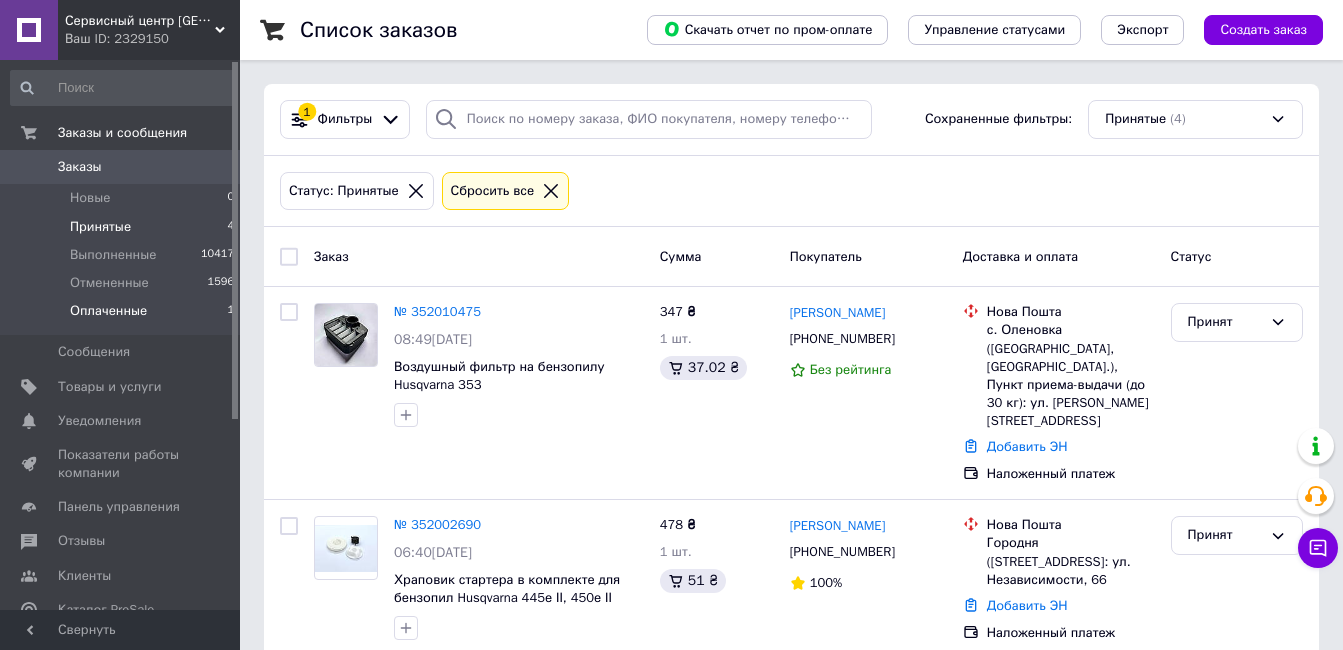 click on "Оплаченные" at bounding box center (108, 311) 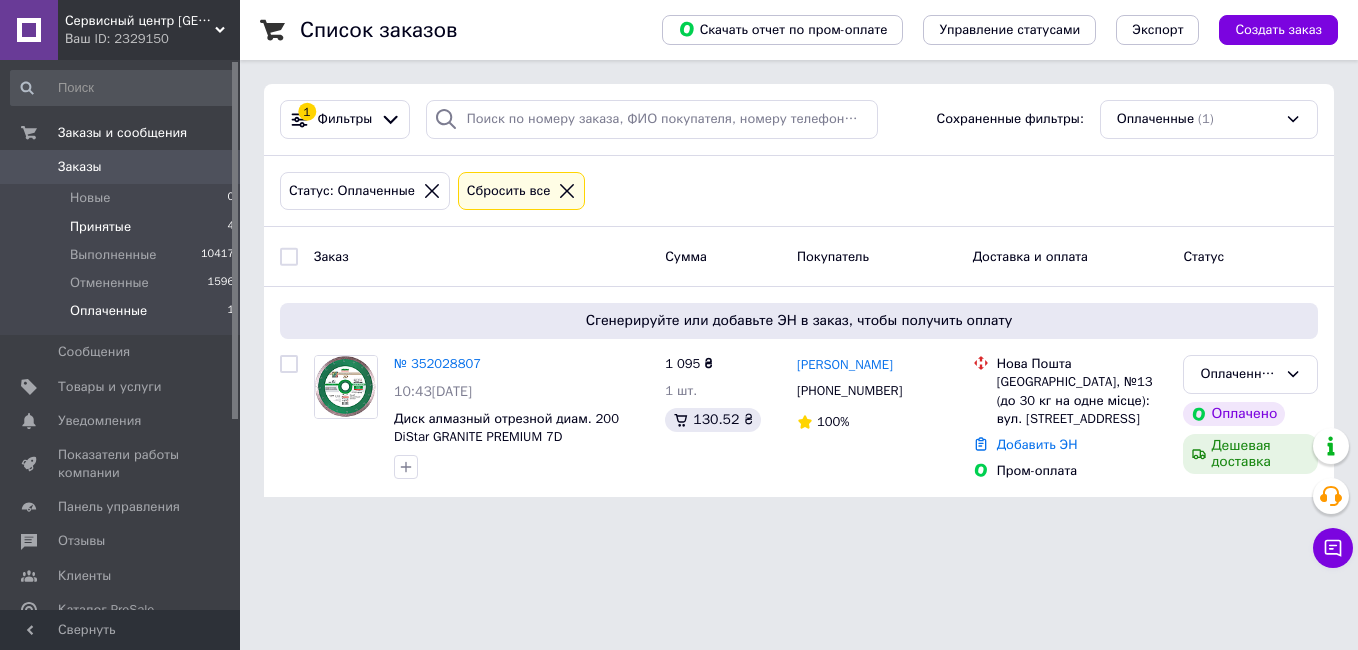 click on "Принятые" at bounding box center (100, 227) 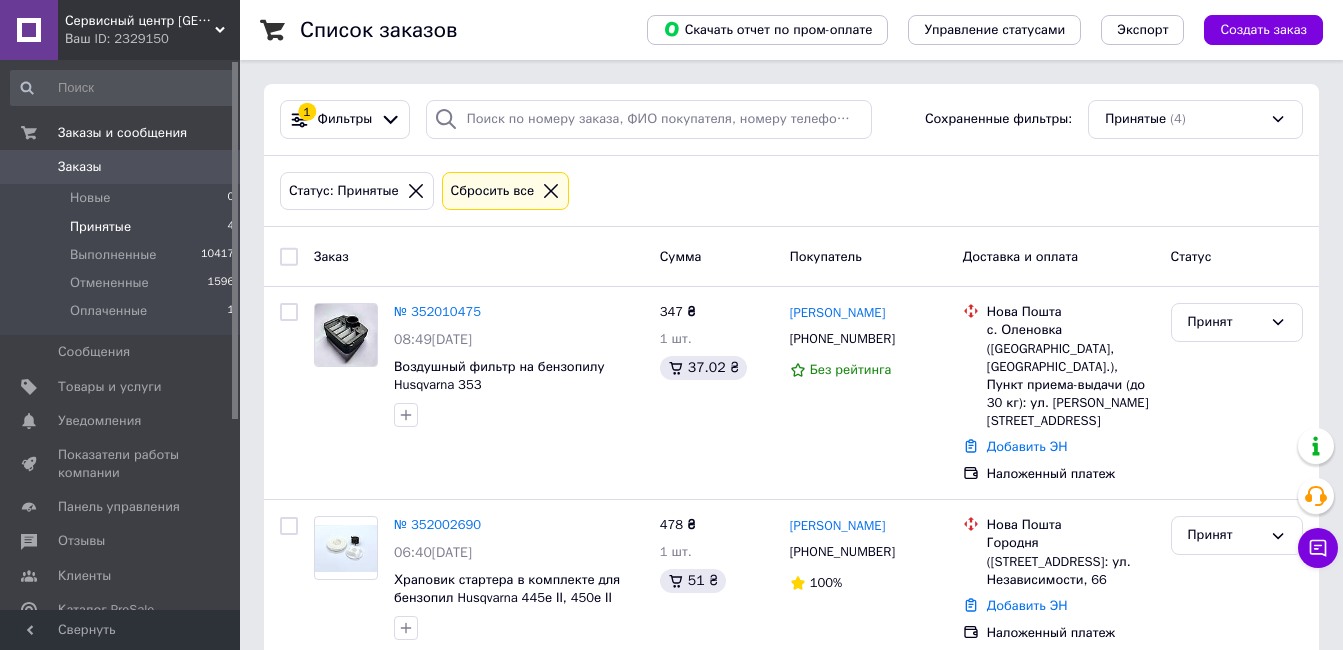 click on "№ 352010475" at bounding box center (437, 311) 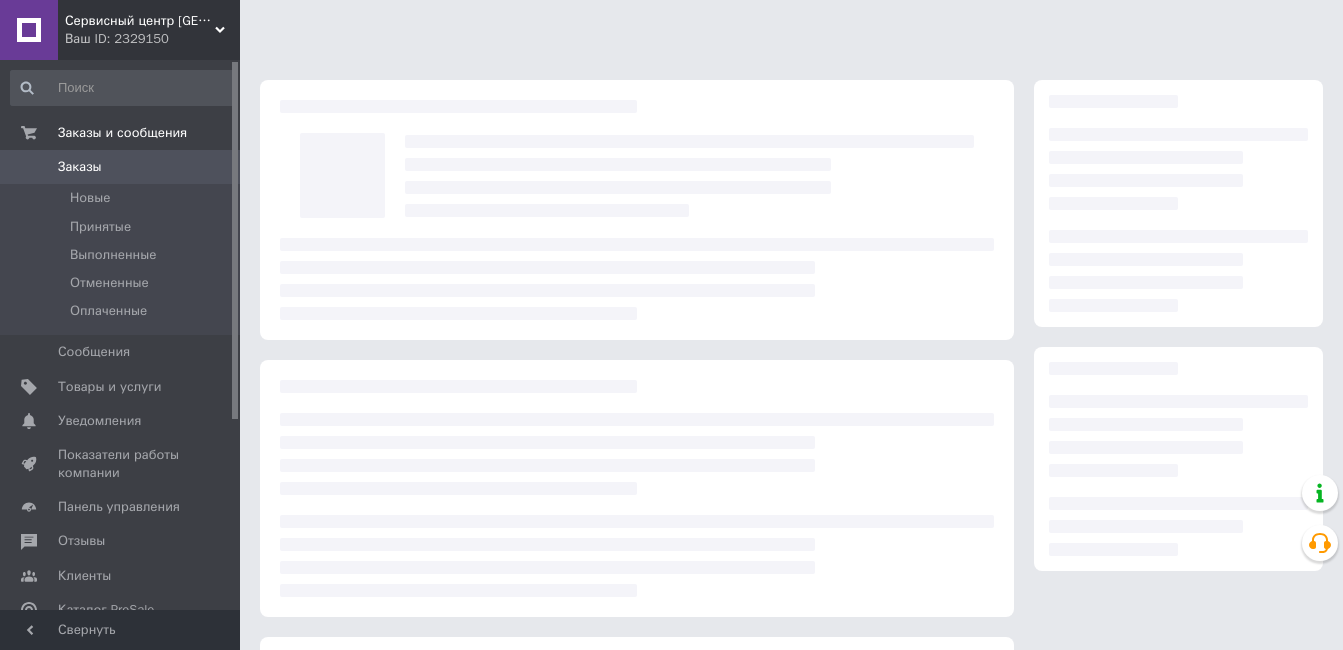 scroll, scrollTop: 0, scrollLeft: 0, axis: both 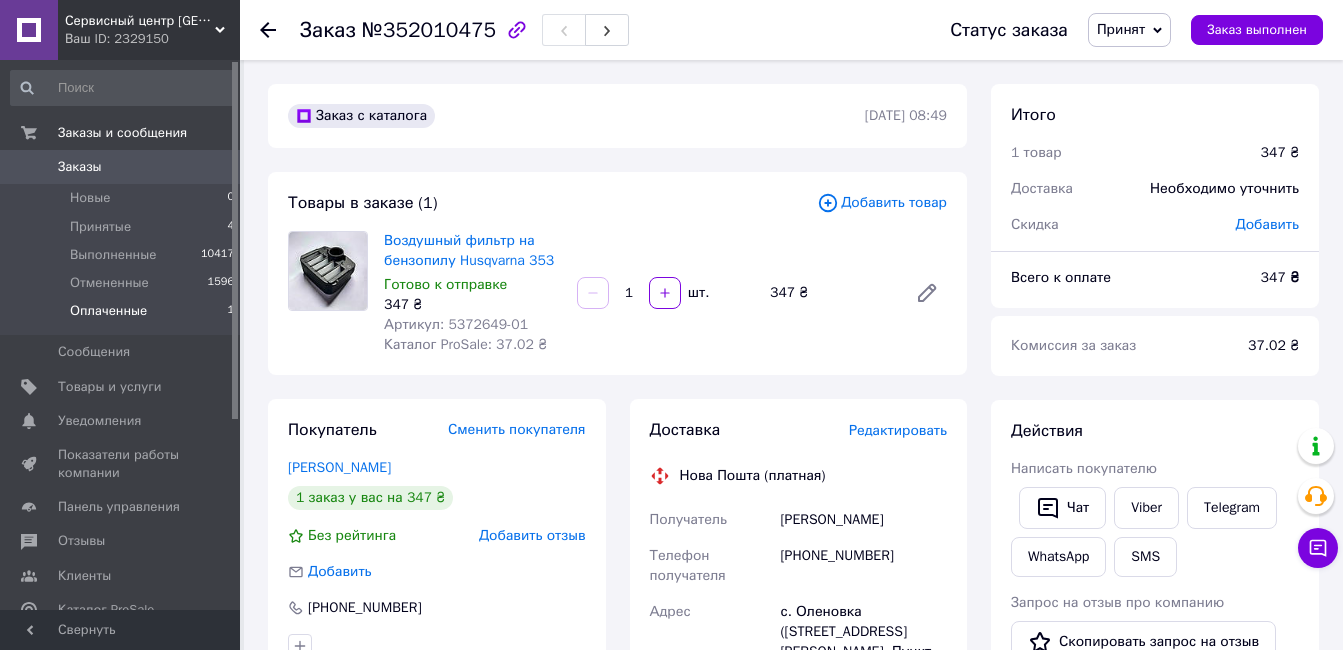 click on "Оплаченные" at bounding box center (108, 311) 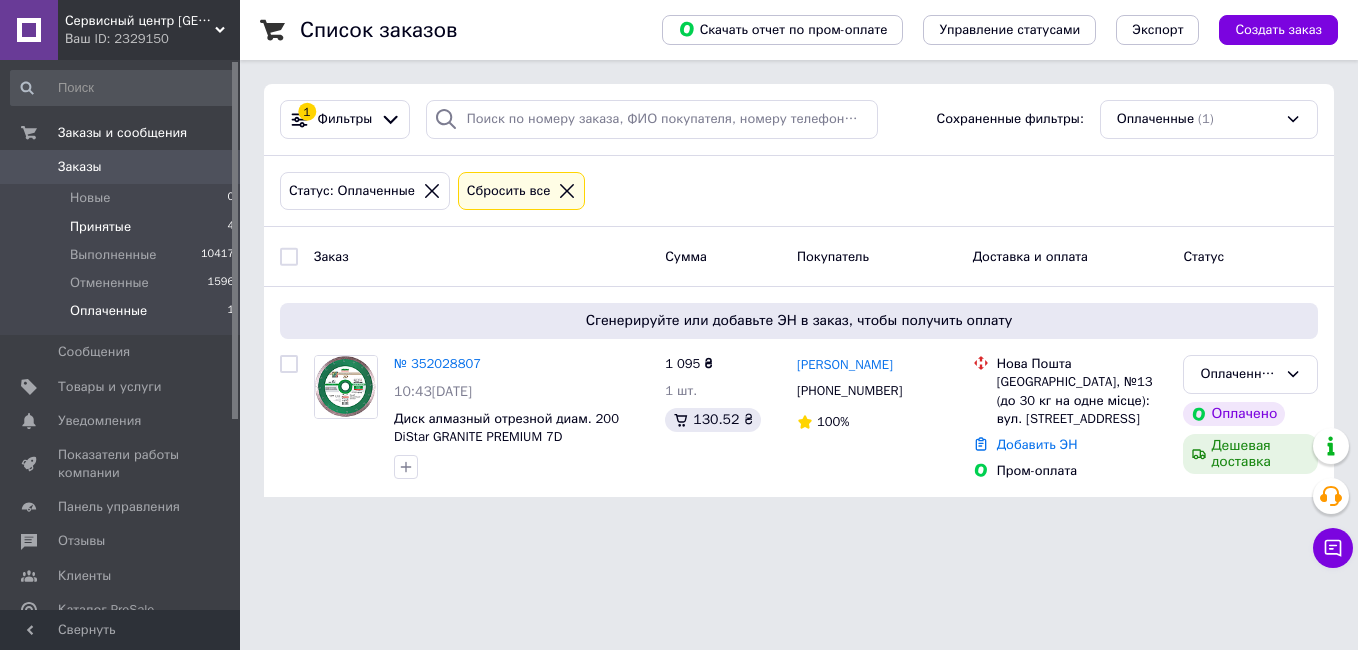 click on "Принятые 4" at bounding box center [123, 227] 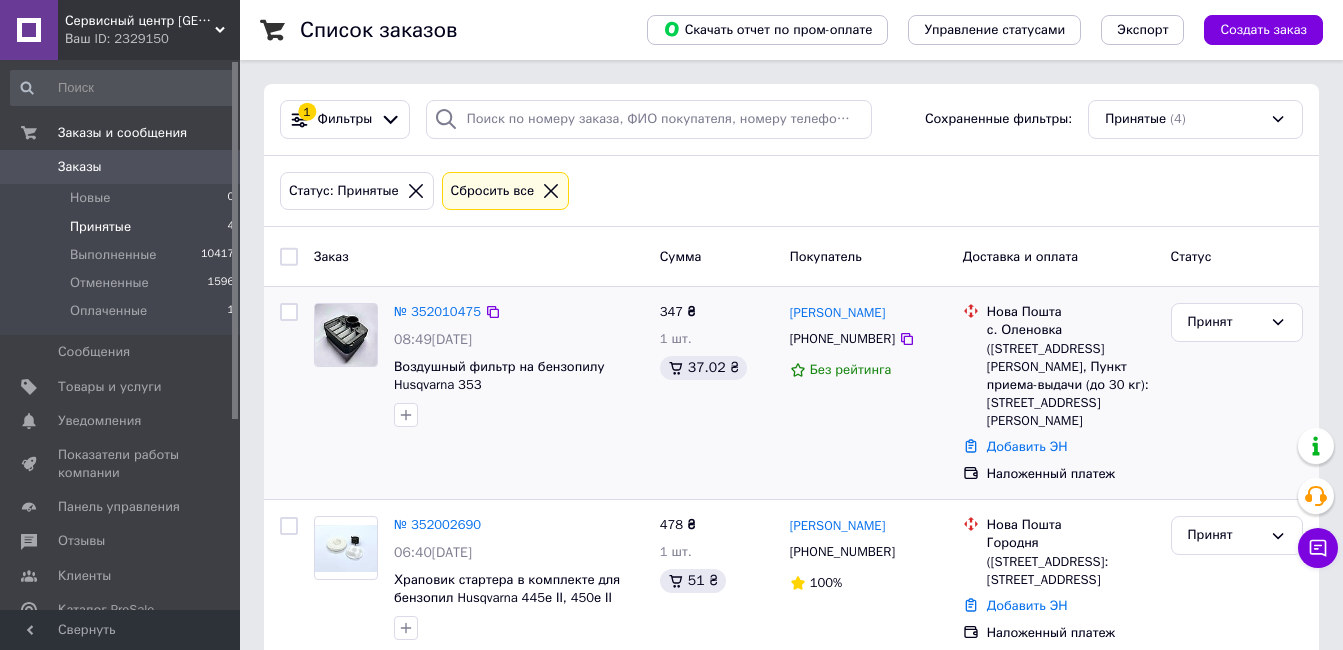 scroll, scrollTop: 349, scrollLeft: 0, axis: vertical 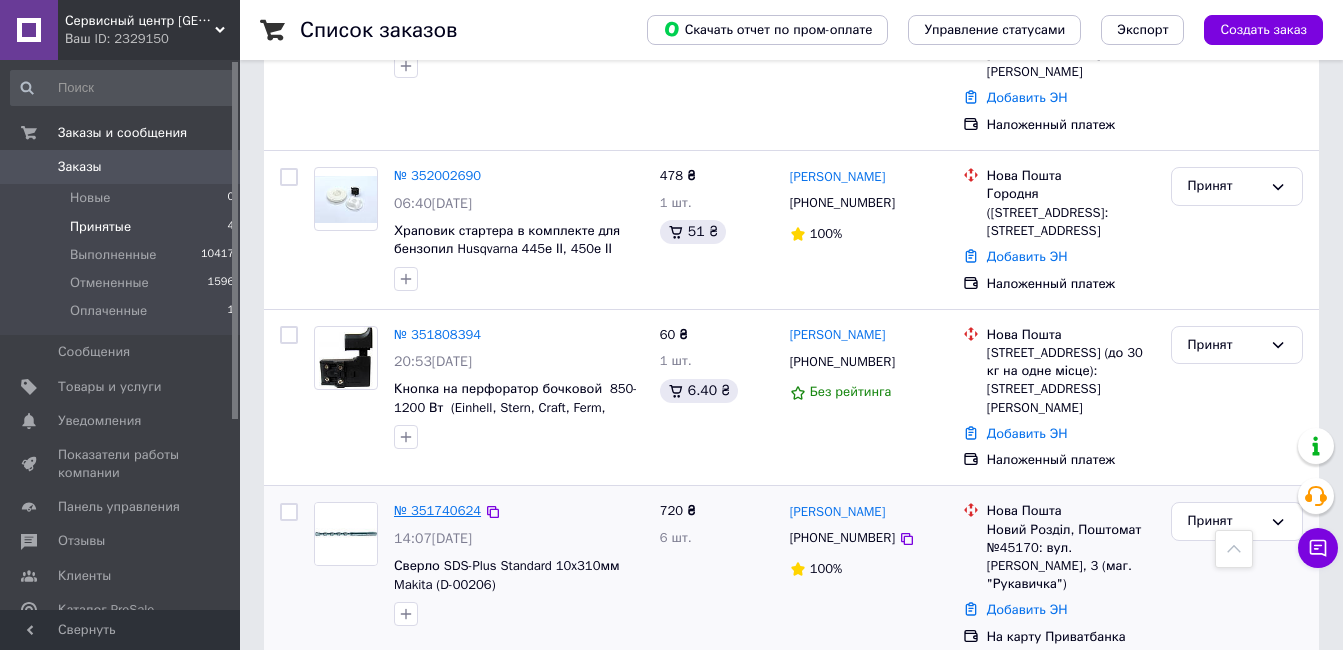 click on "№ 351740624" at bounding box center (437, 510) 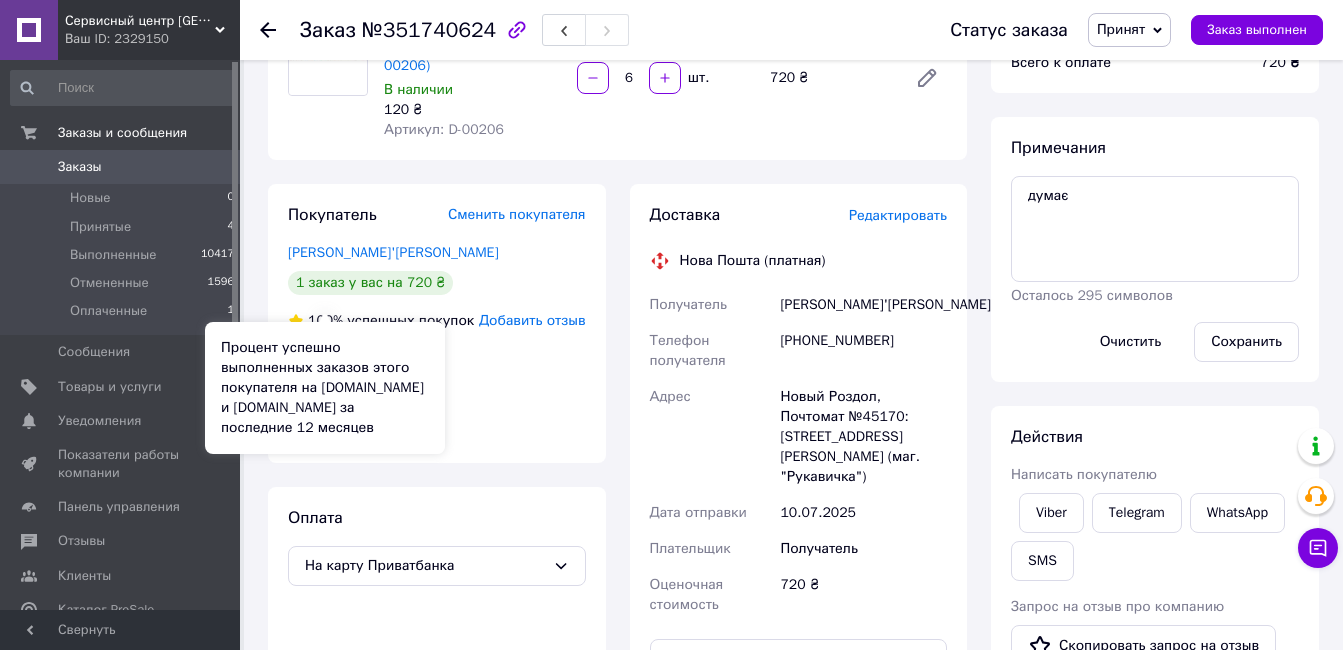 scroll, scrollTop: 0, scrollLeft: 0, axis: both 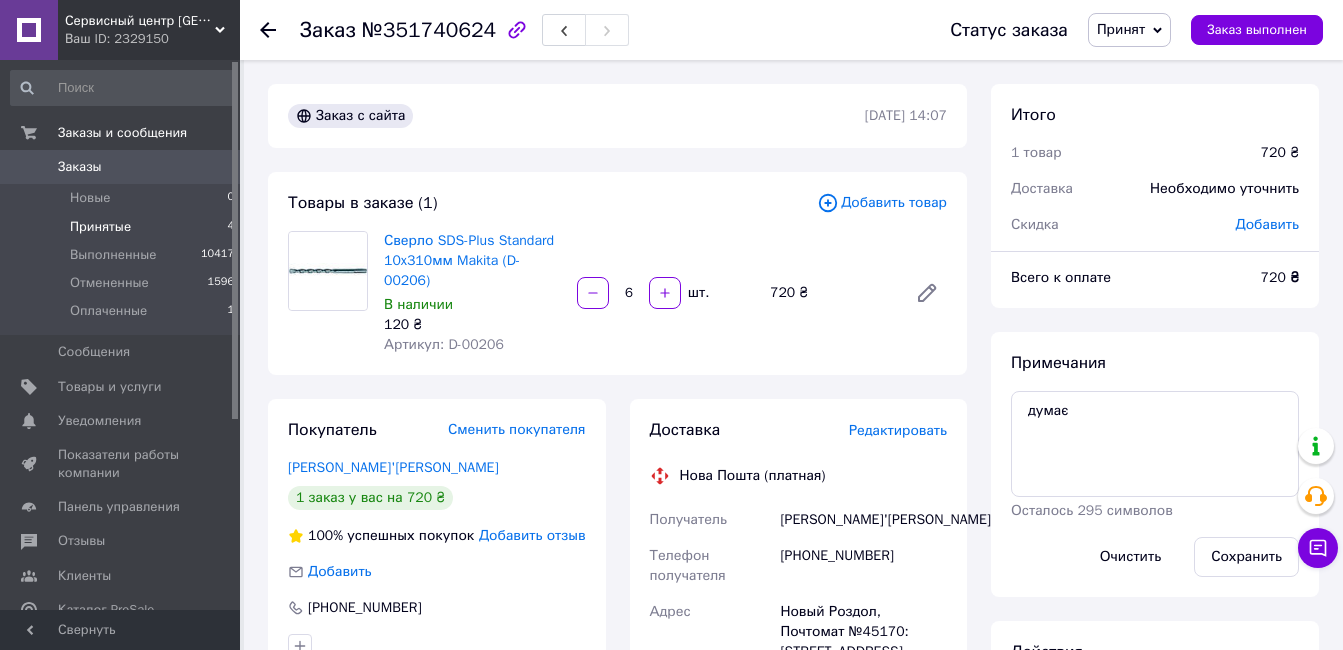 click on "Принятые" at bounding box center (100, 227) 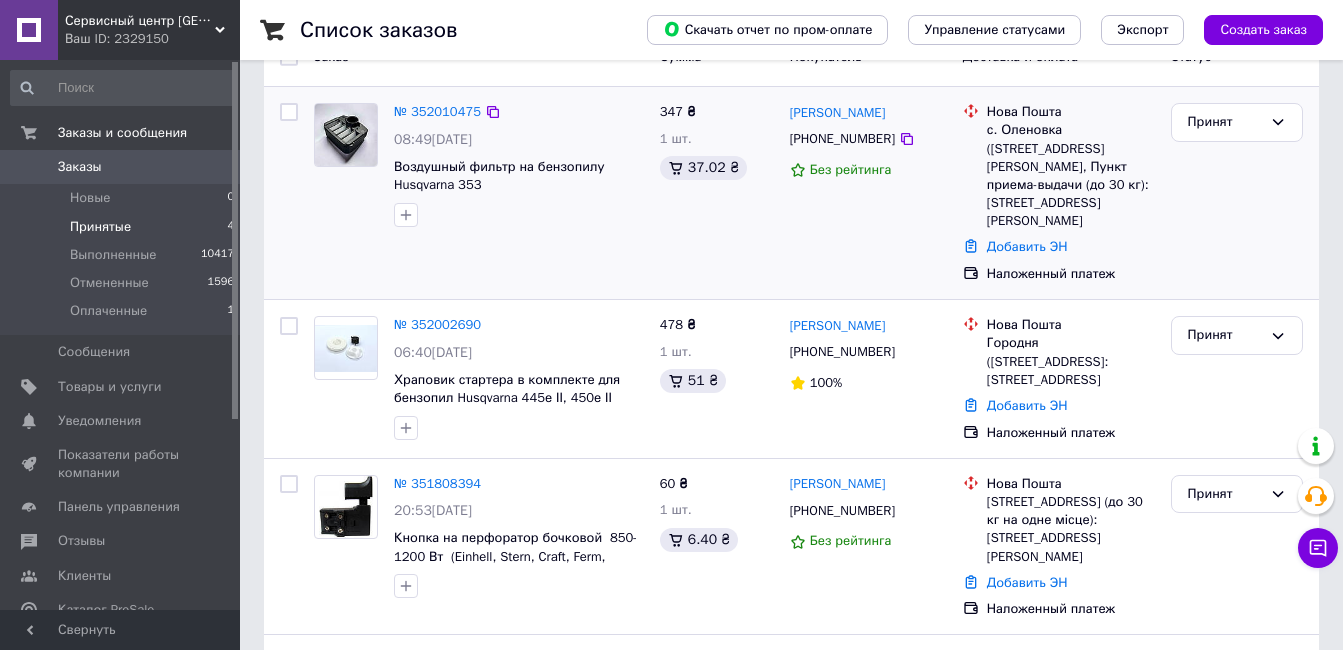 scroll, scrollTop: 349, scrollLeft: 0, axis: vertical 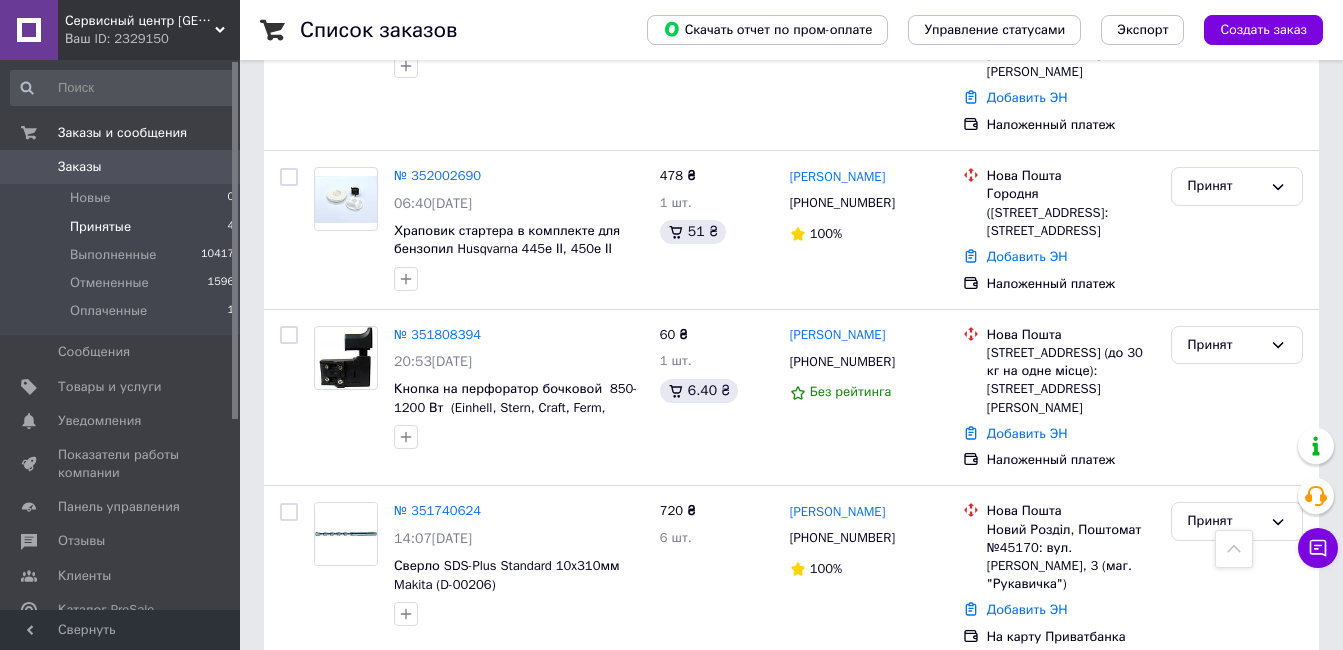 click on "Принятые" at bounding box center [100, 227] 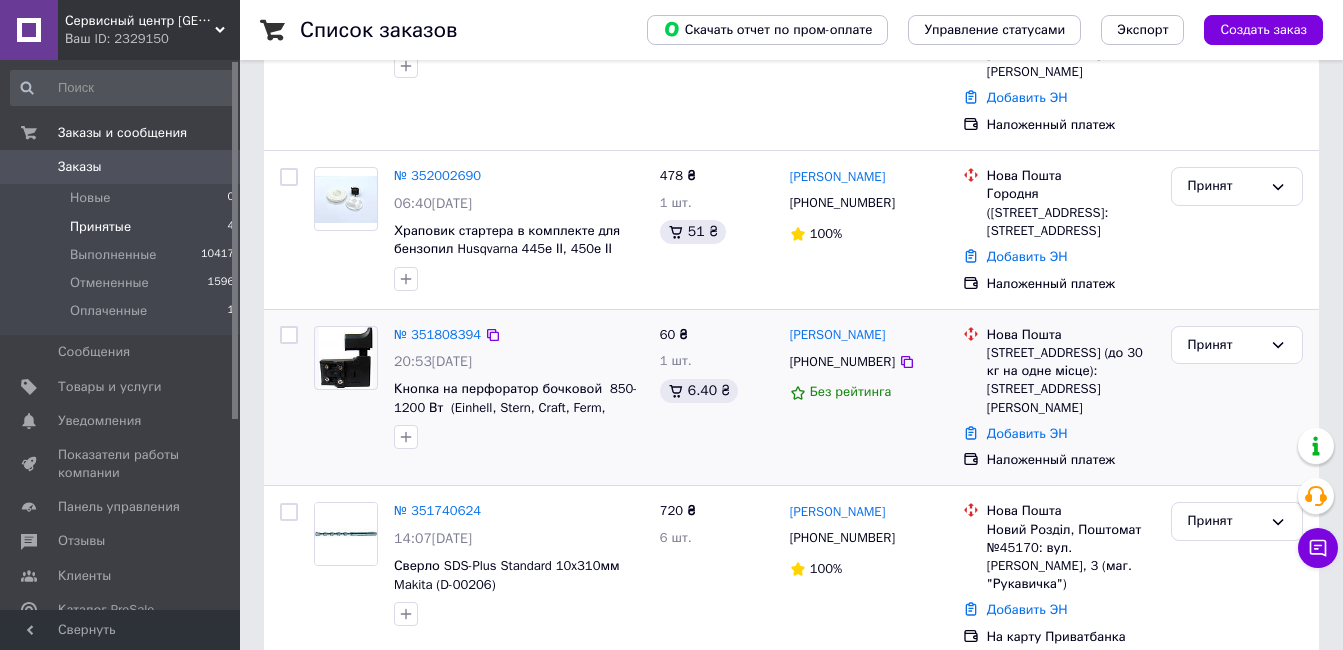scroll, scrollTop: 0, scrollLeft: 0, axis: both 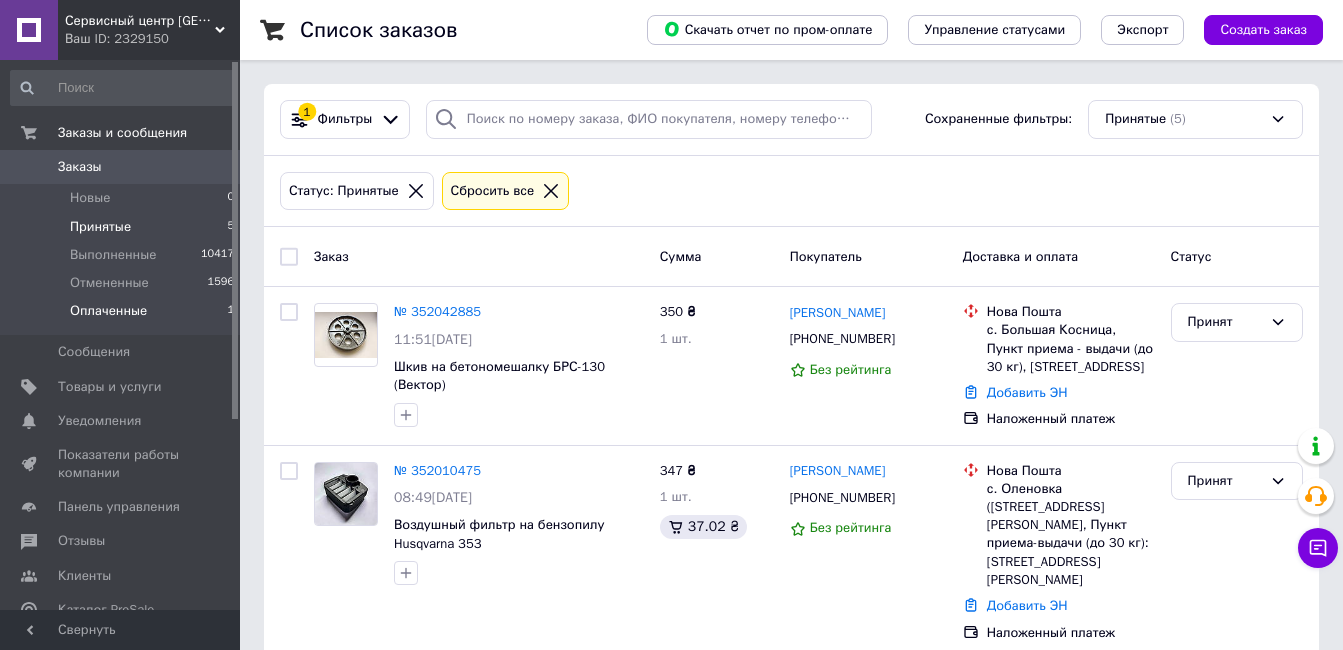 click on "Оплаченные" at bounding box center [108, 311] 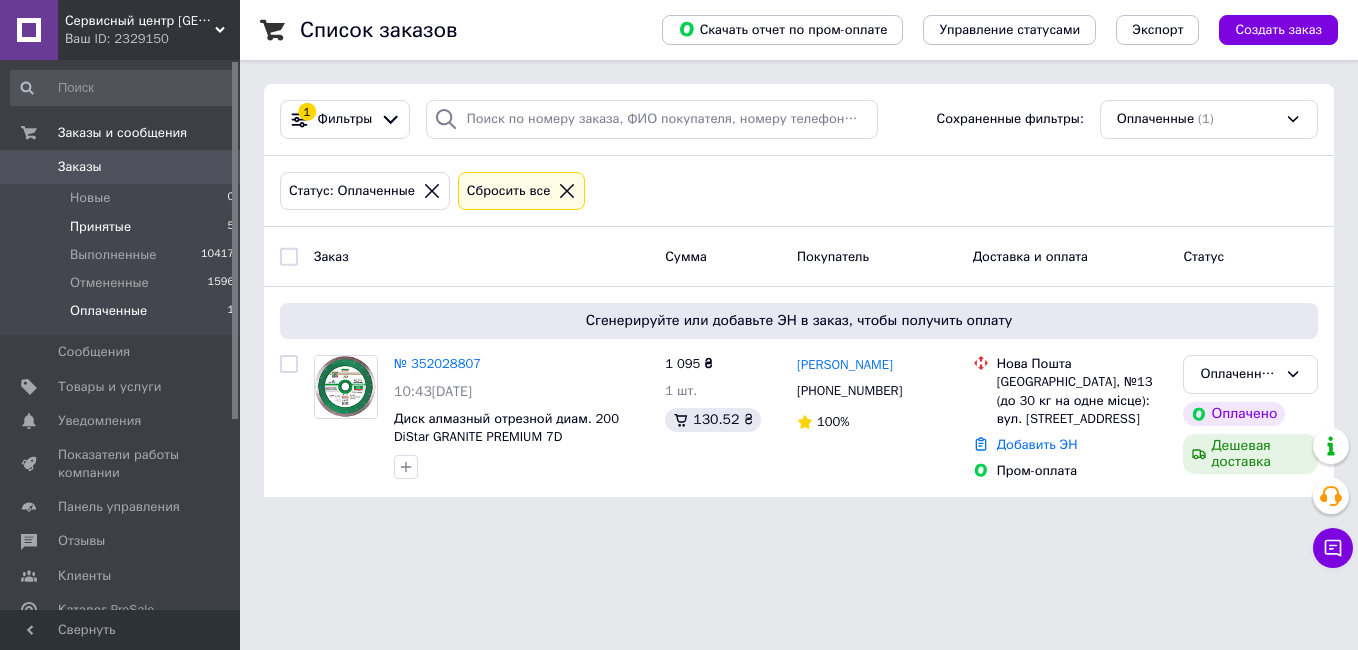 click on "Принятые" at bounding box center [100, 227] 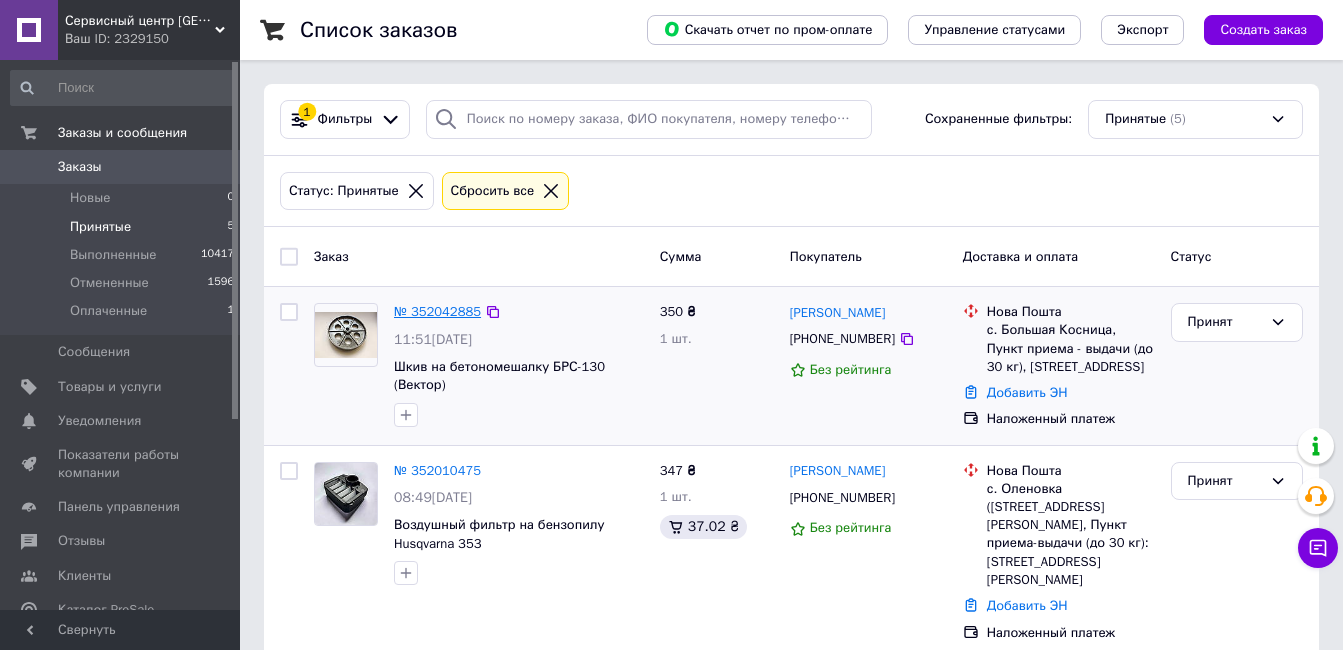 click on "№ 352042885" at bounding box center [437, 311] 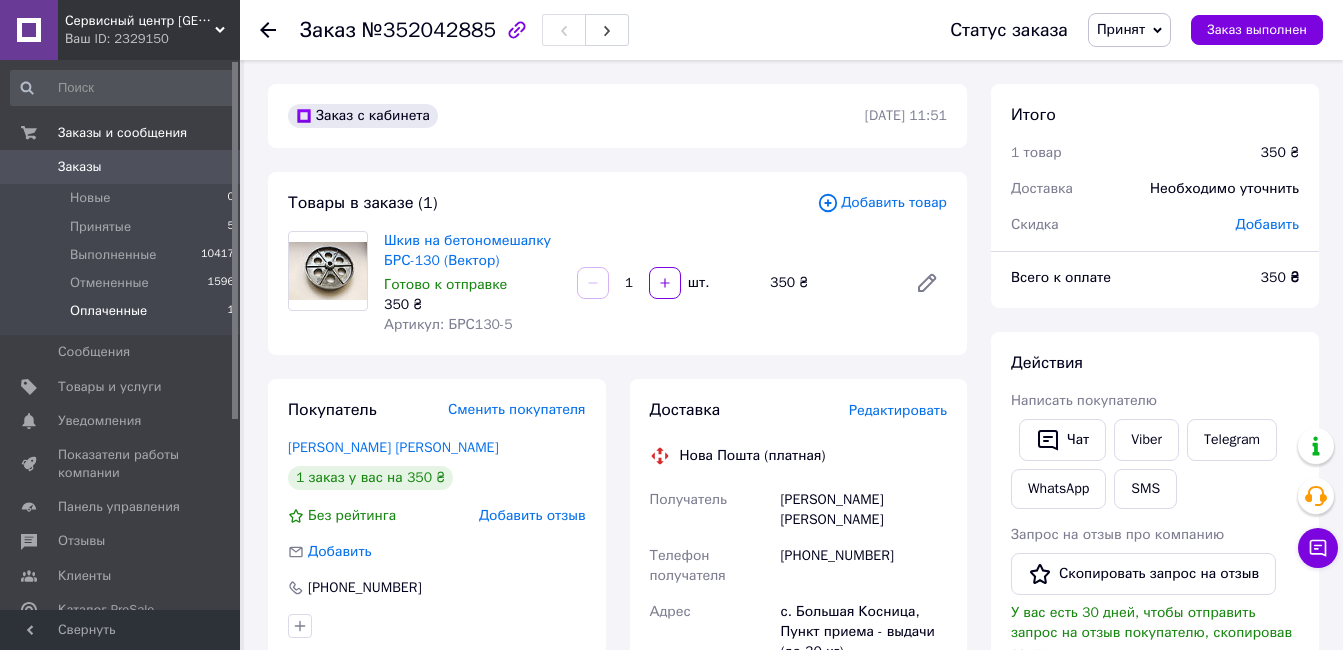 click on "Оплаченные" at bounding box center [108, 311] 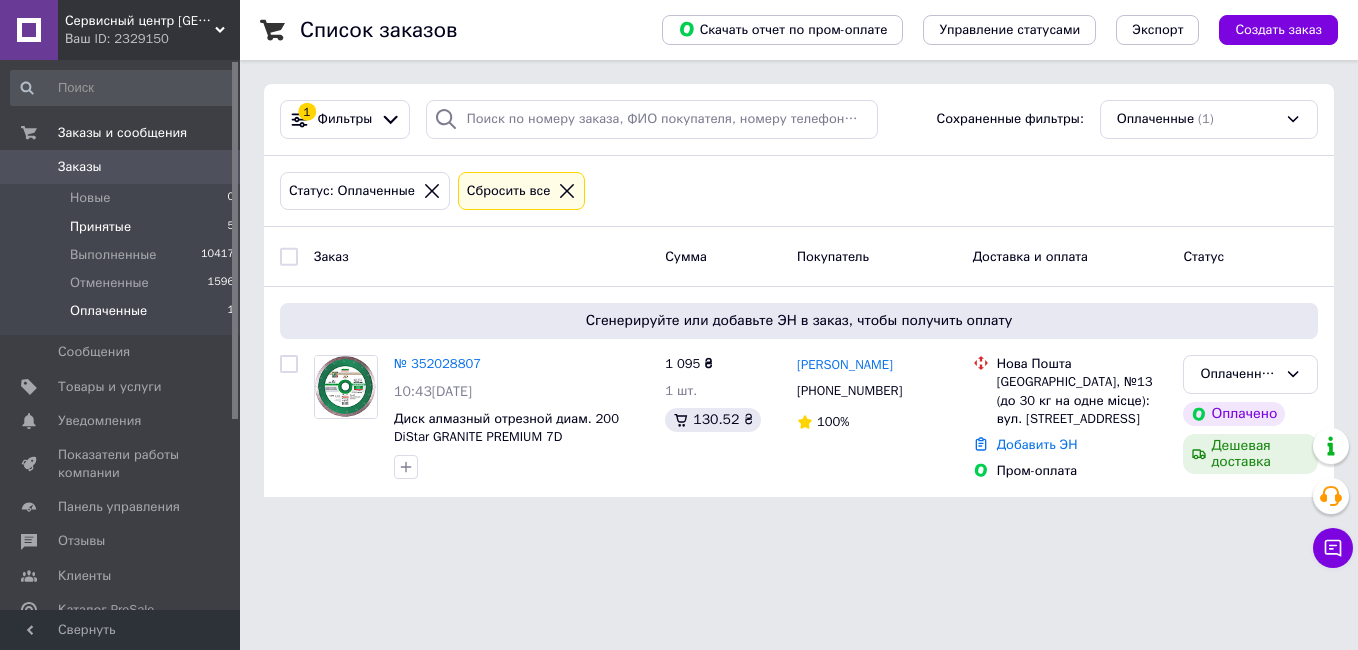 click on "Принятые 5" at bounding box center (123, 227) 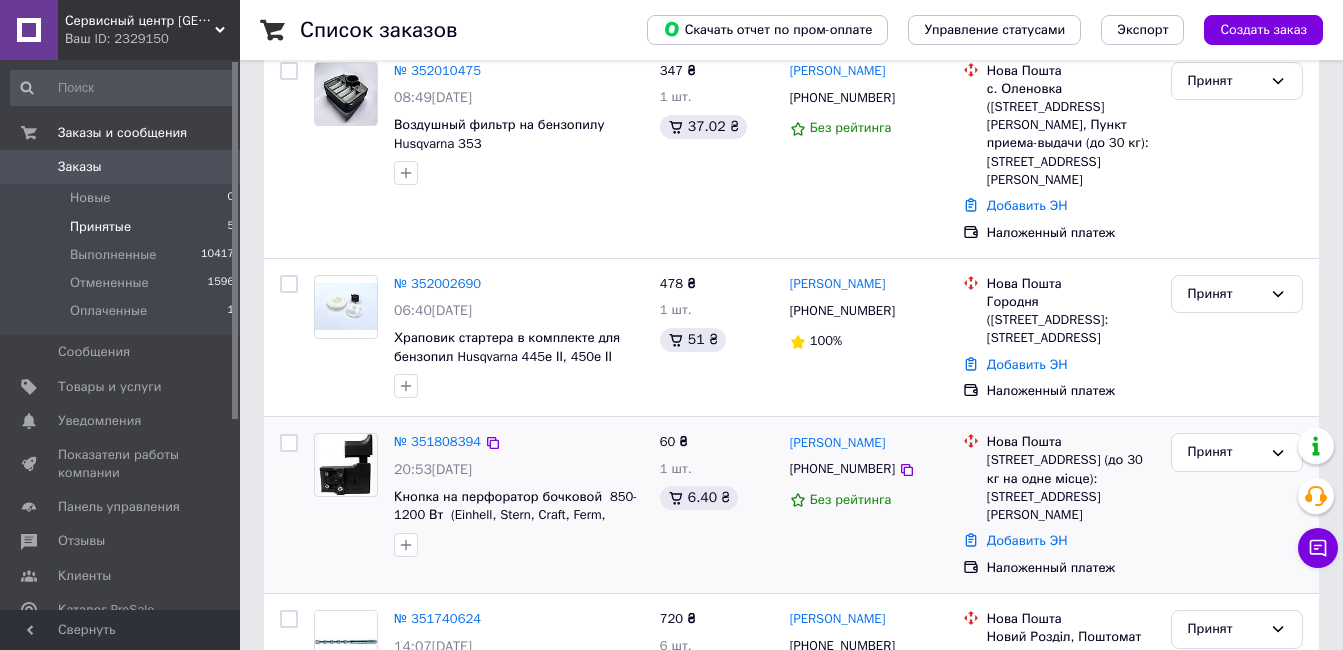 scroll, scrollTop: 500, scrollLeft: 0, axis: vertical 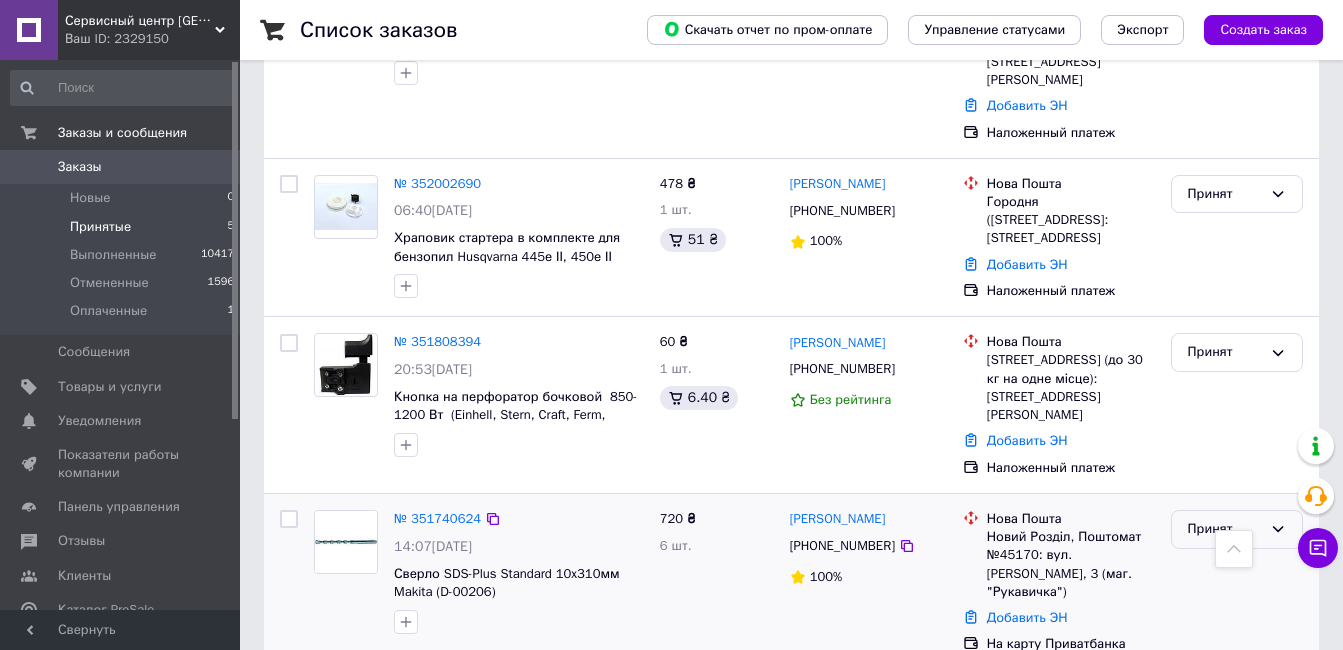 click on "Принят" at bounding box center (1225, 529) 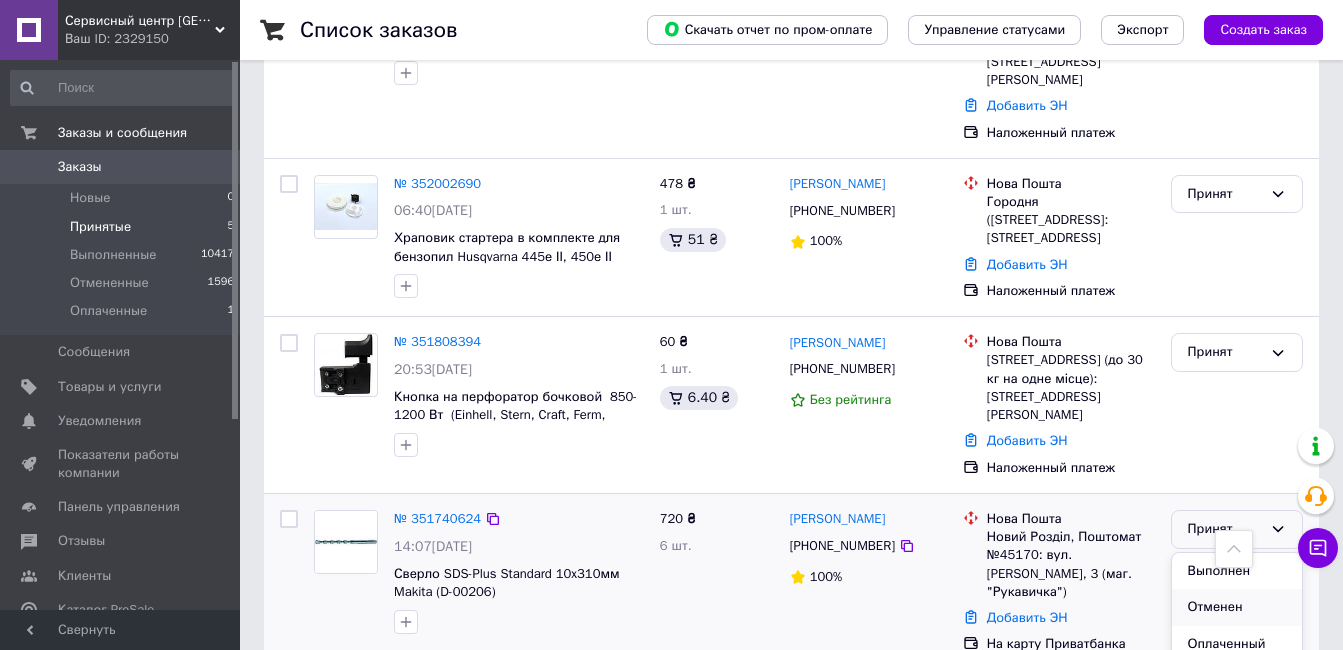 click on "Отменен" at bounding box center [1237, 607] 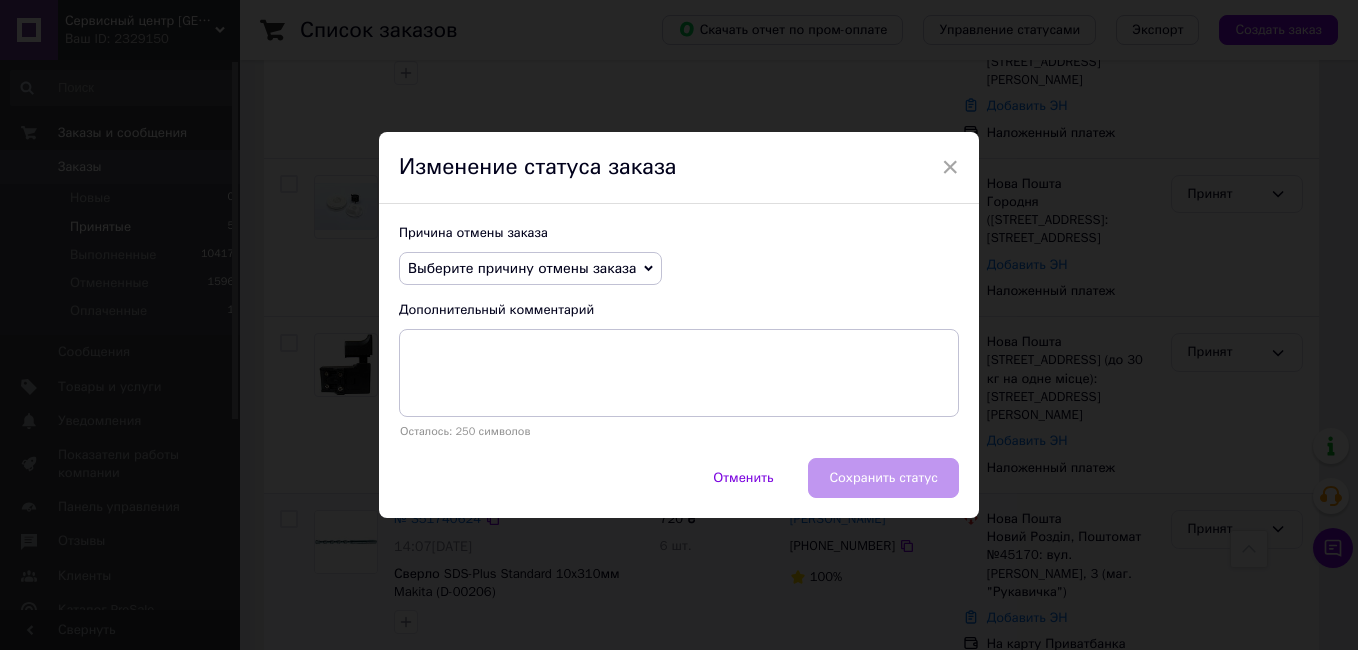 click on "Выберите причину отмены заказа" at bounding box center (522, 268) 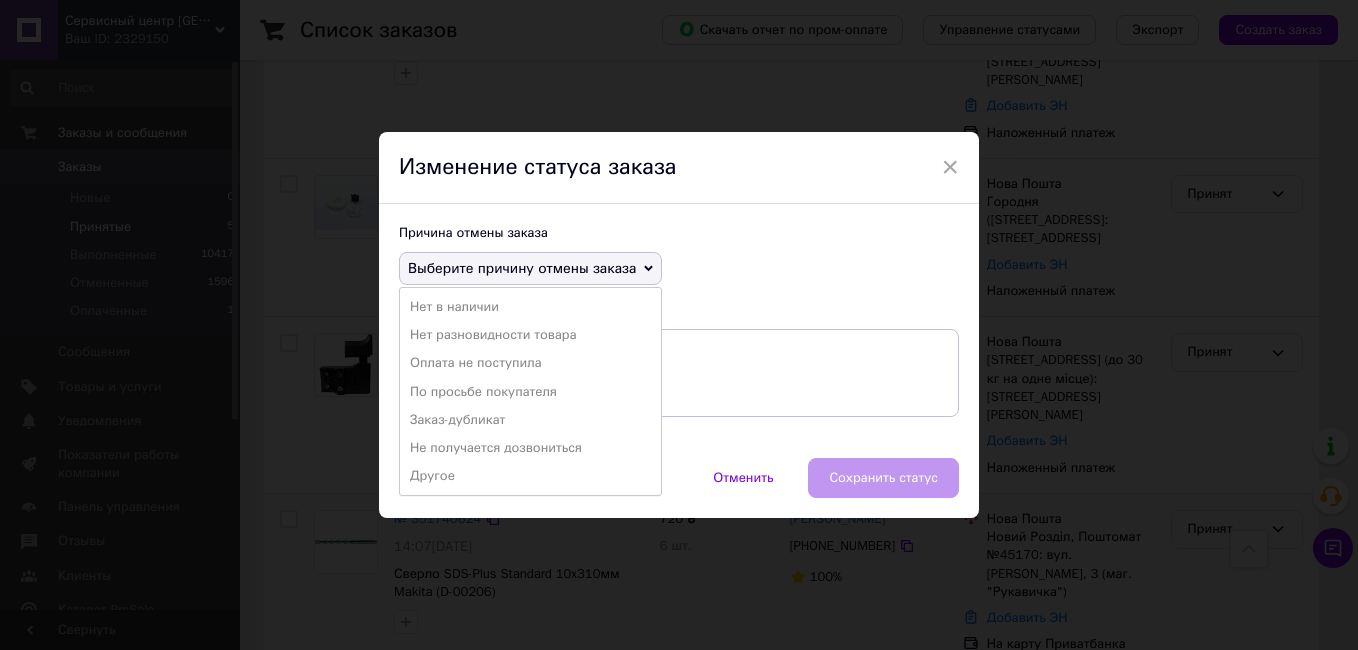 drag, startPoint x: 535, startPoint y: 386, endPoint x: 547, endPoint y: 412, distance: 28.635643 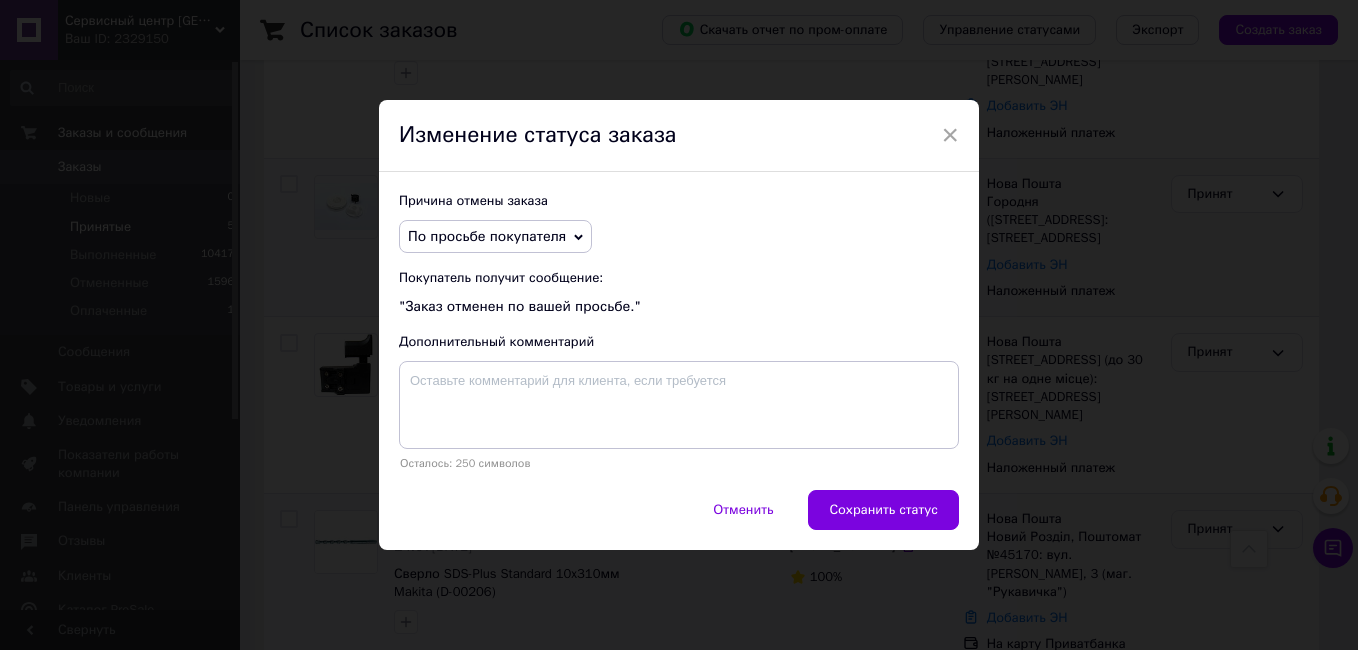 click on "×" at bounding box center (950, 135) 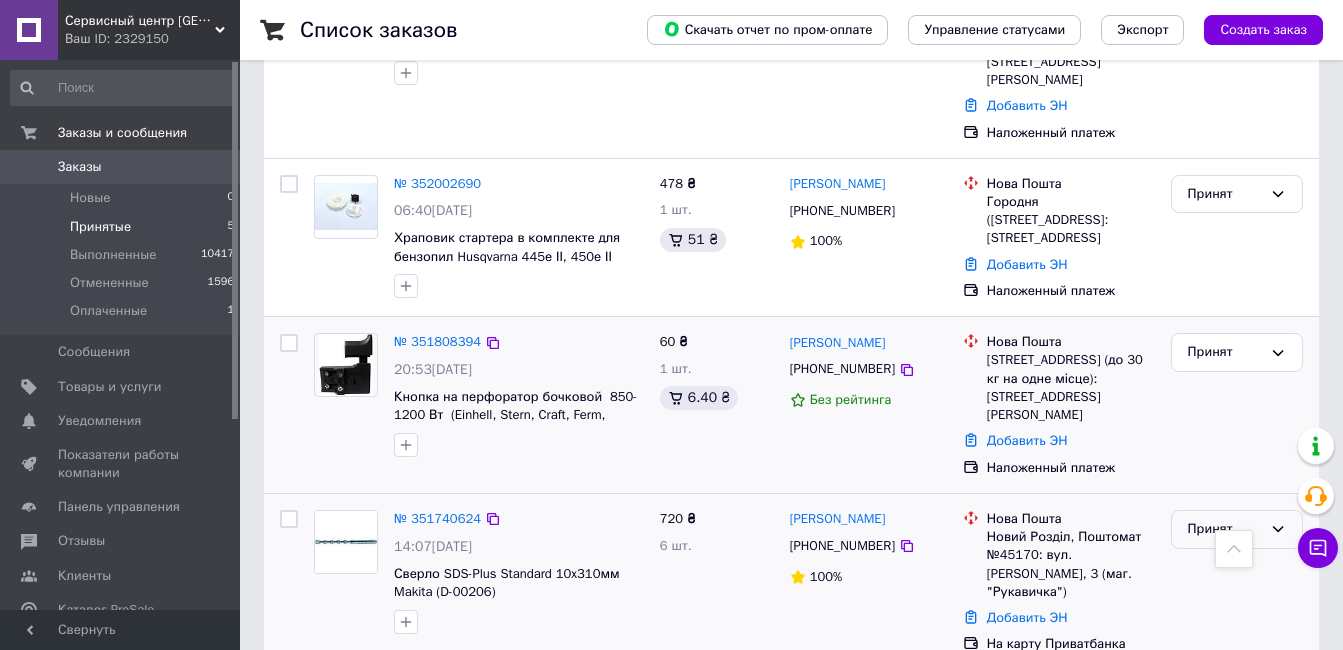 scroll, scrollTop: 507, scrollLeft: 0, axis: vertical 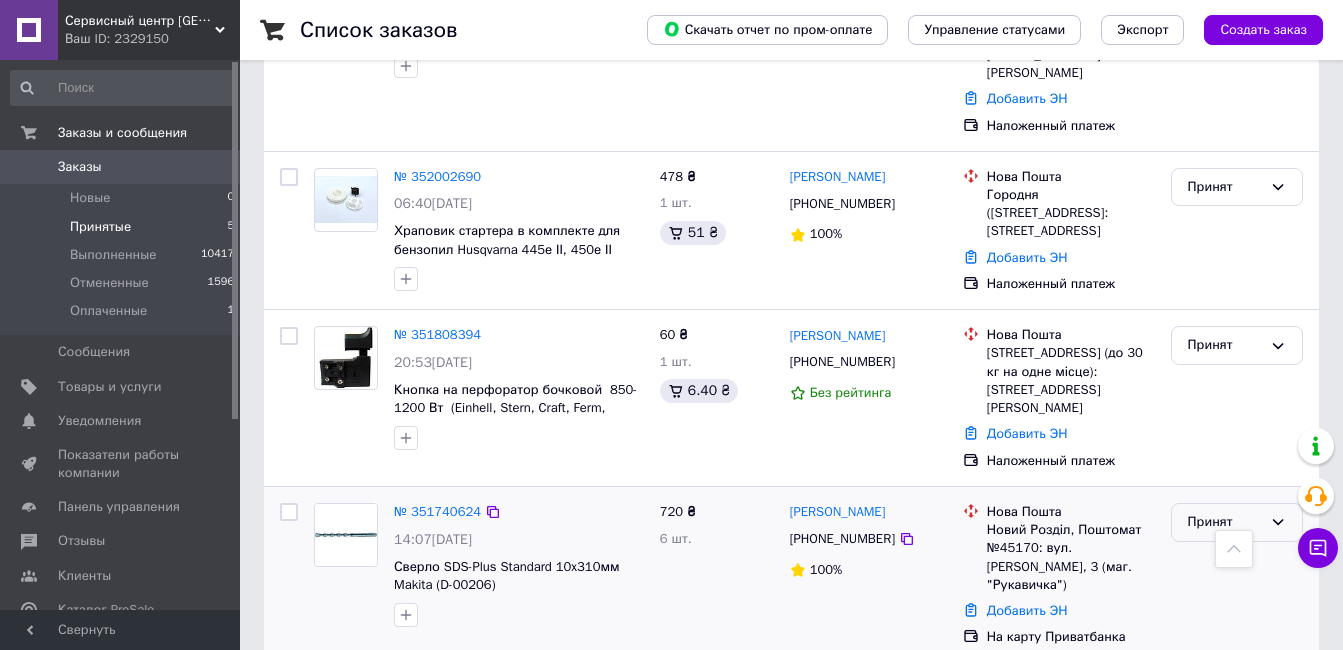 click on "Принят" at bounding box center [1225, 522] 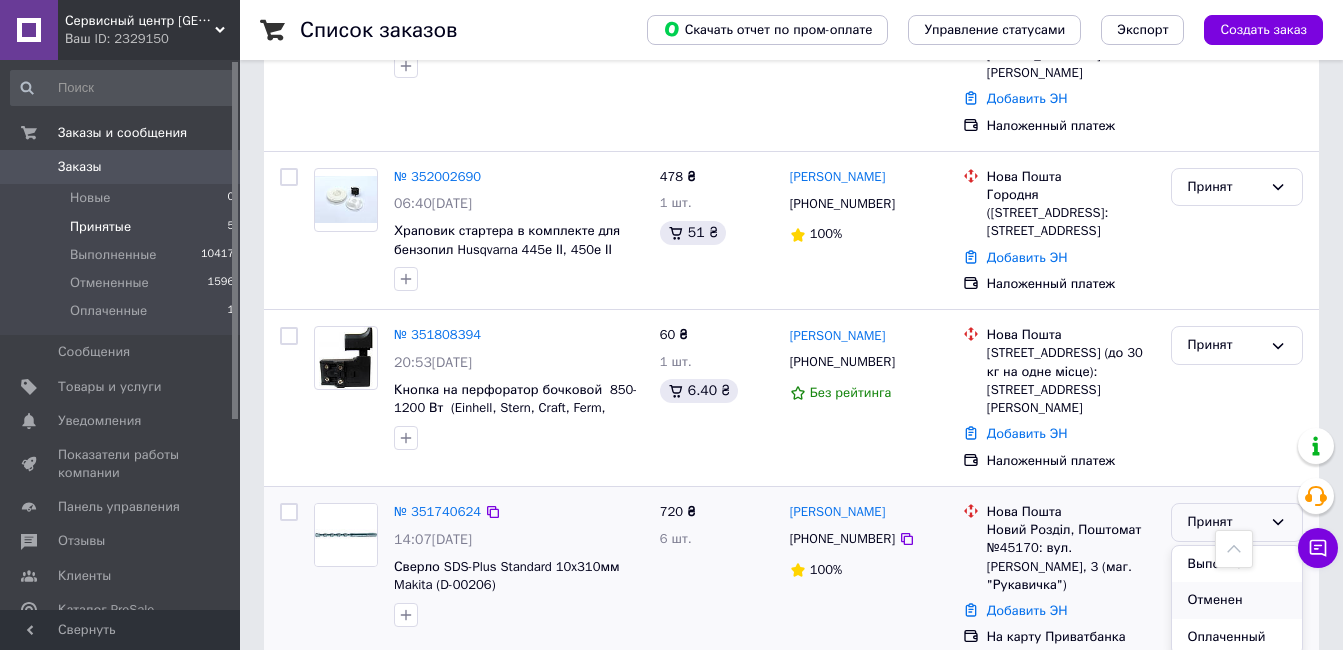 click on "Отменен" at bounding box center (1237, 600) 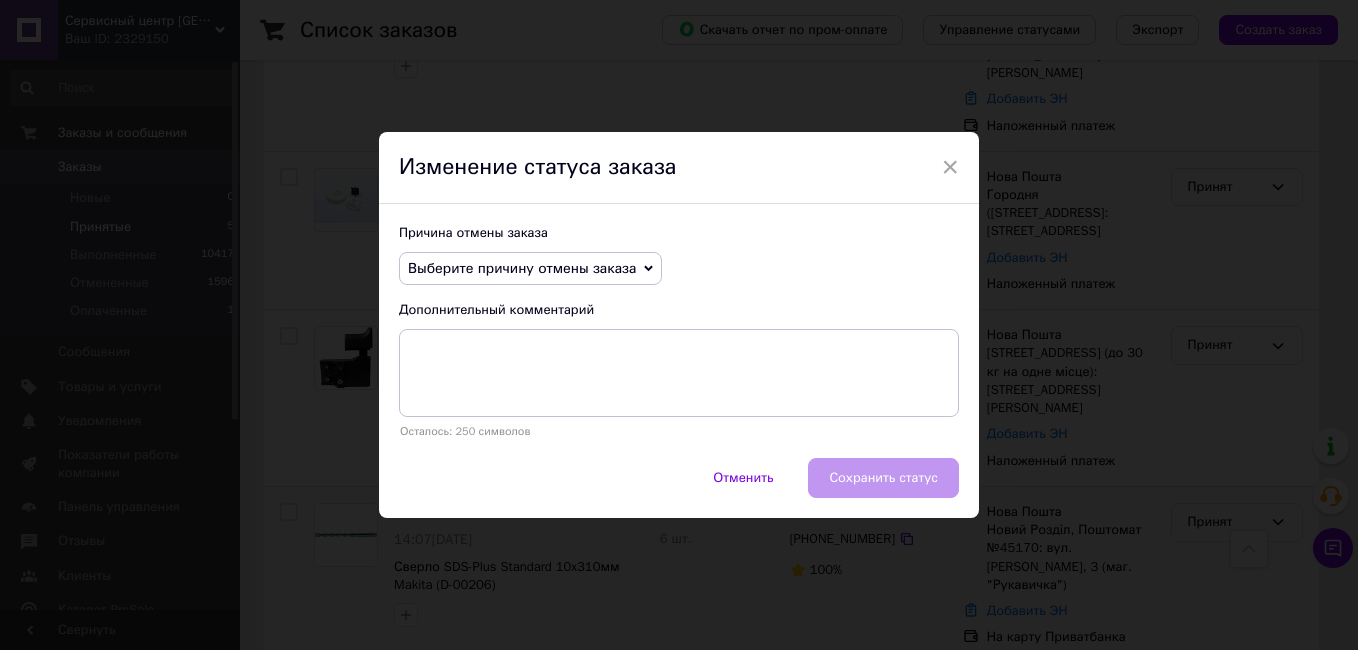 click on "Выберите причину отмены заказа" at bounding box center [522, 268] 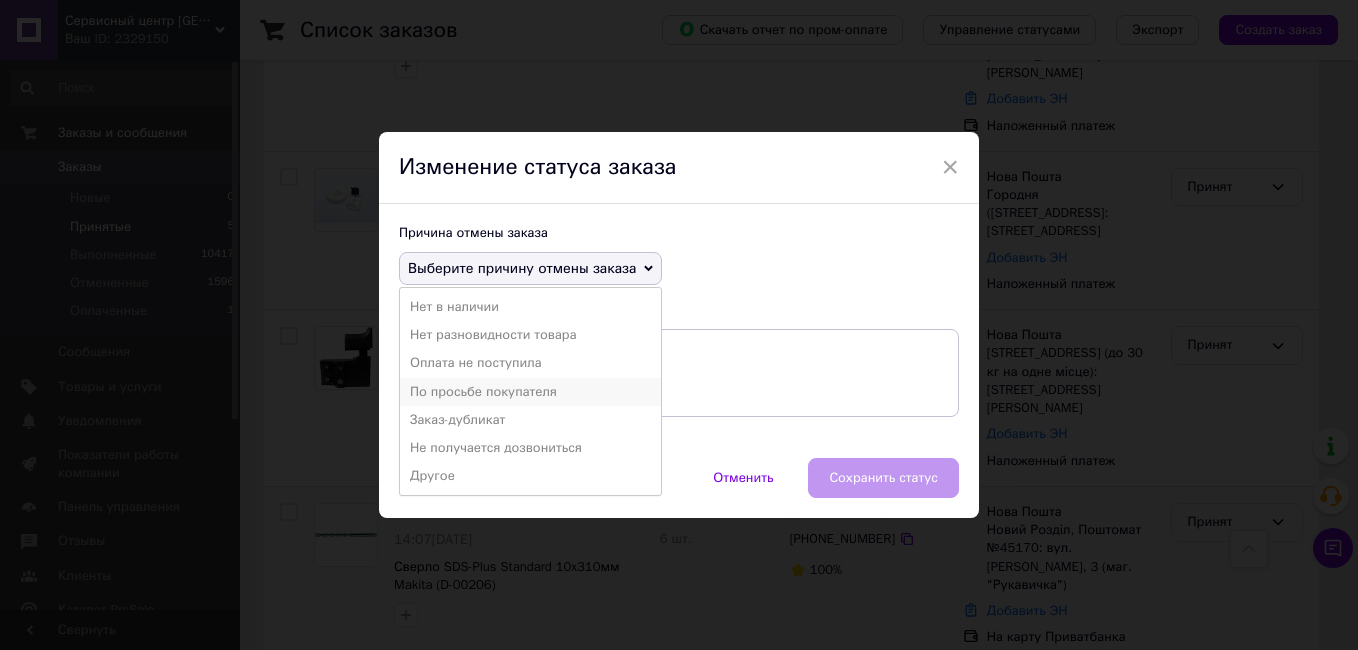 click on "По просьбе покупателя" at bounding box center (530, 392) 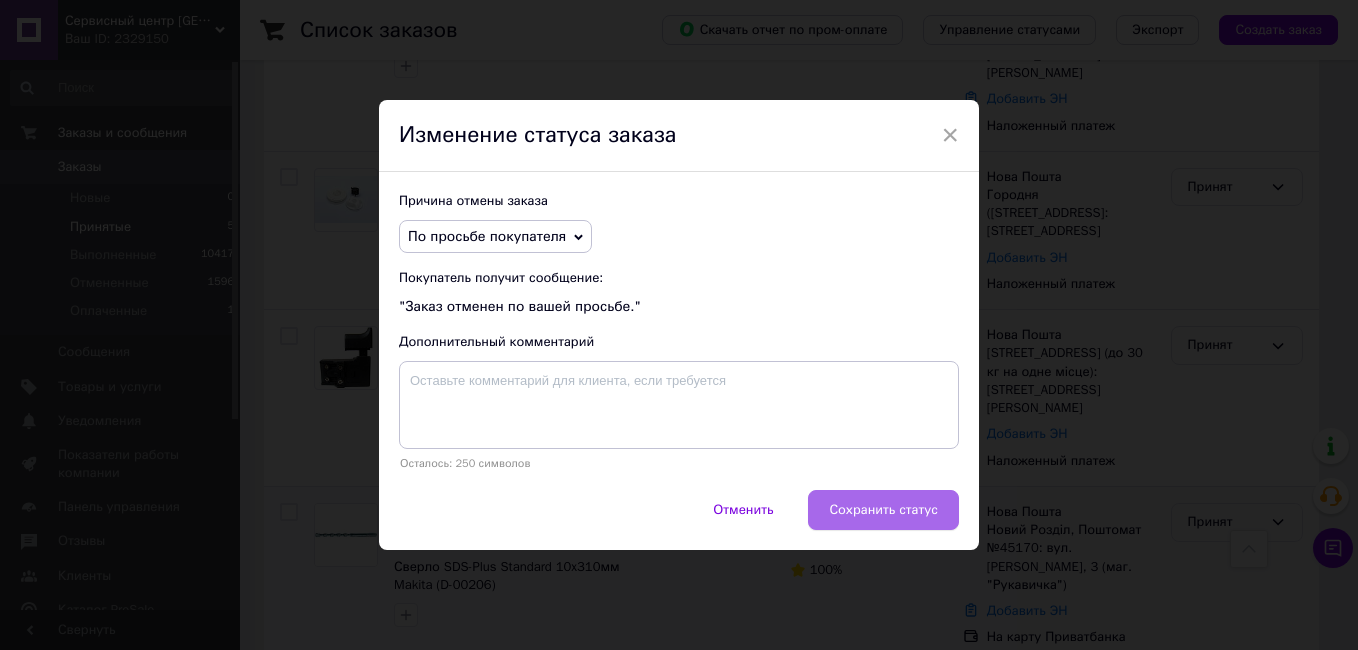 click on "Сохранить статус" at bounding box center (883, 510) 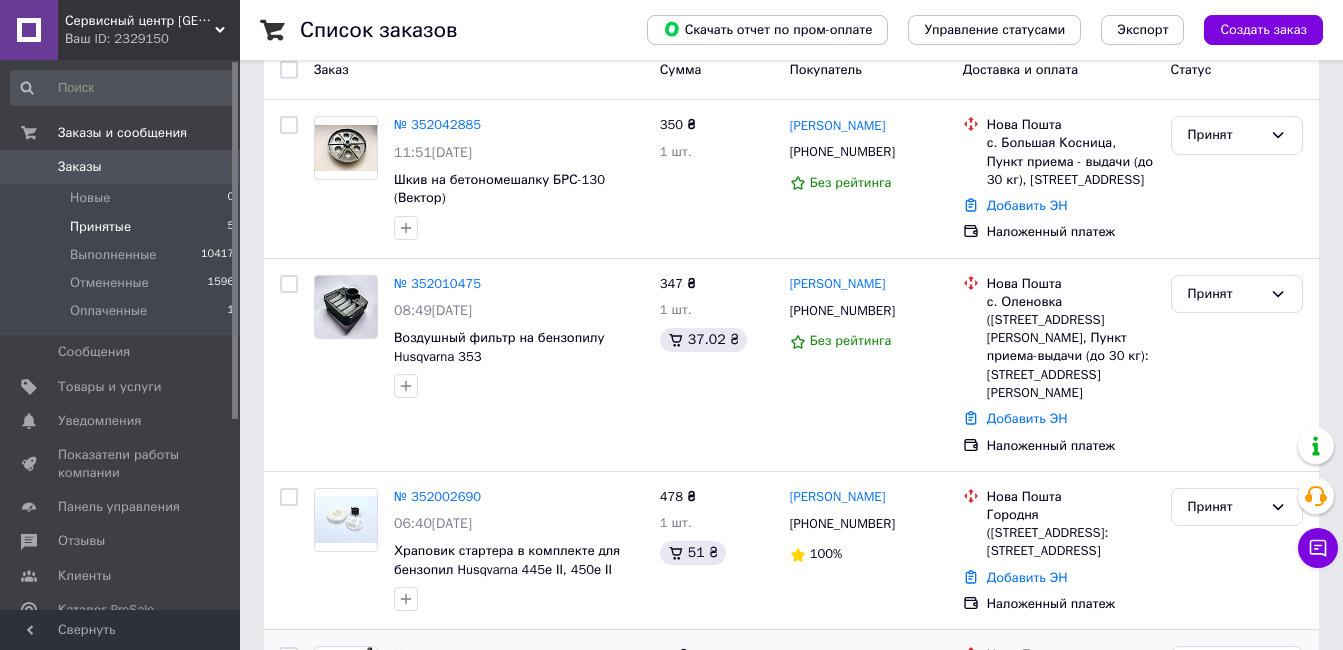 scroll, scrollTop: 87, scrollLeft: 0, axis: vertical 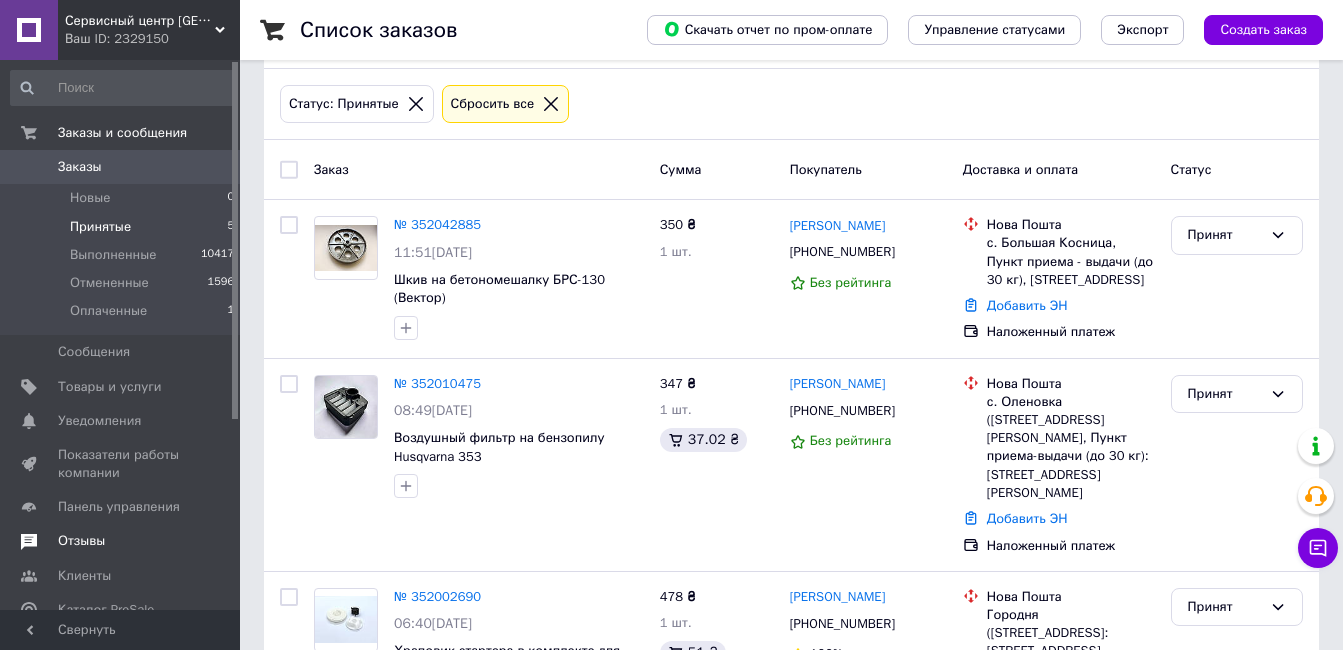 click on "Отзывы" at bounding box center [81, 541] 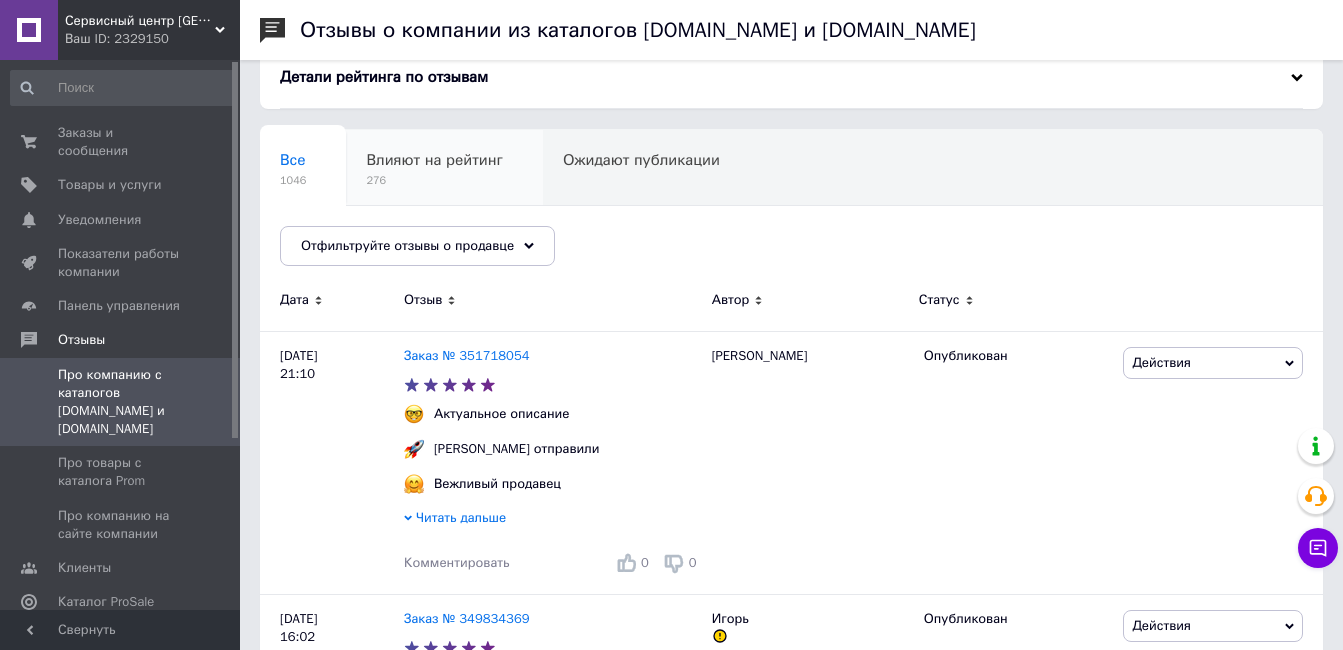scroll, scrollTop: 300, scrollLeft: 0, axis: vertical 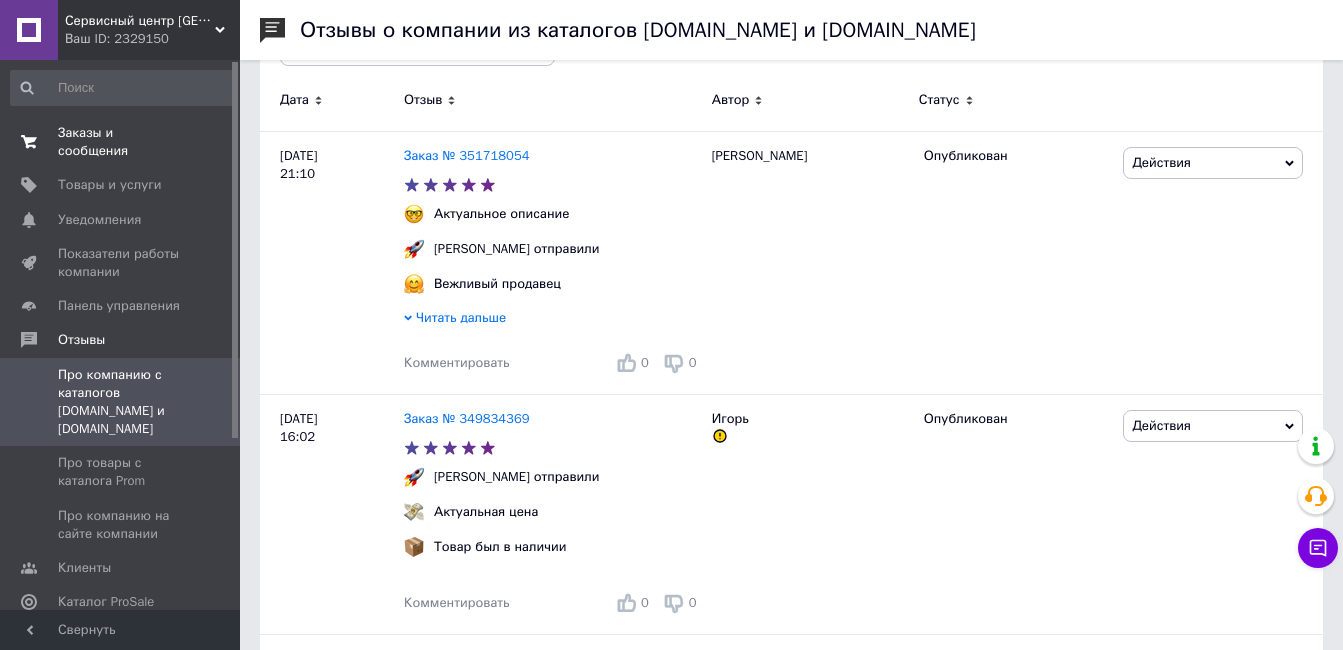 click on "Заказы и сообщения" at bounding box center (121, 142) 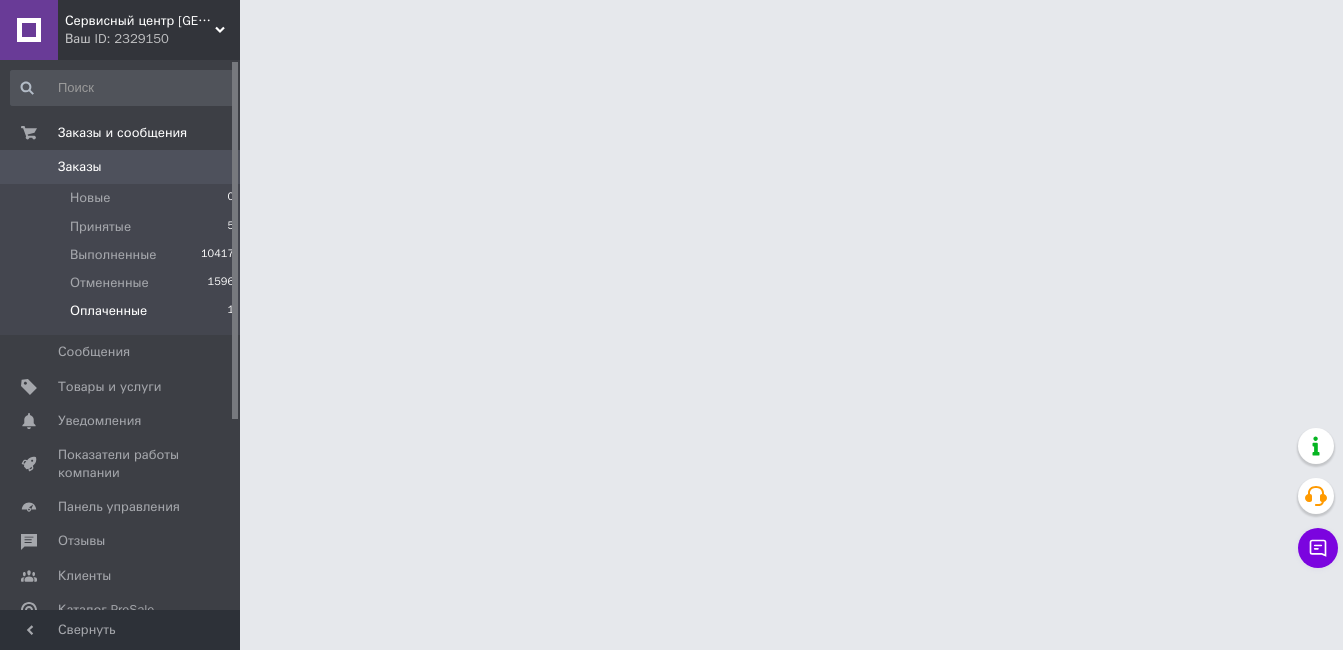 scroll, scrollTop: 0, scrollLeft: 0, axis: both 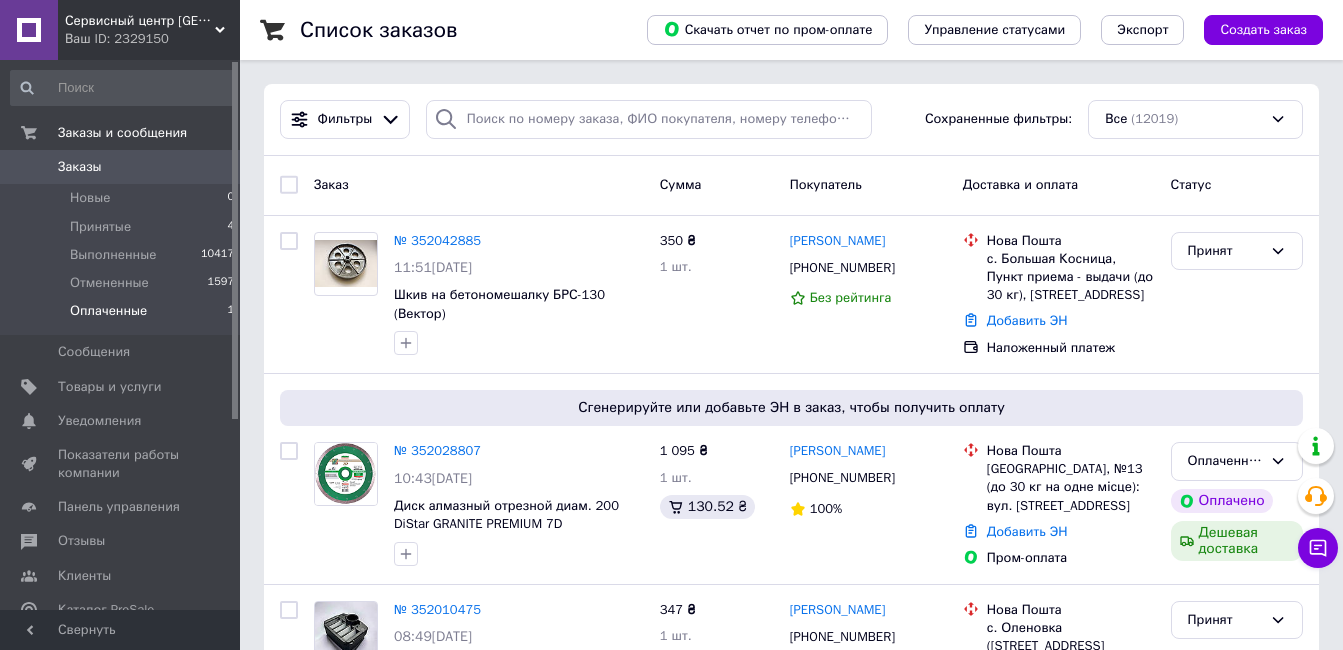 click on "Оплаченные" at bounding box center [108, 311] 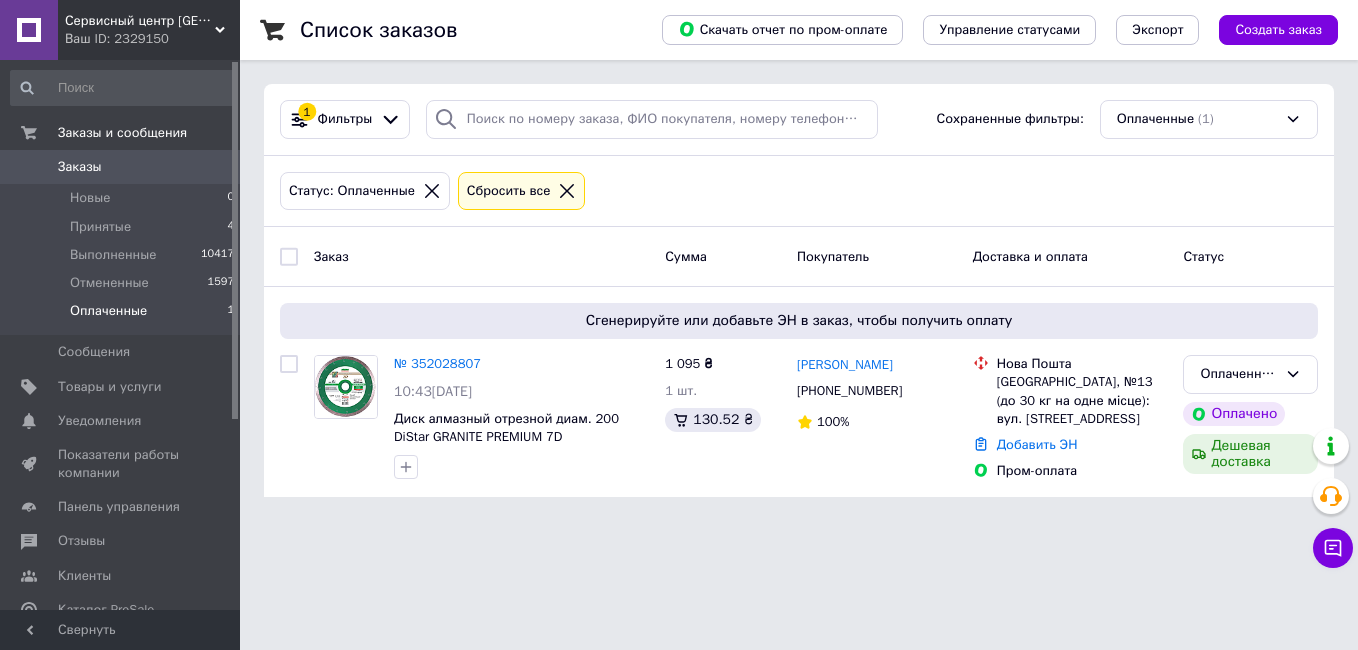 click on "Оплаченные" at bounding box center (108, 311) 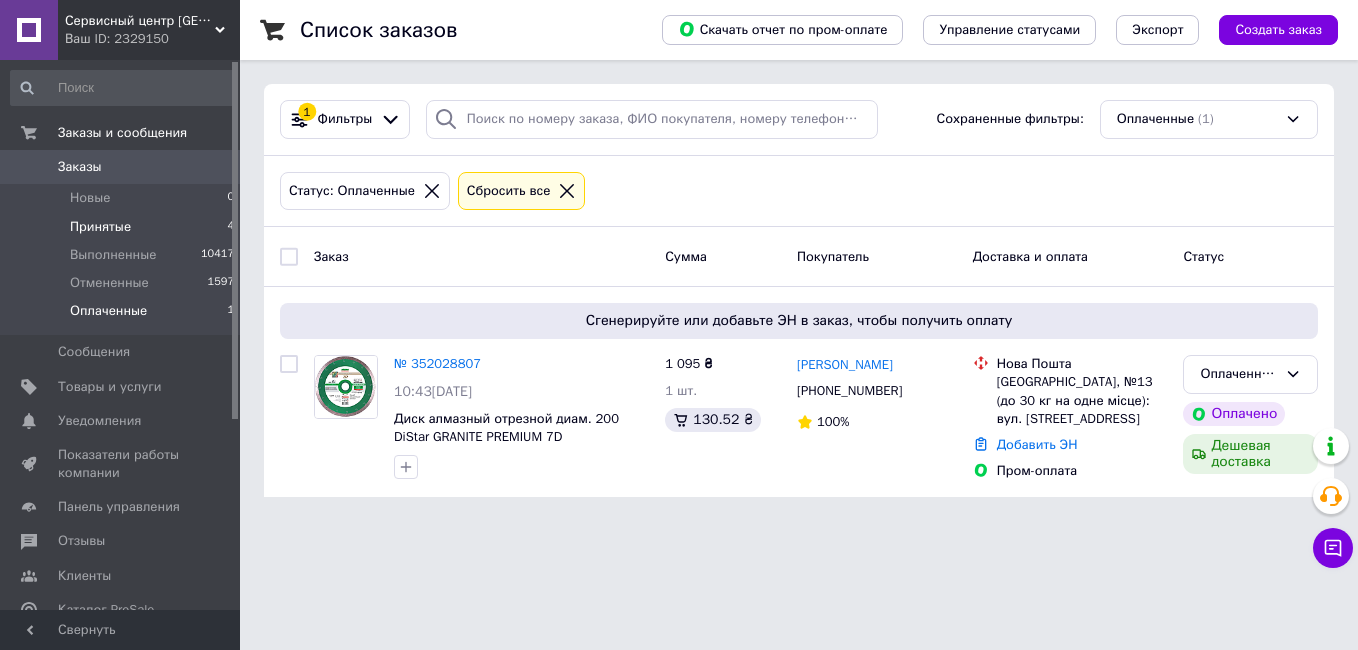 click on "Принятые" at bounding box center (100, 227) 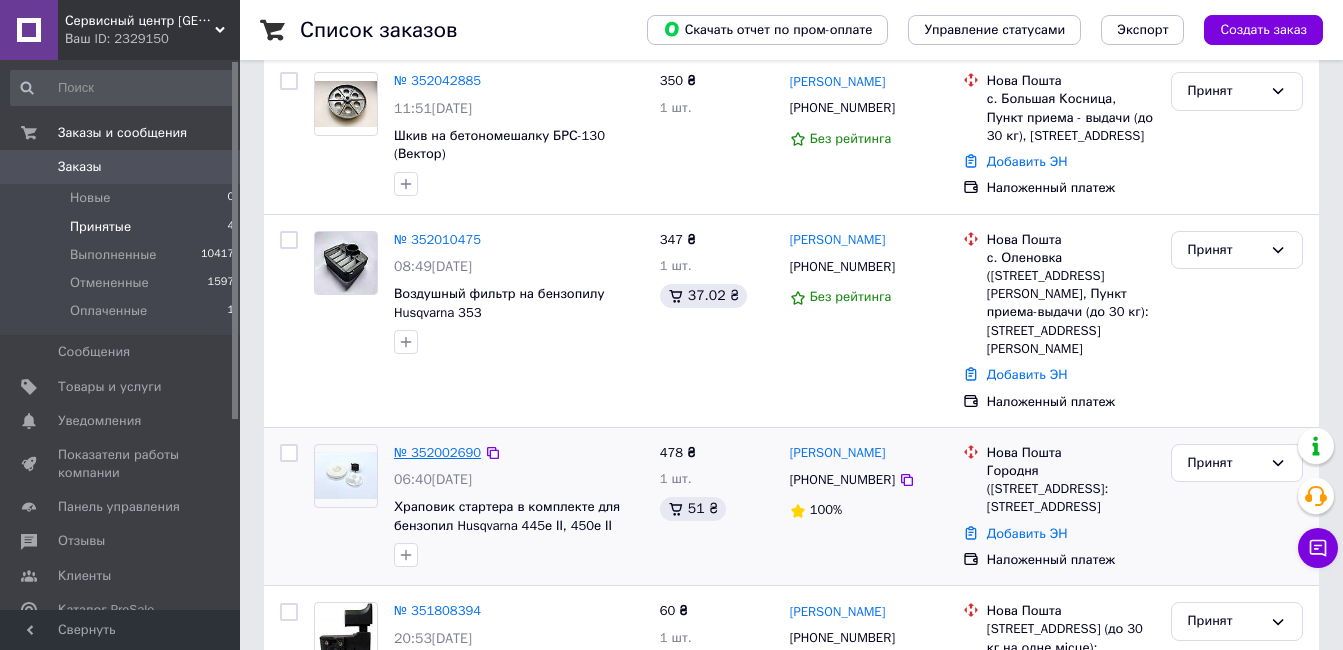 scroll, scrollTop: 131, scrollLeft: 0, axis: vertical 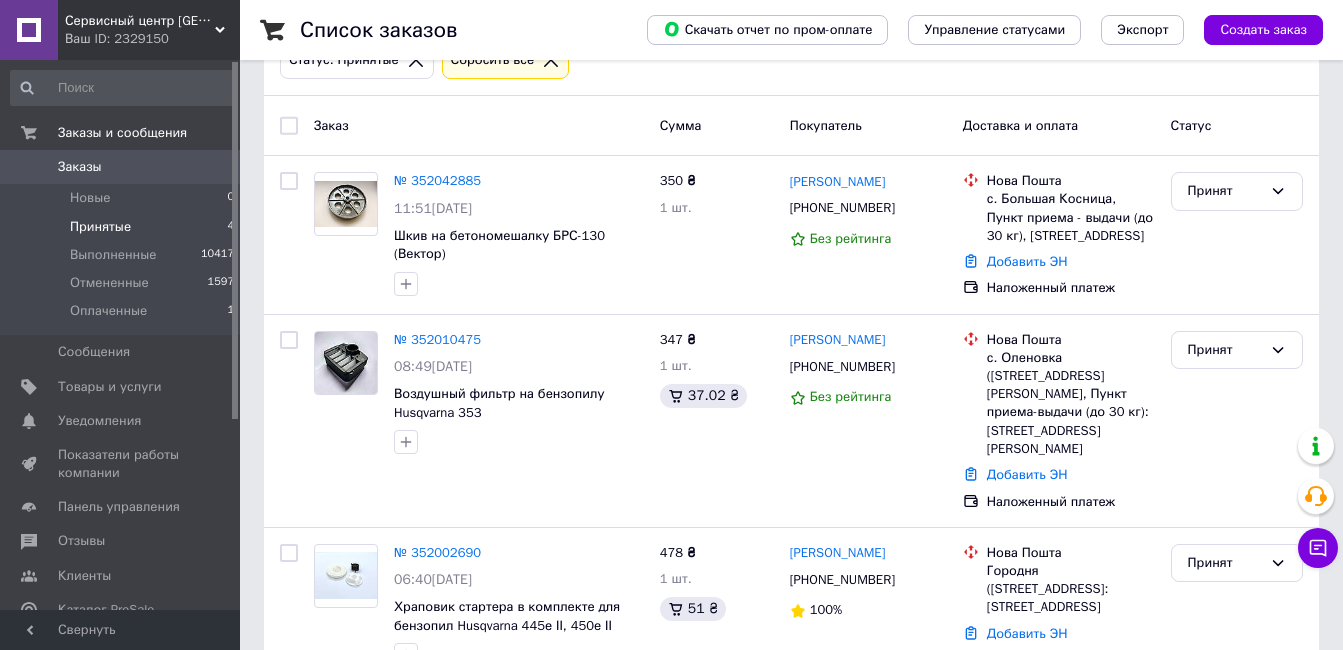 click on "Принятые" at bounding box center (100, 227) 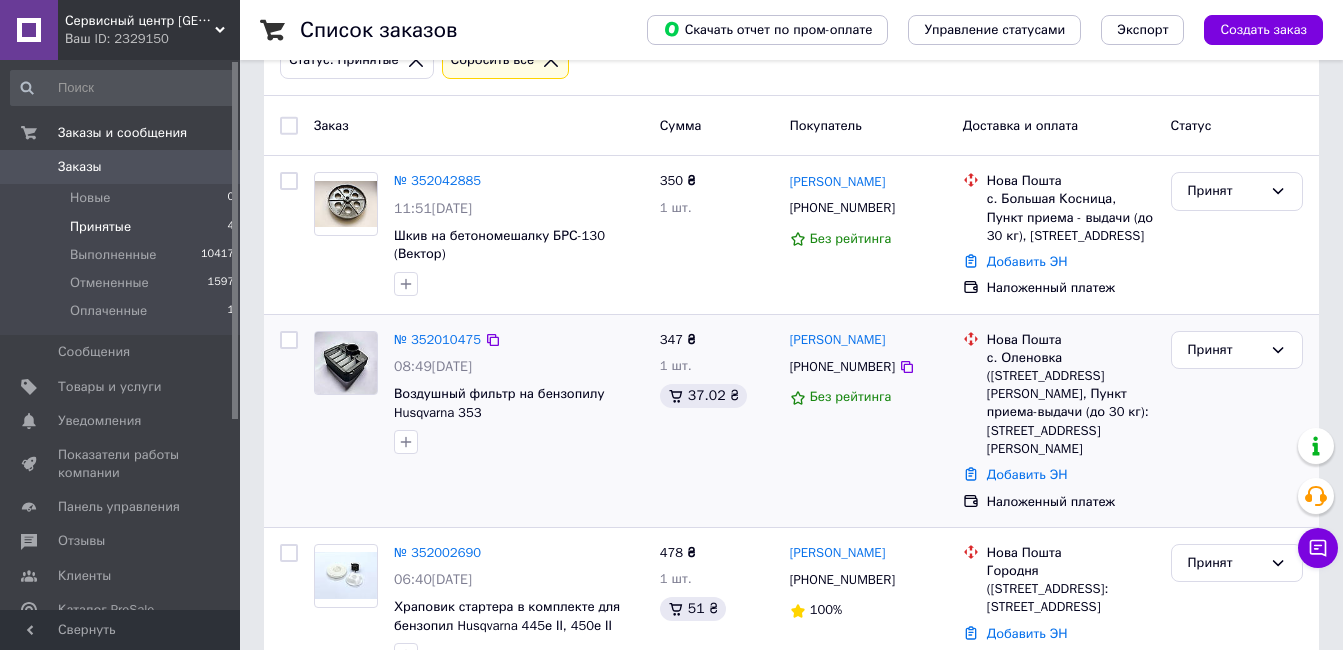 scroll, scrollTop: 0, scrollLeft: 0, axis: both 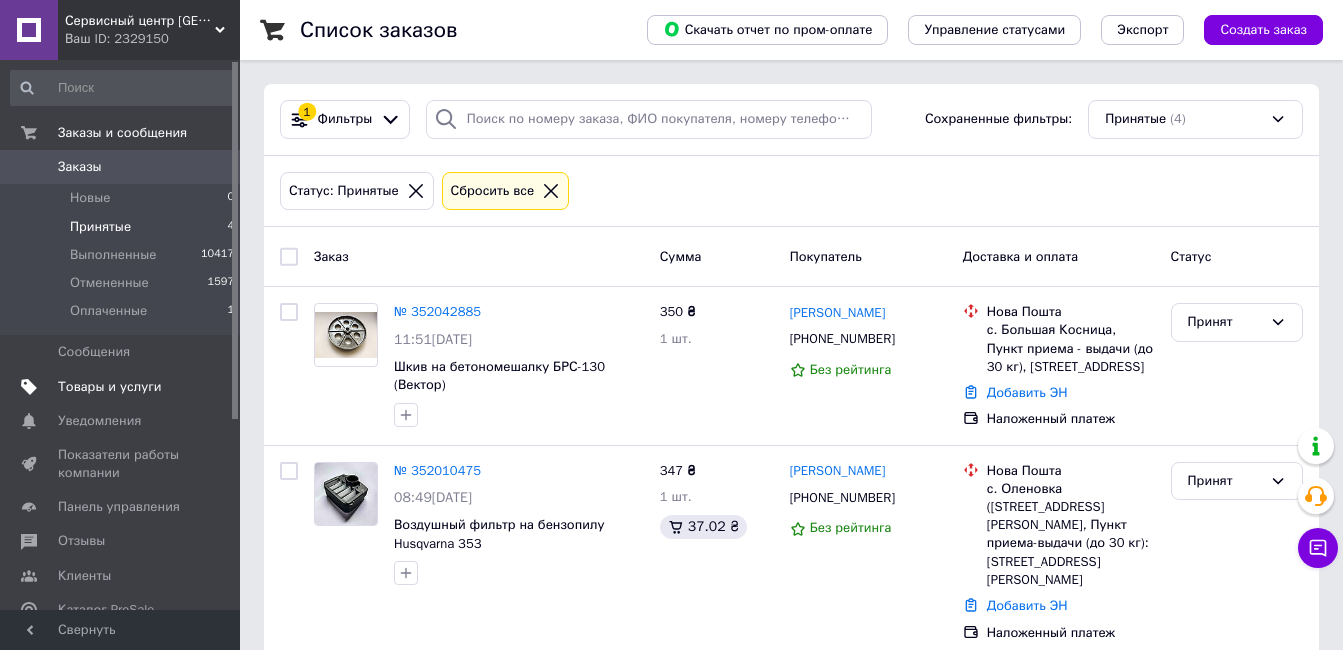 click on "Товары и услуги" at bounding box center (110, 387) 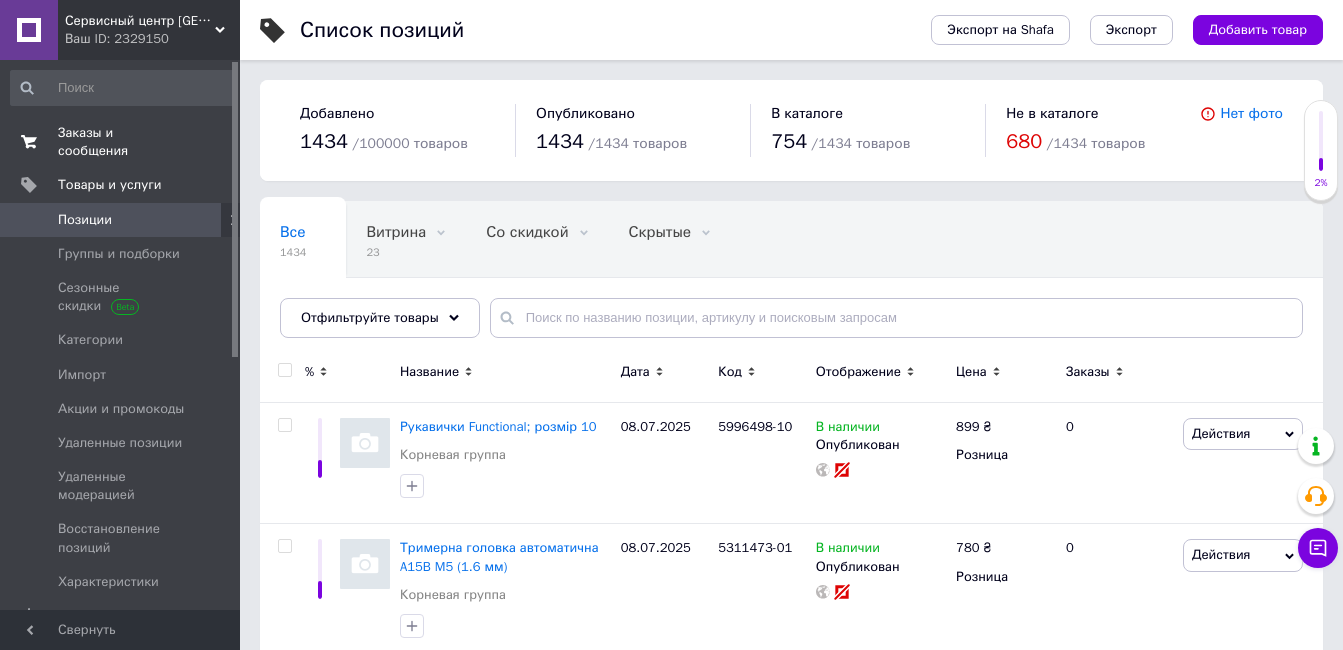 click on "Заказы и сообщения" at bounding box center [121, 142] 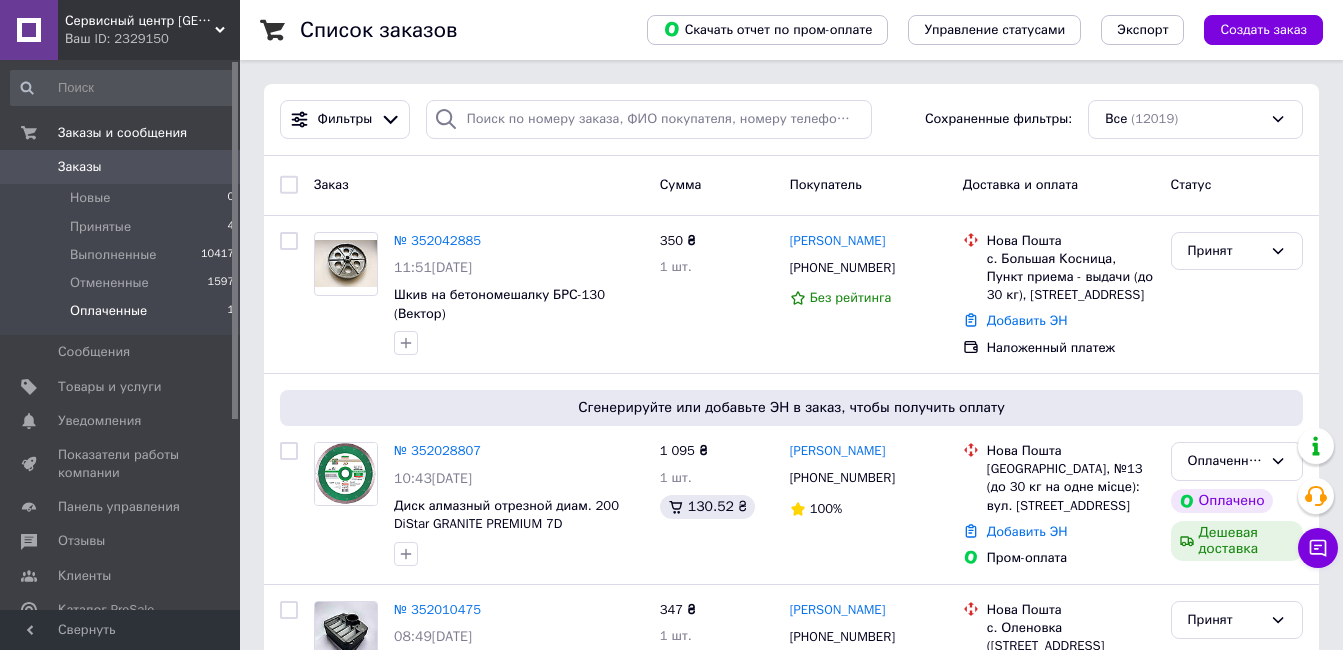 click on "Оплаченные" at bounding box center [108, 311] 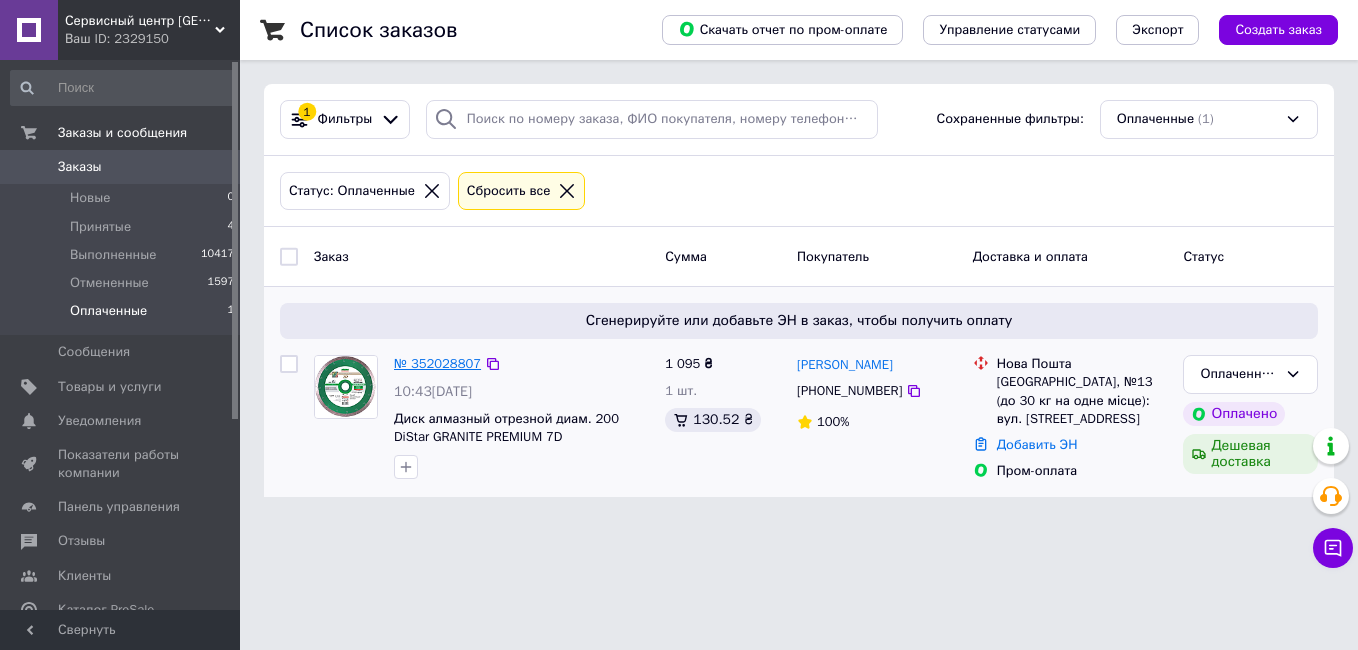 click on "№ 352028807" at bounding box center (437, 363) 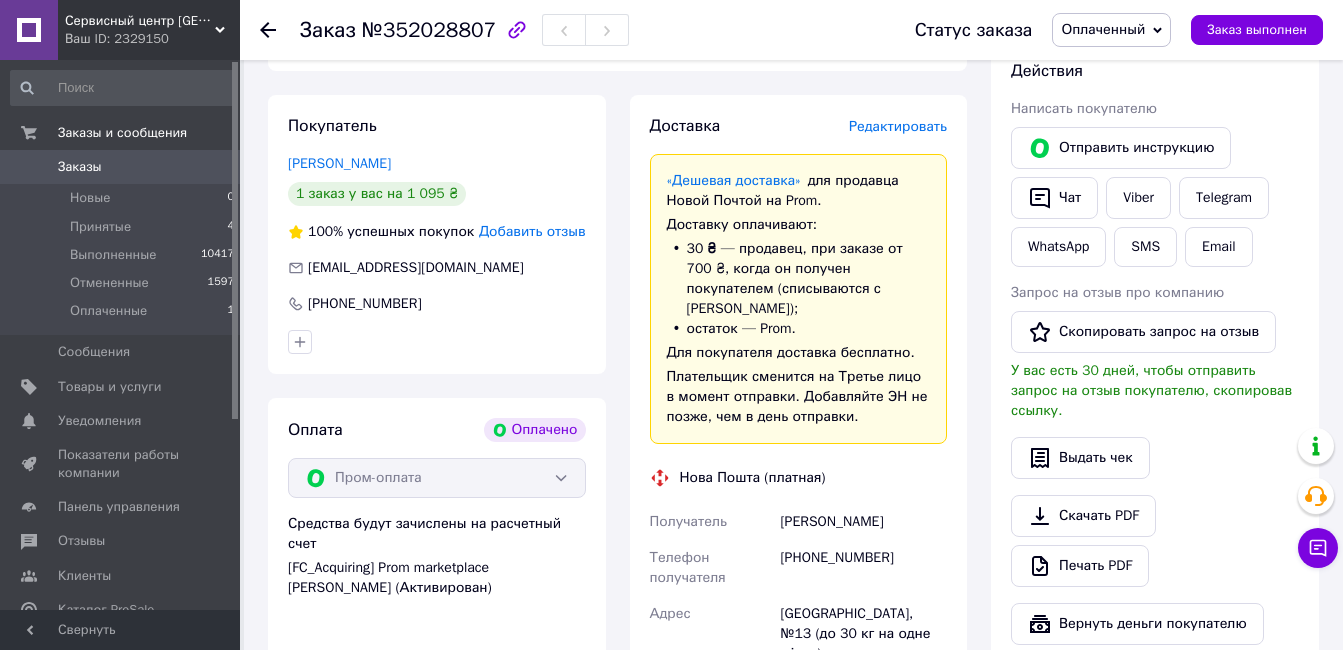 scroll, scrollTop: 486, scrollLeft: 0, axis: vertical 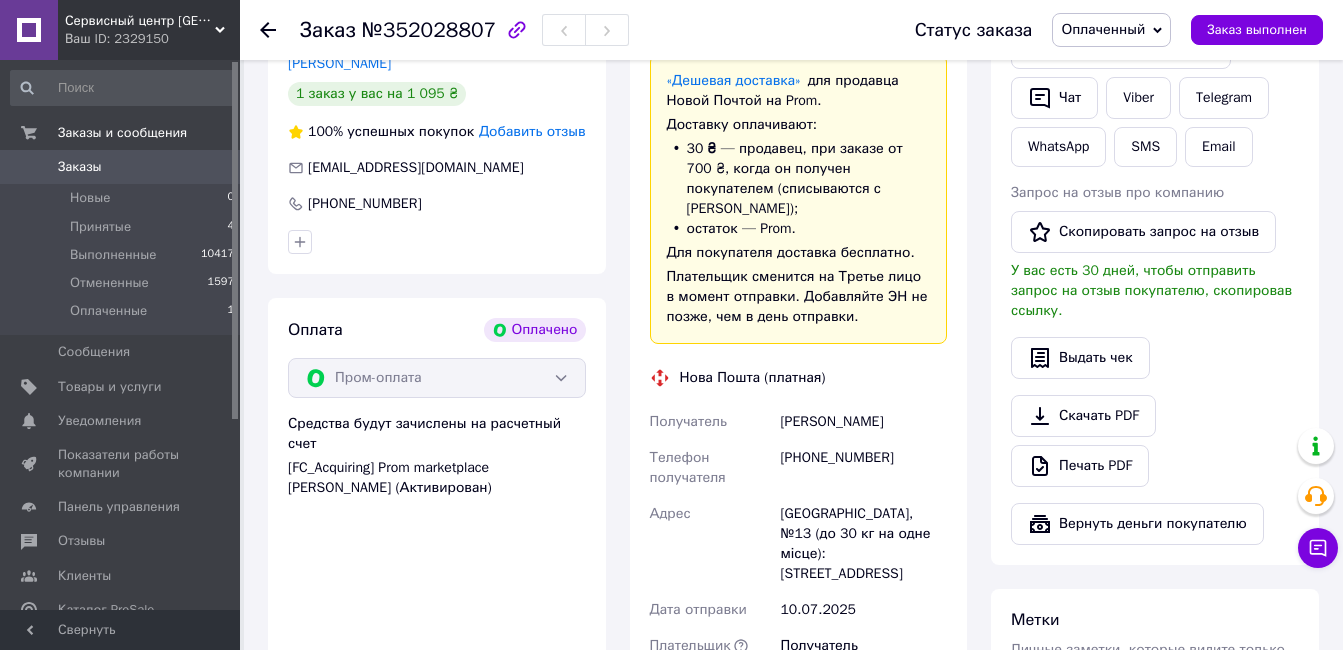 drag, startPoint x: 909, startPoint y: 406, endPoint x: 779, endPoint y: 399, distance: 130.18832 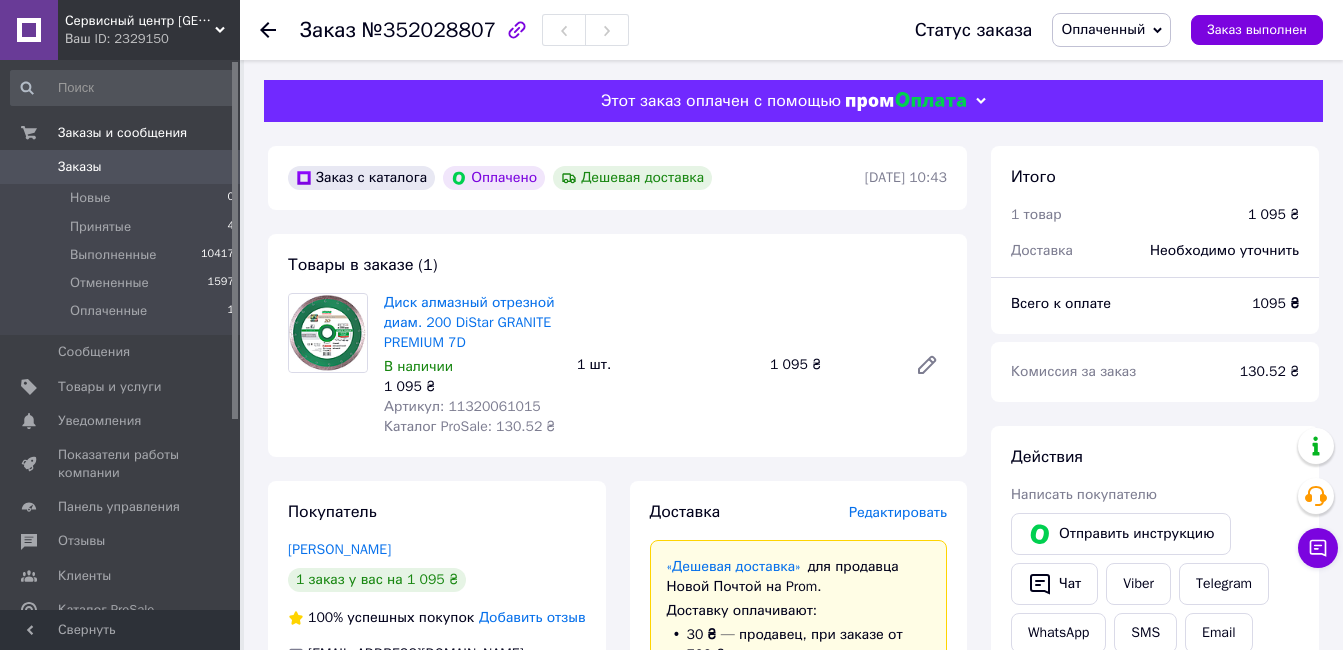 scroll, scrollTop: 500, scrollLeft: 0, axis: vertical 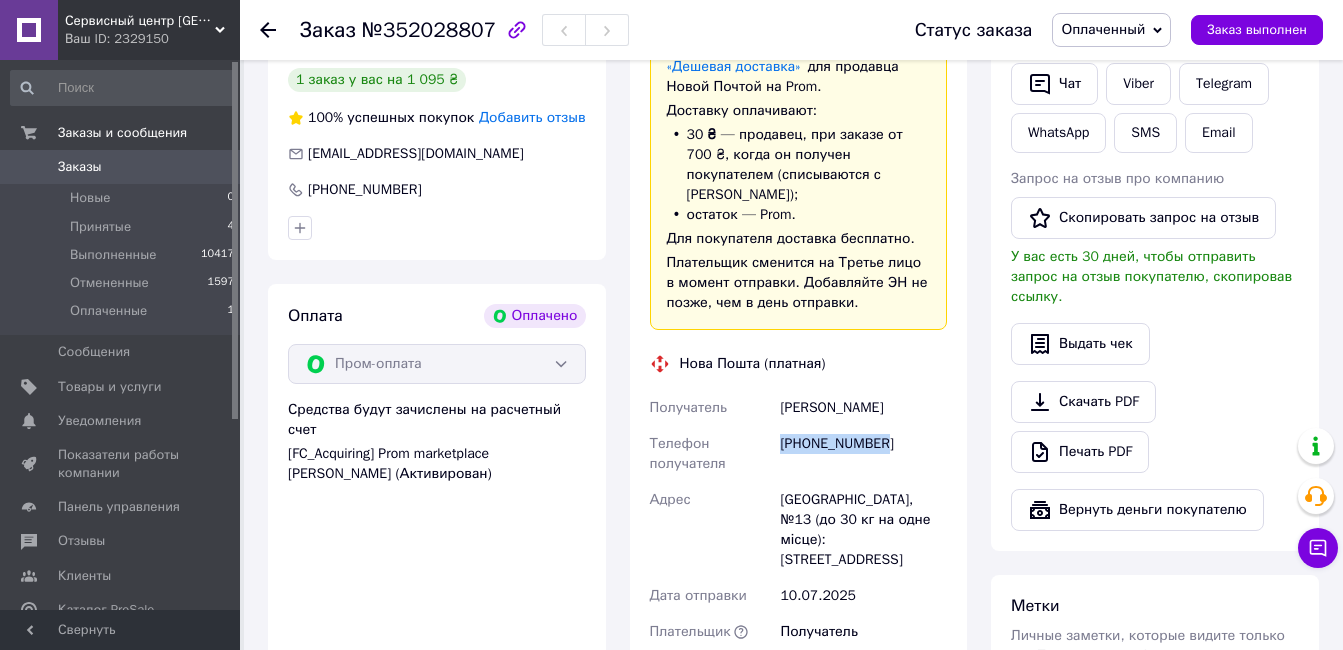 drag, startPoint x: 922, startPoint y: 431, endPoint x: 780, endPoint y: 444, distance: 142.59383 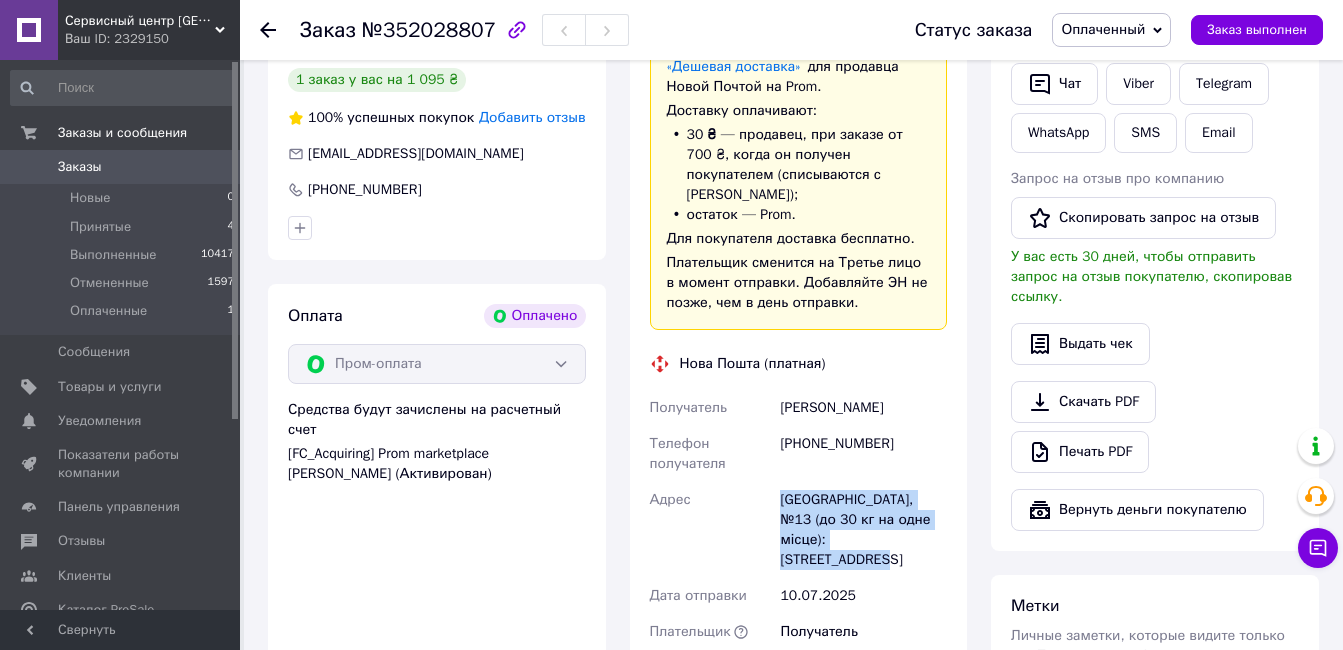 drag, startPoint x: 783, startPoint y: 478, endPoint x: 912, endPoint y: 520, distance: 135.66502 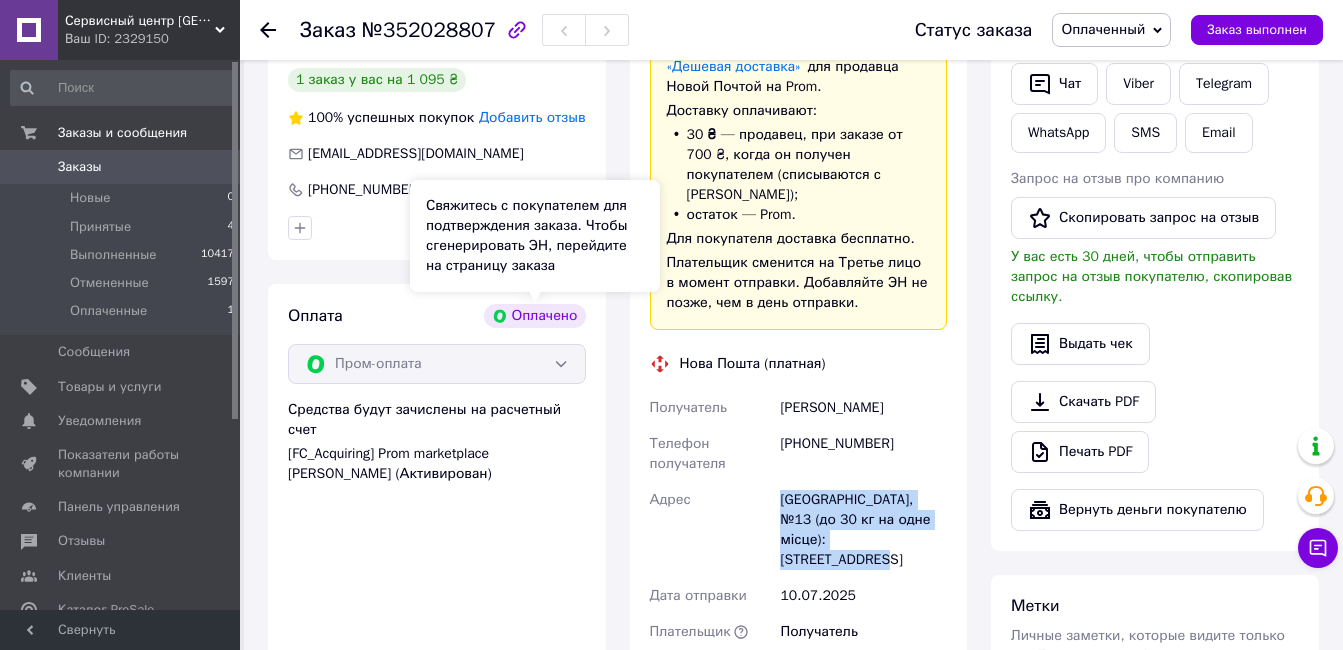 scroll, scrollTop: 0, scrollLeft: 0, axis: both 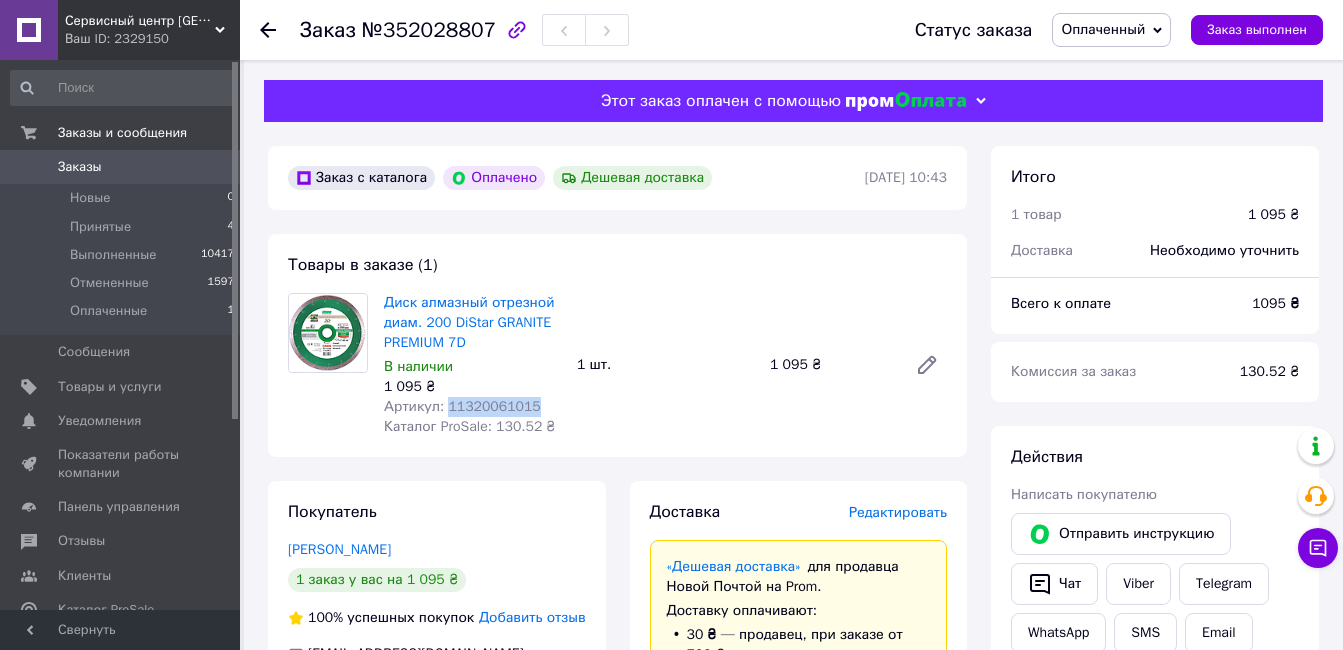 drag, startPoint x: 530, startPoint y: 405, endPoint x: 443, endPoint y: 397, distance: 87.36704 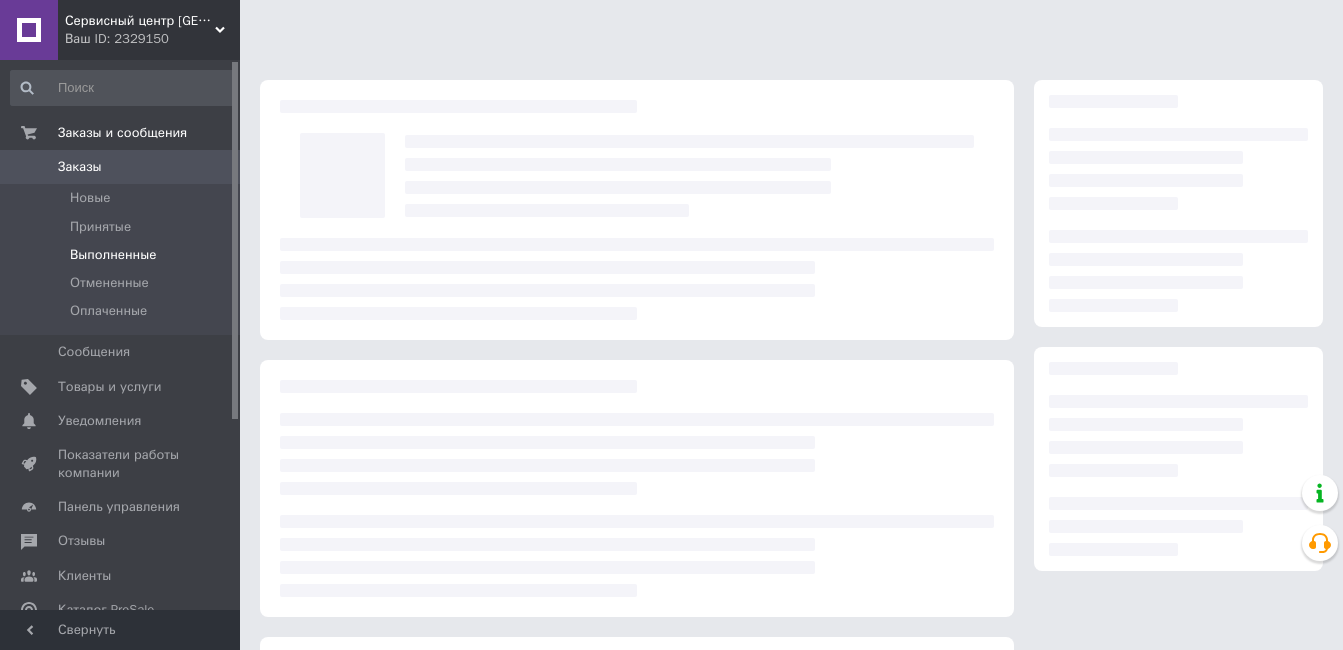 scroll, scrollTop: 0, scrollLeft: 0, axis: both 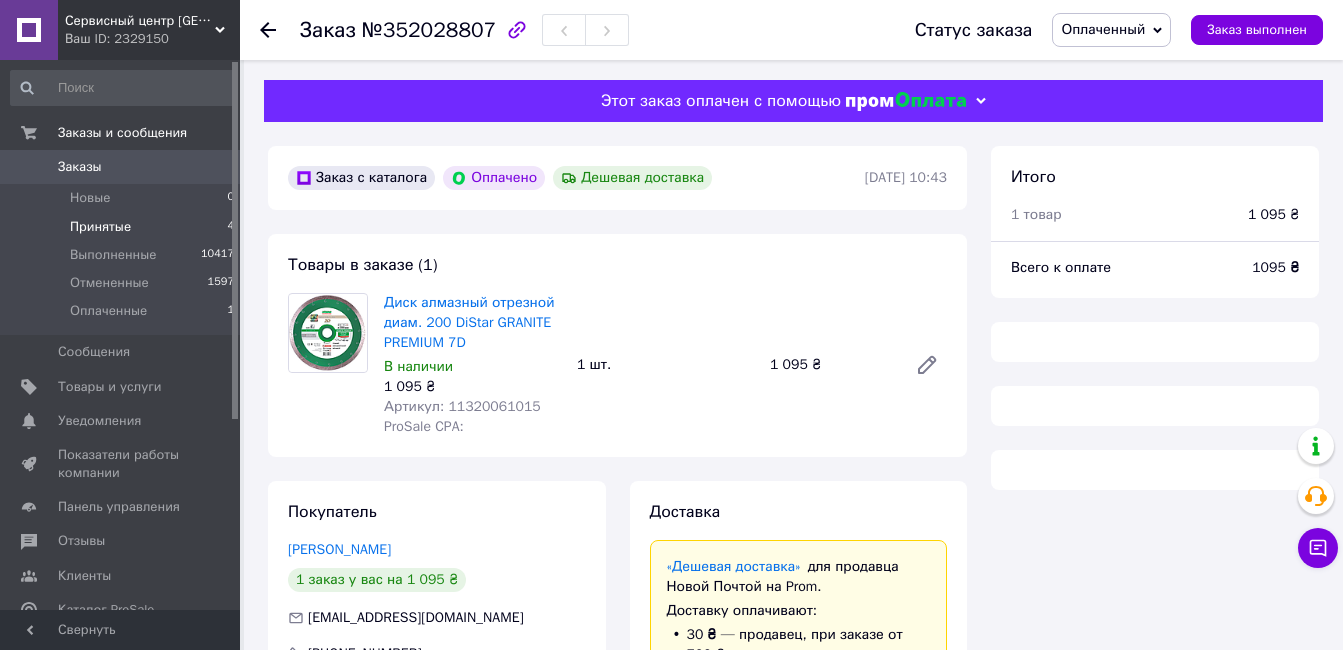 click on "Принятые" at bounding box center (100, 227) 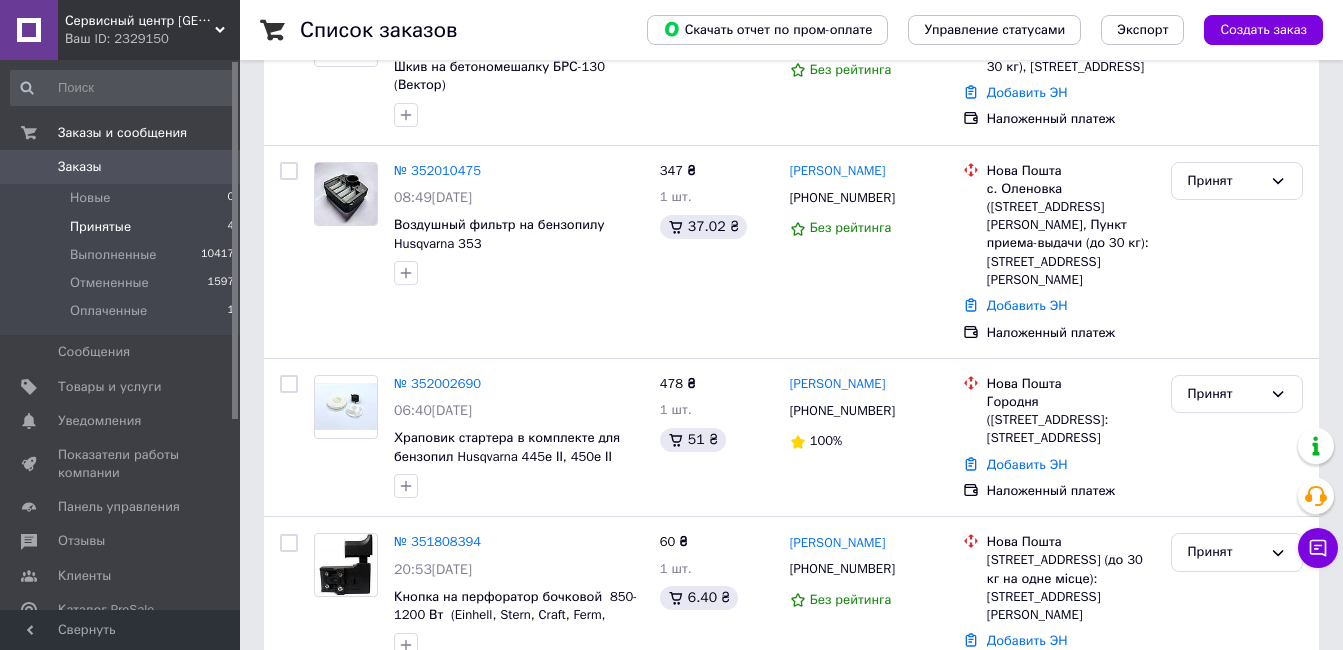 scroll, scrollTop: 331, scrollLeft: 0, axis: vertical 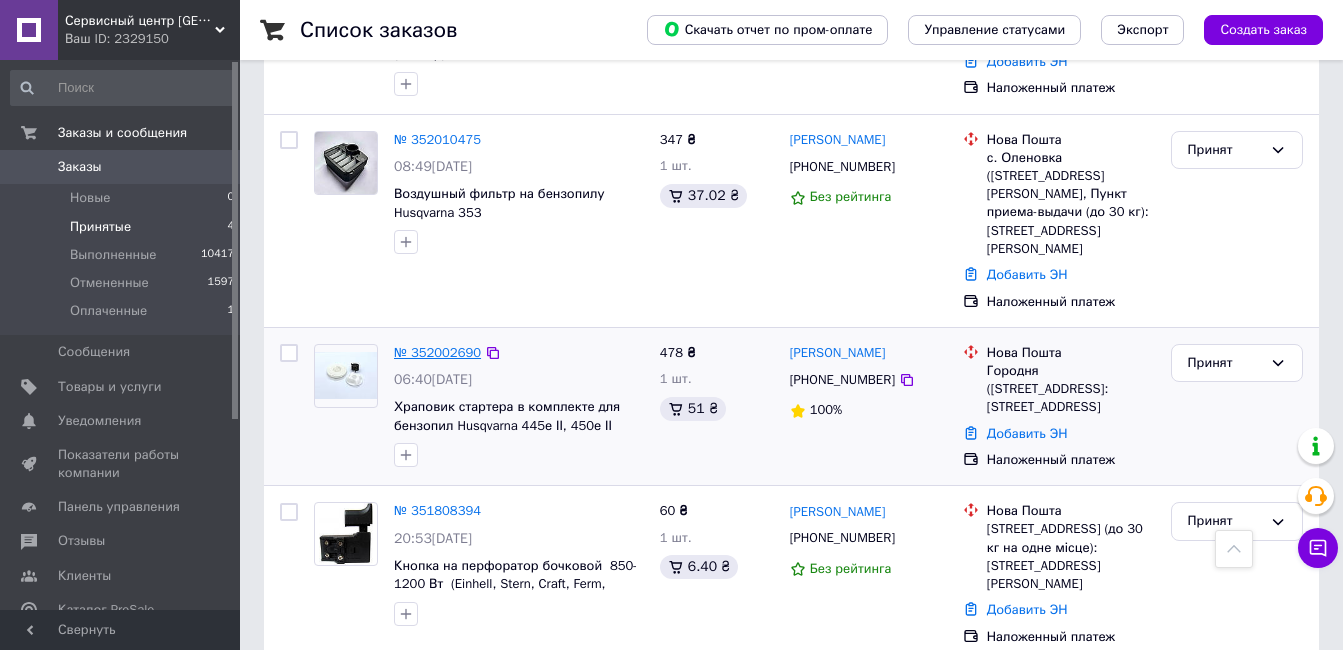 click on "№ 352002690" at bounding box center (437, 352) 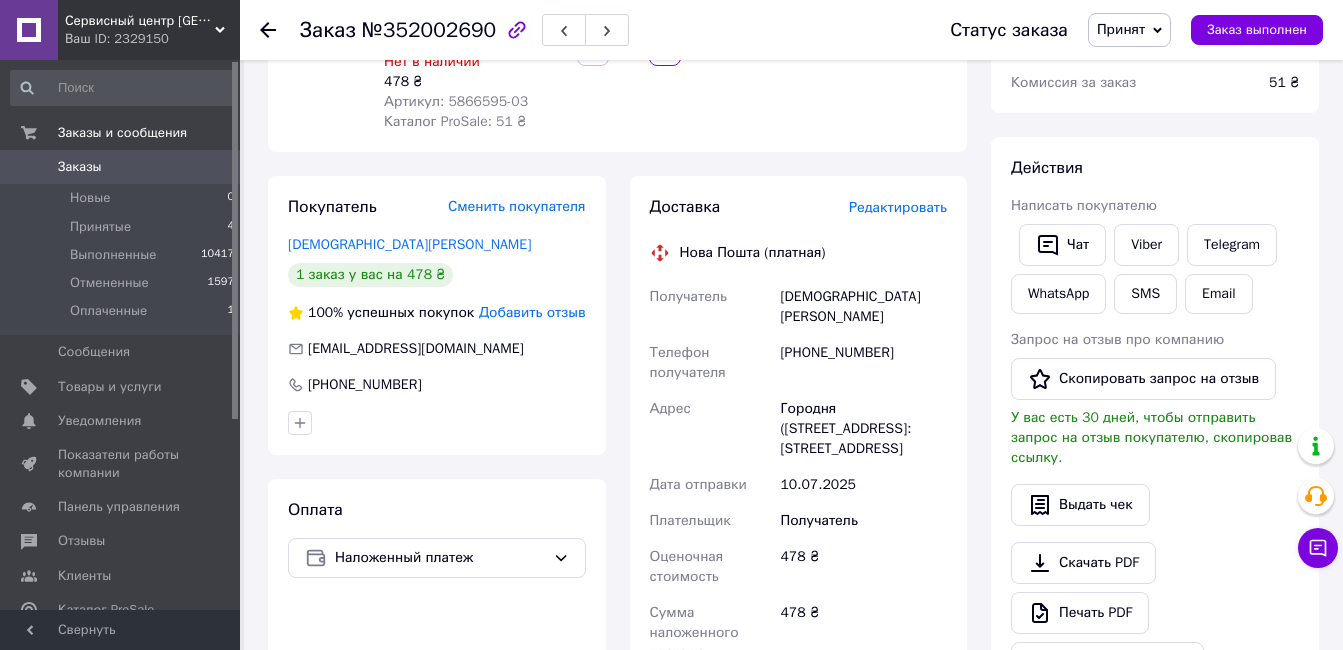 scroll, scrollTop: 331, scrollLeft: 0, axis: vertical 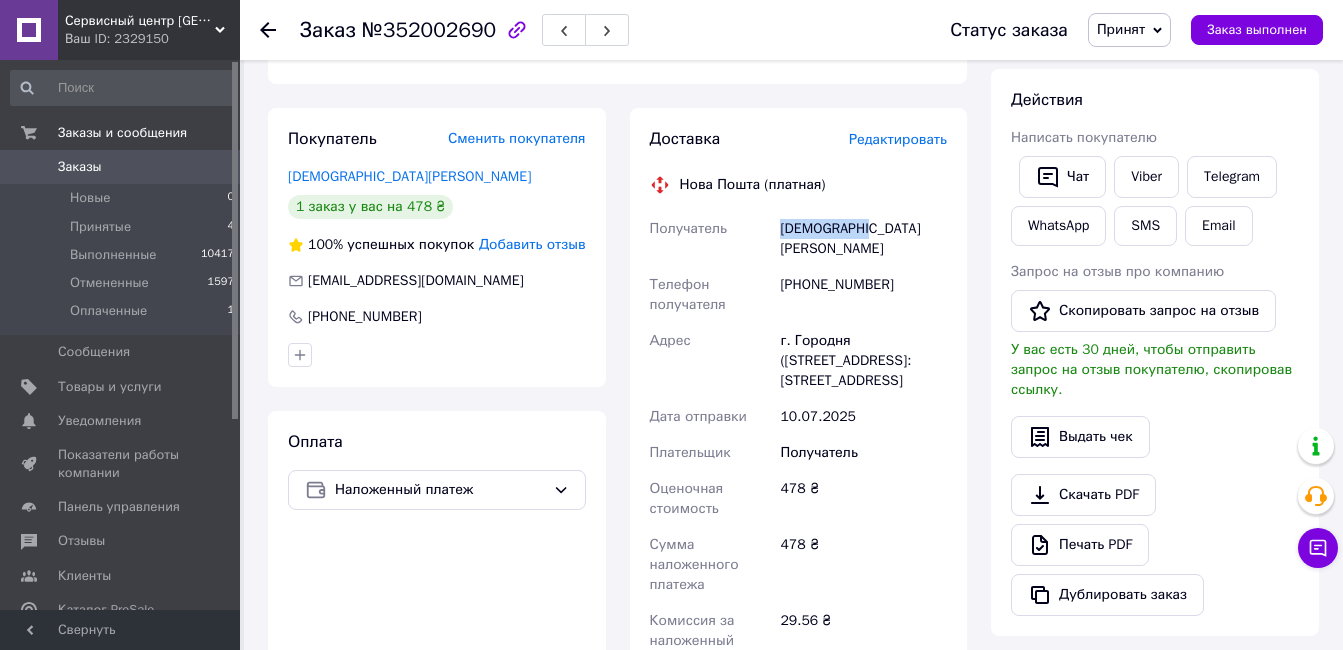 drag, startPoint x: 877, startPoint y: 232, endPoint x: 769, endPoint y: 221, distance: 108.55874 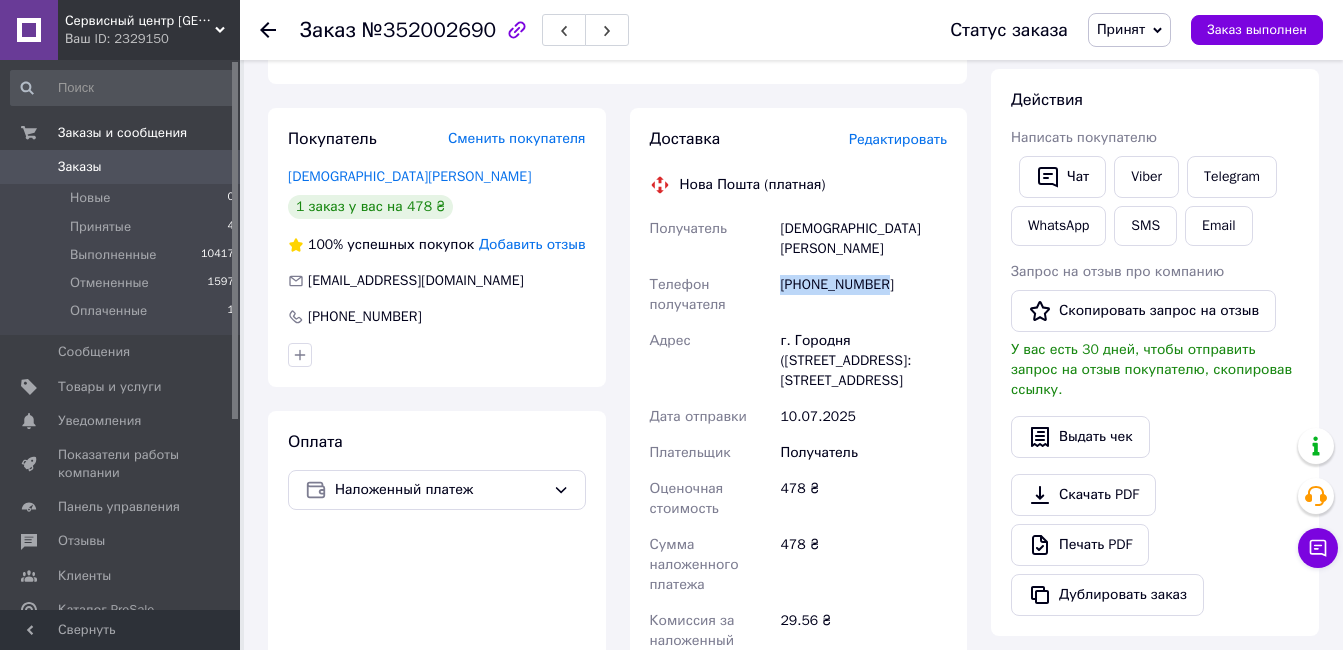 drag, startPoint x: 882, startPoint y: 269, endPoint x: 781, endPoint y: 268, distance: 101.00495 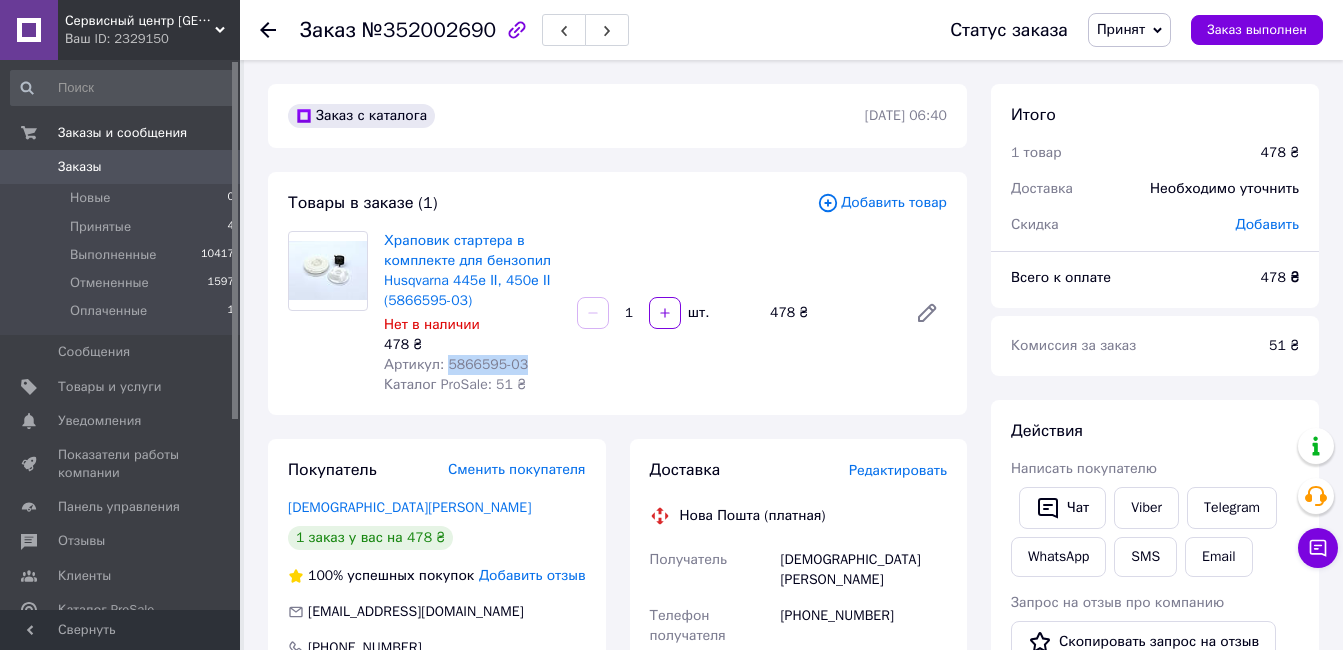 drag, startPoint x: 520, startPoint y: 370, endPoint x: 443, endPoint y: 366, distance: 77.10383 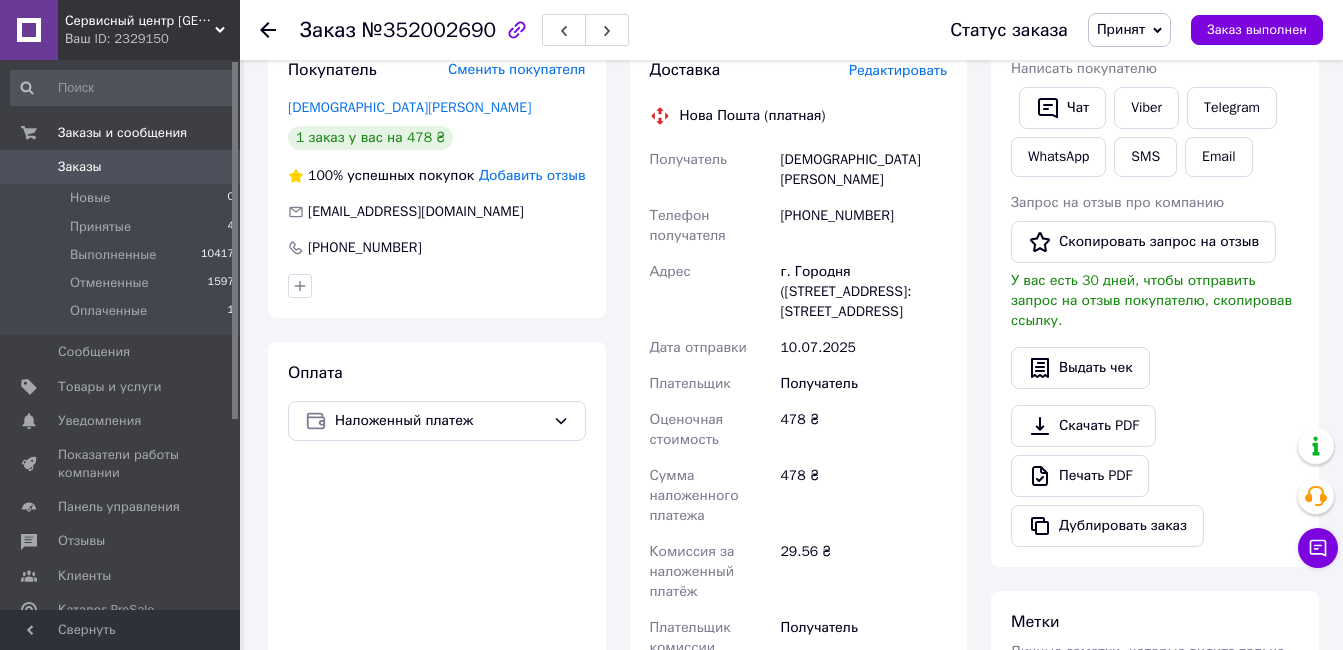 scroll, scrollTop: 0, scrollLeft: 0, axis: both 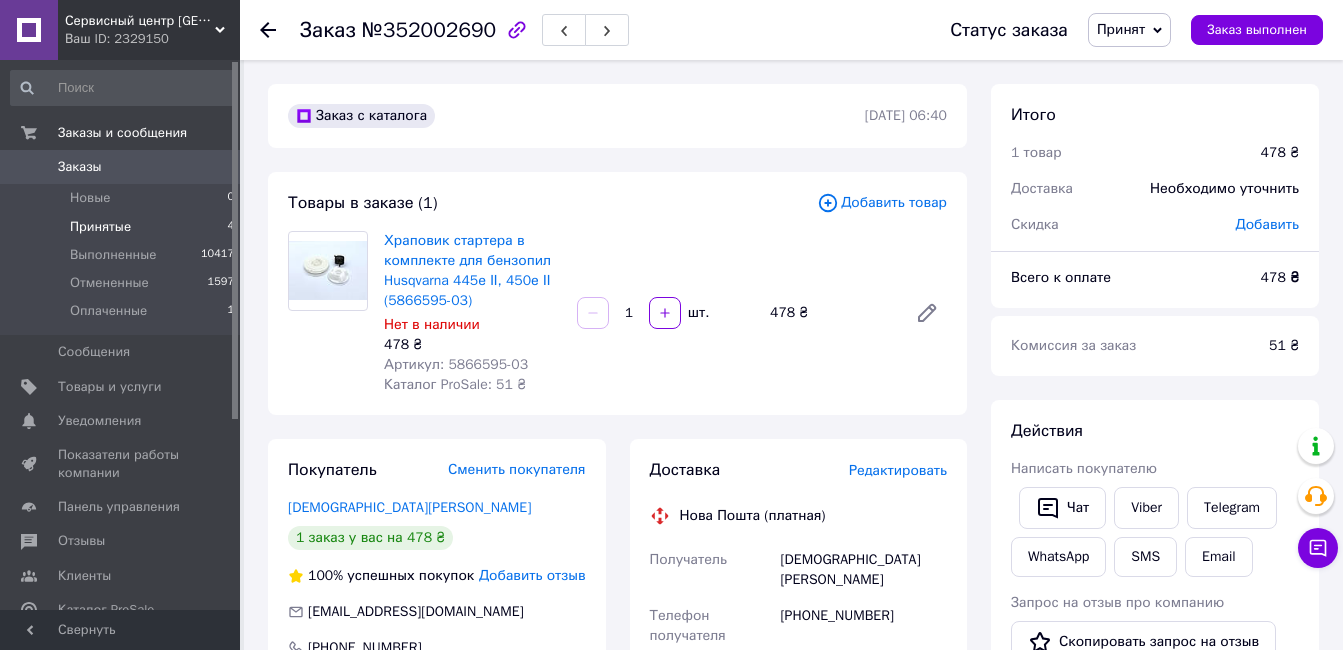 click on "Принятые" at bounding box center [100, 227] 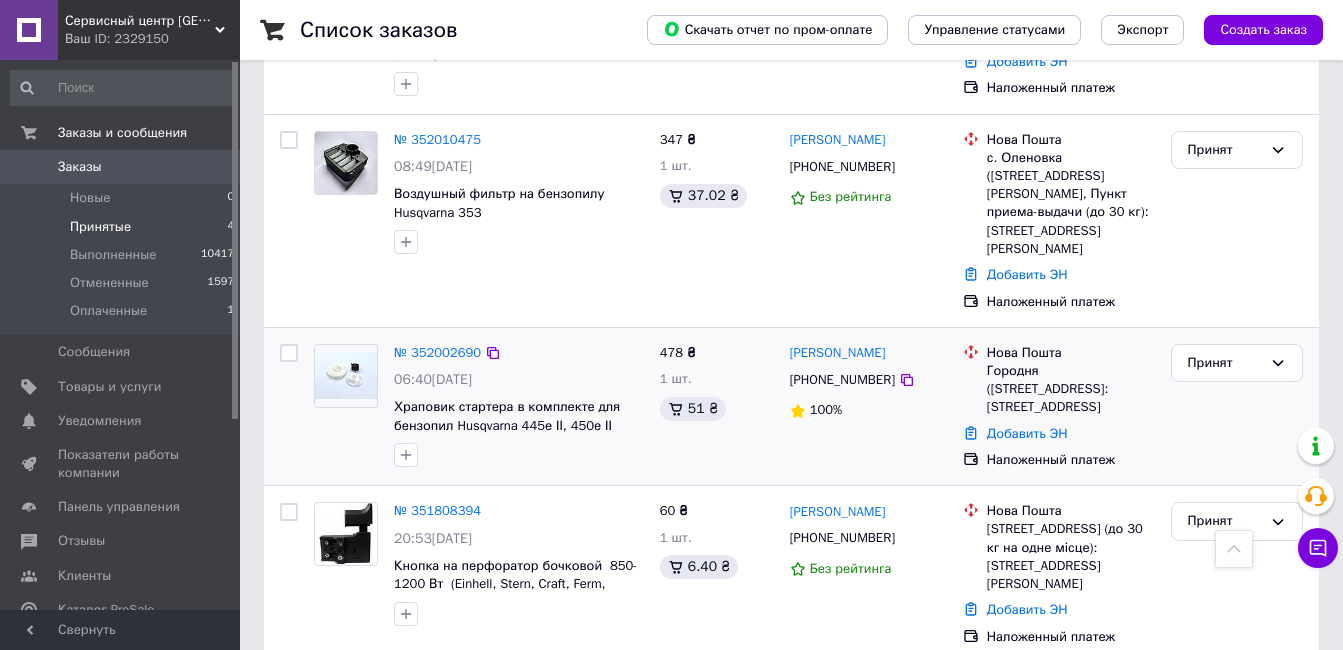 scroll, scrollTop: 231, scrollLeft: 0, axis: vertical 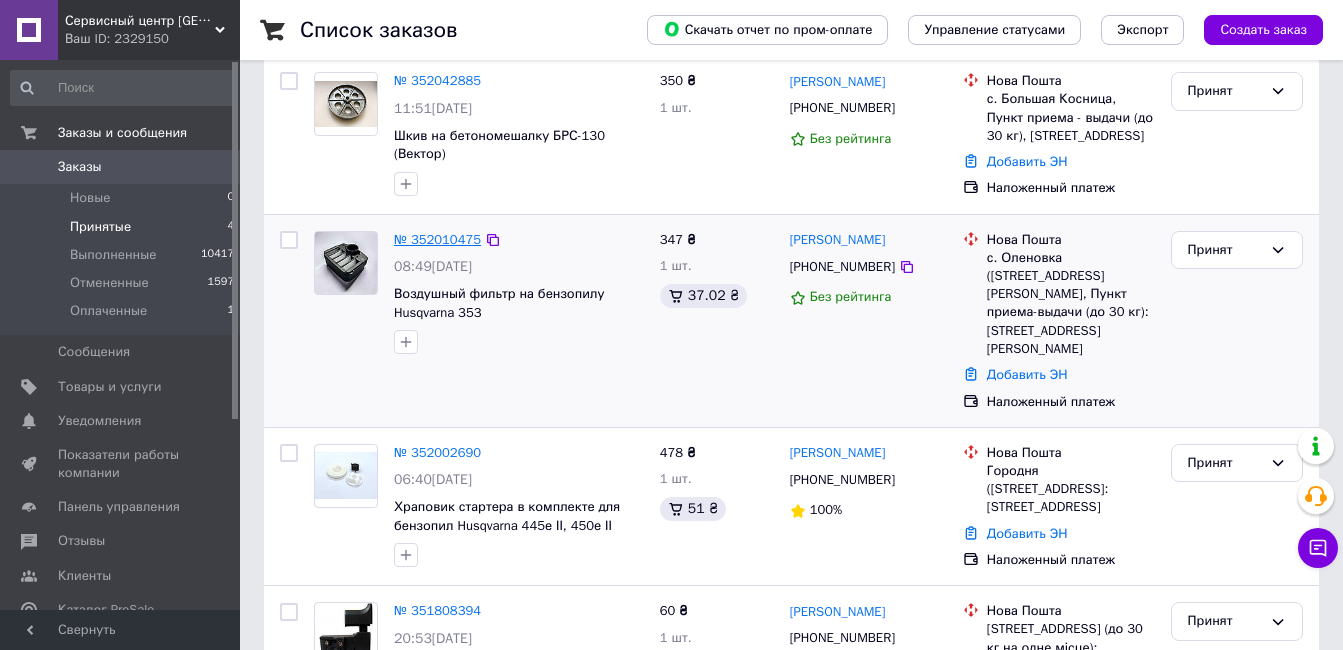 click on "№ 352010475" at bounding box center [437, 239] 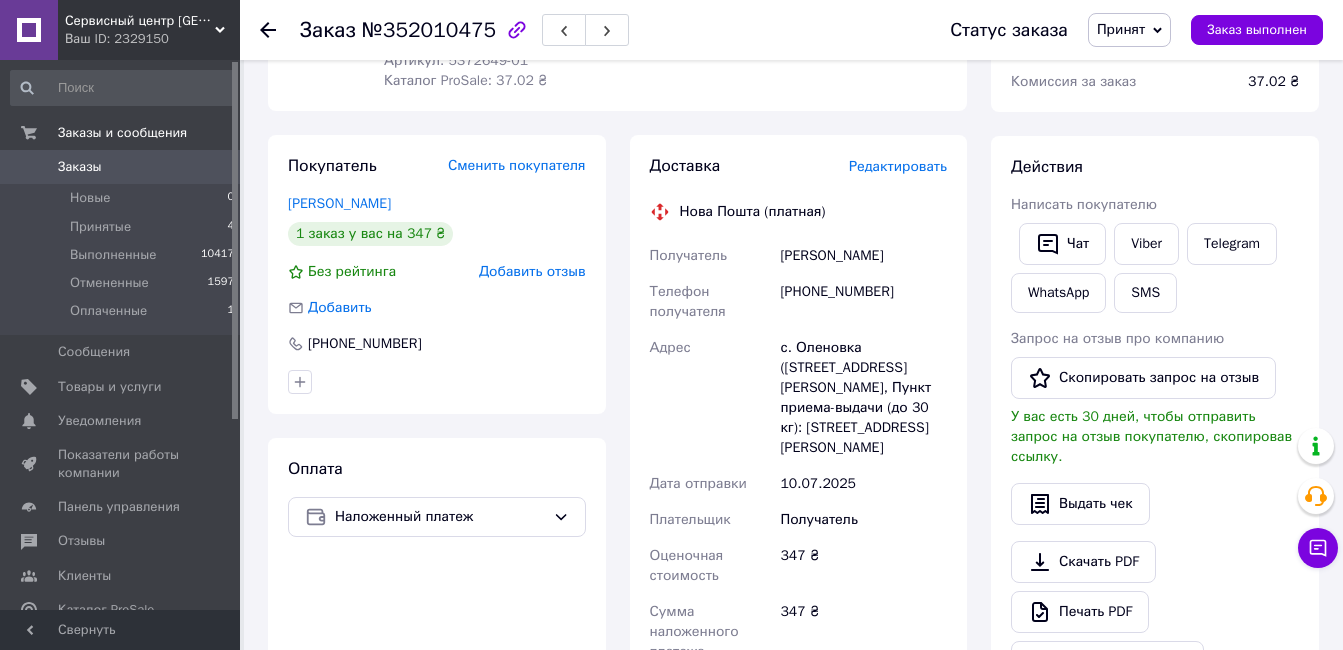 scroll, scrollTop: 0, scrollLeft: 0, axis: both 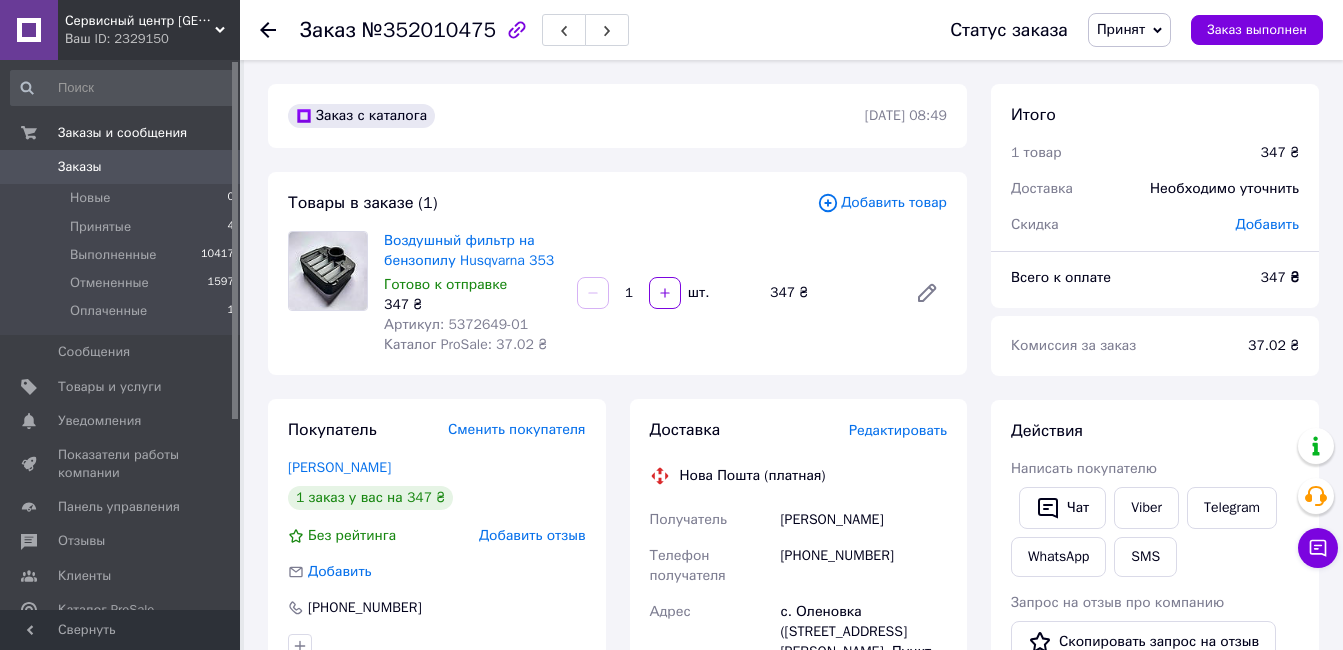 drag, startPoint x: 939, startPoint y: 521, endPoint x: 779, endPoint y: 532, distance: 160.37769 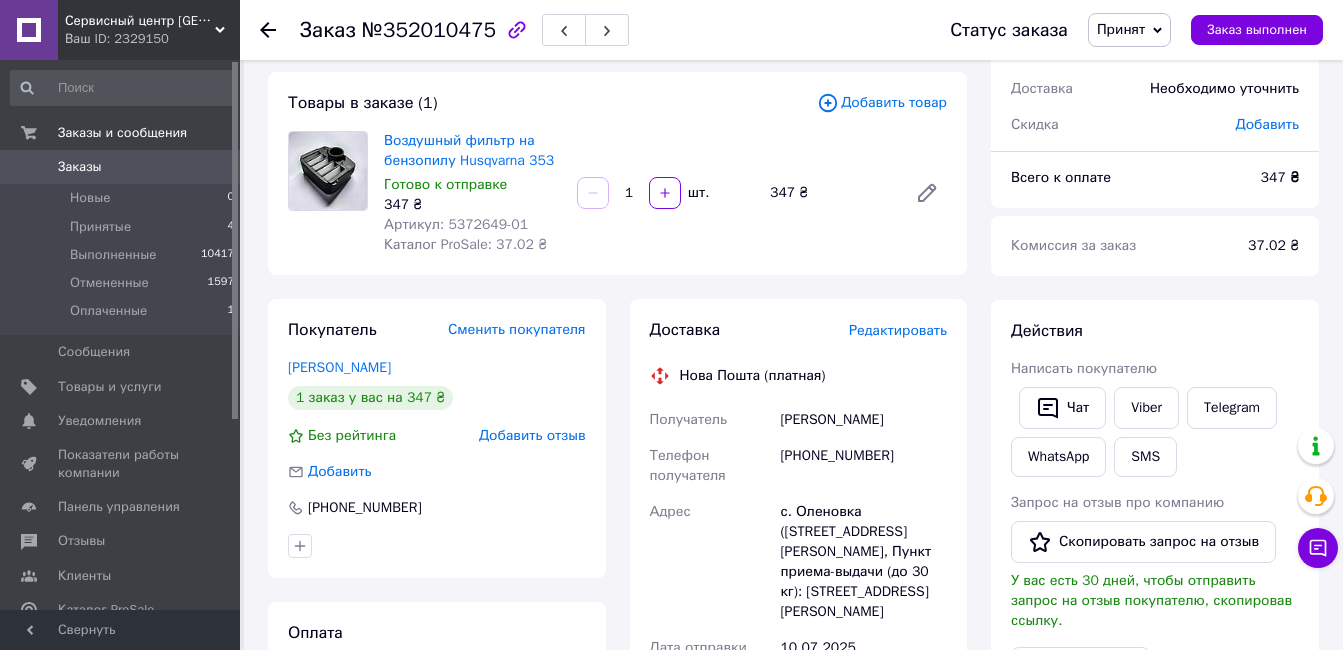 scroll, scrollTop: 200, scrollLeft: 0, axis: vertical 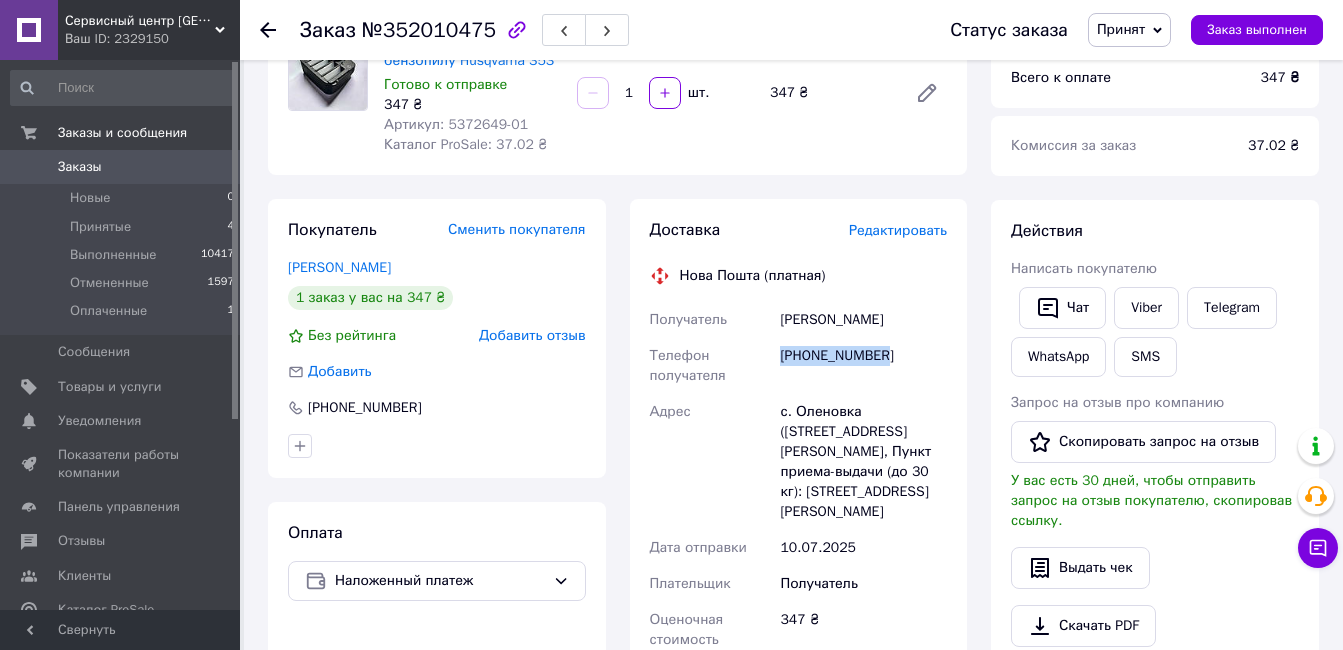 drag, startPoint x: 878, startPoint y: 358, endPoint x: 781, endPoint y: 352, distance: 97.18539 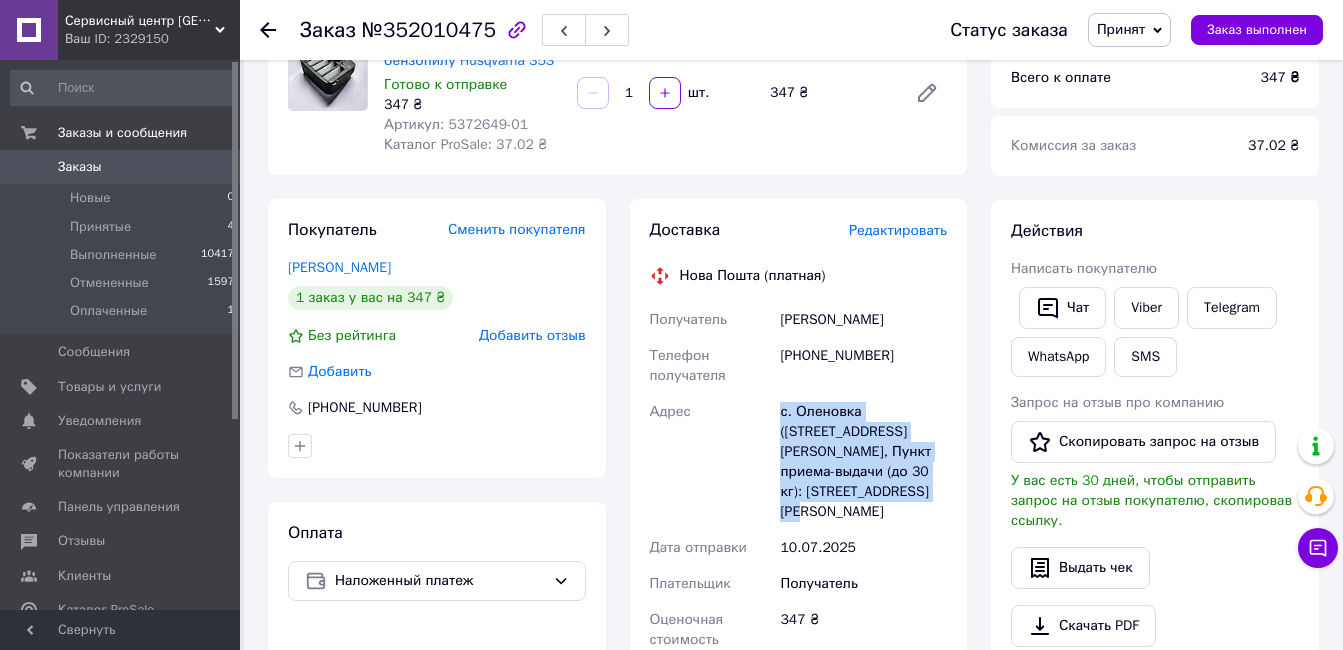 drag, startPoint x: 769, startPoint y: 408, endPoint x: 822, endPoint y: 487, distance: 95.131485 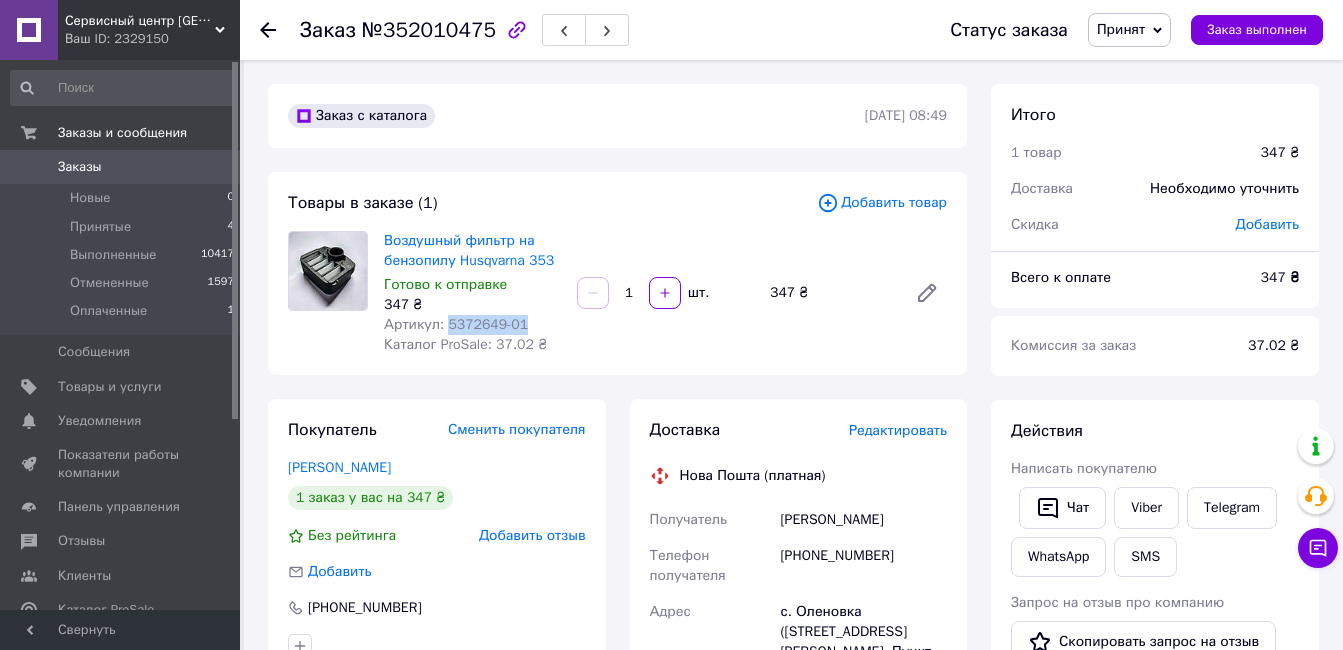 drag, startPoint x: 521, startPoint y: 325, endPoint x: 444, endPoint y: 330, distance: 77.16217 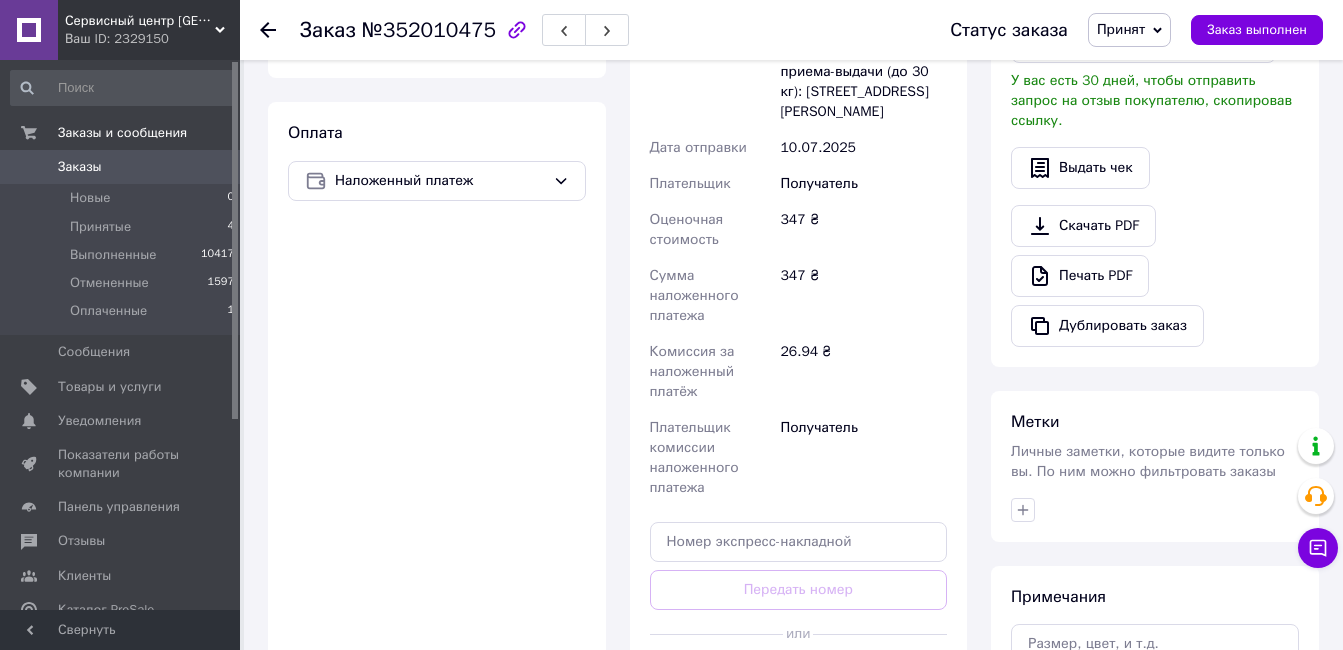scroll, scrollTop: 800, scrollLeft: 0, axis: vertical 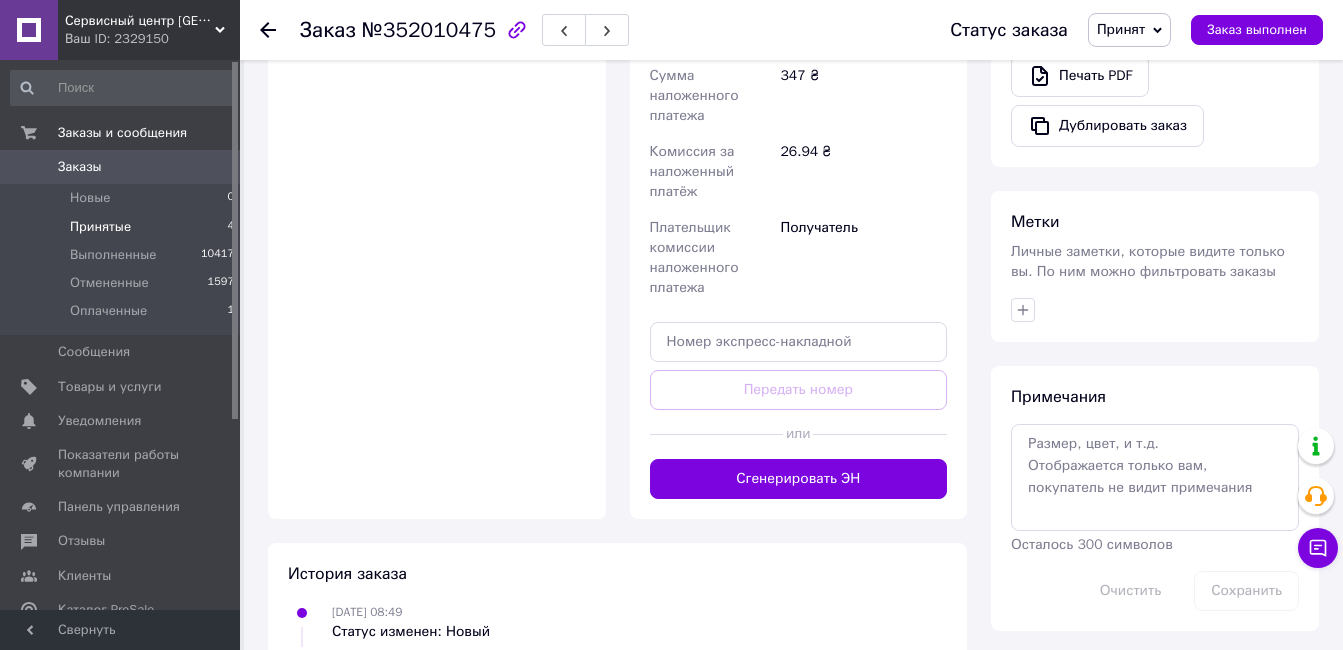click on "Принятые" at bounding box center [100, 227] 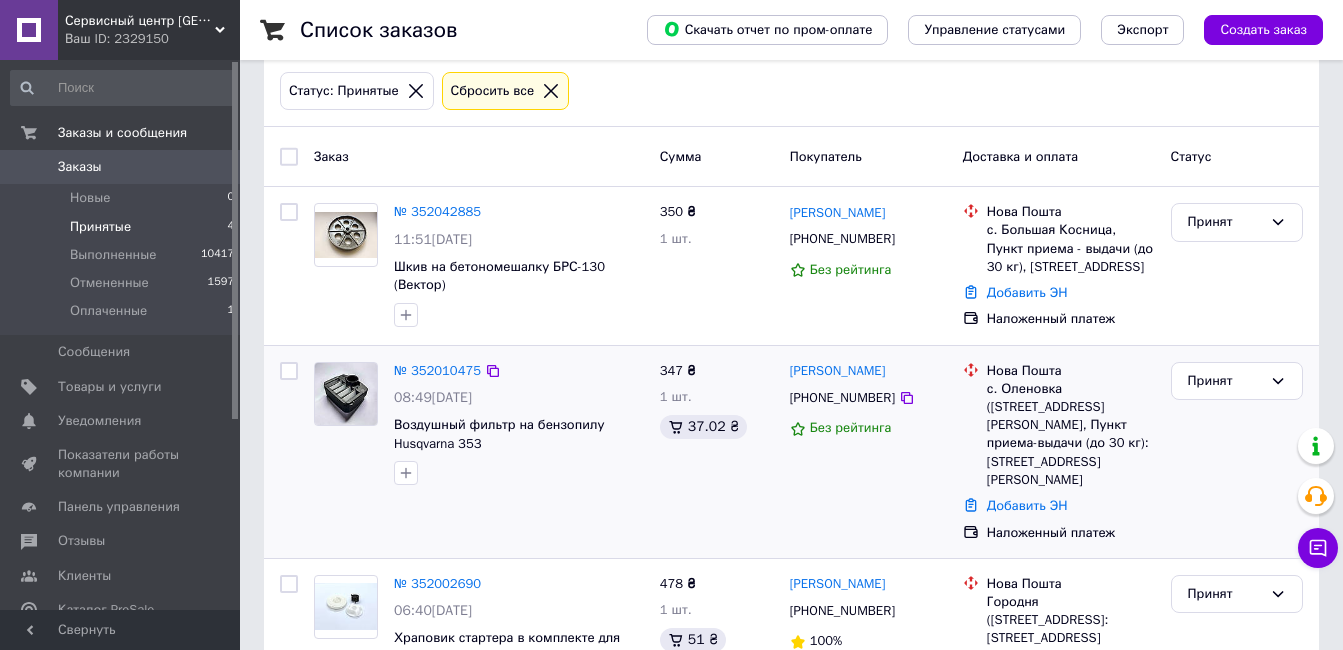 scroll, scrollTop: 0, scrollLeft: 0, axis: both 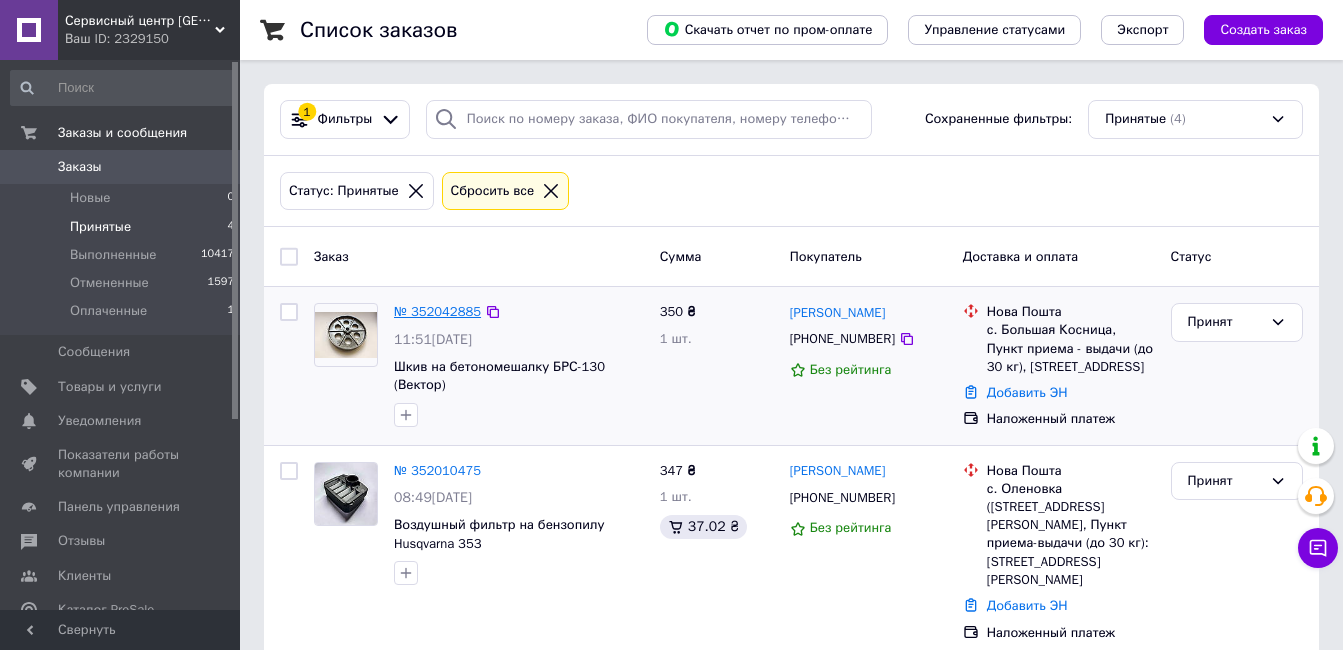 click on "№ 352042885" at bounding box center (437, 311) 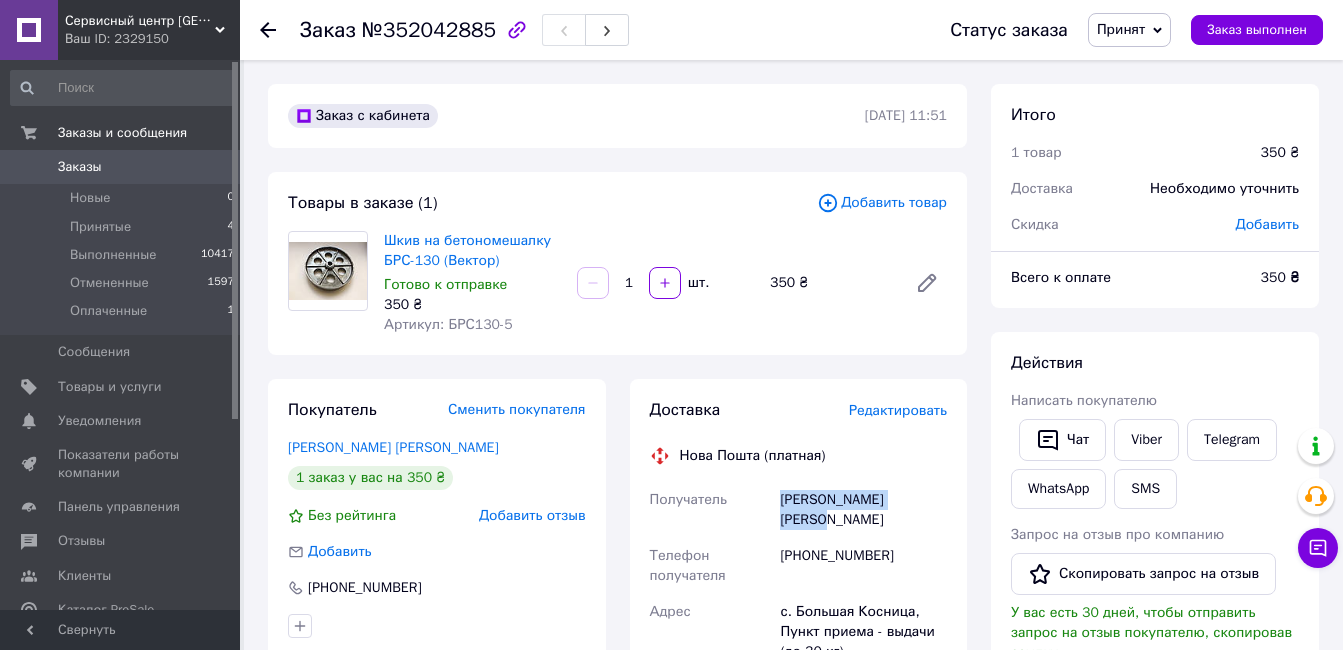 drag, startPoint x: 918, startPoint y: 505, endPoint x: 778, endPoint y: 510, distance: 140.08926 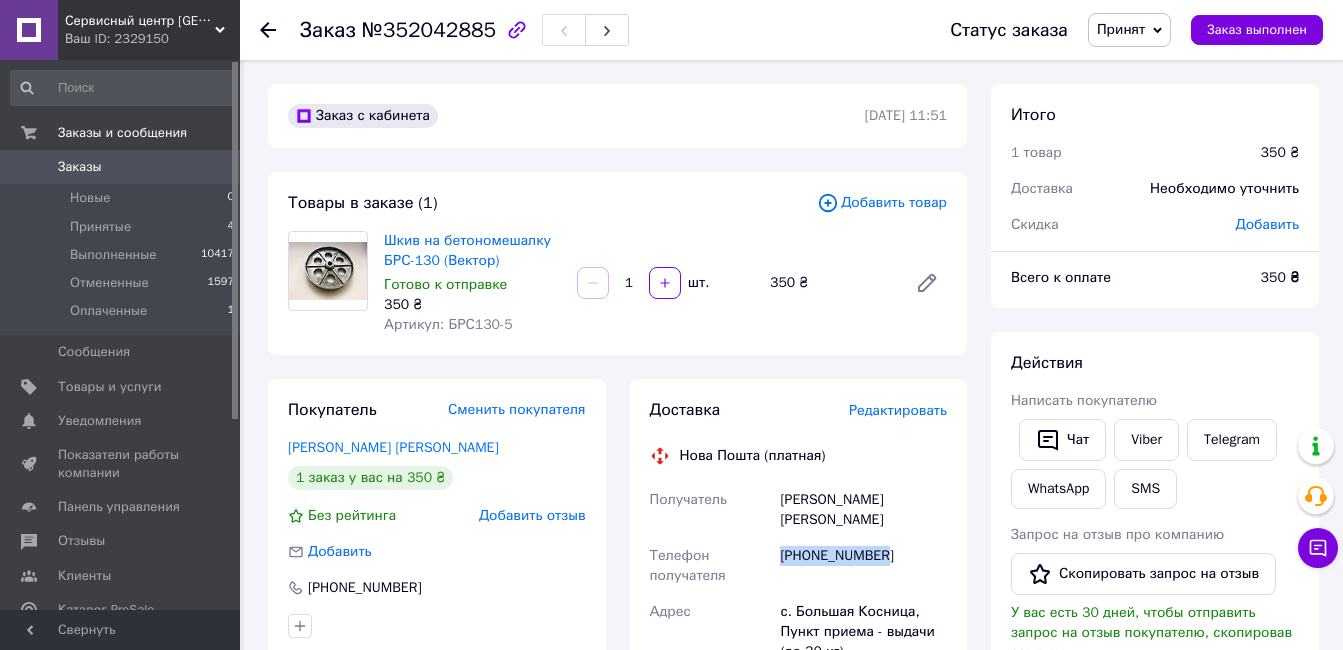 drag, startPoint x: 900, startPoint y: 540, endPoint x: 783, endPoint y: 536, distance: 117.06836 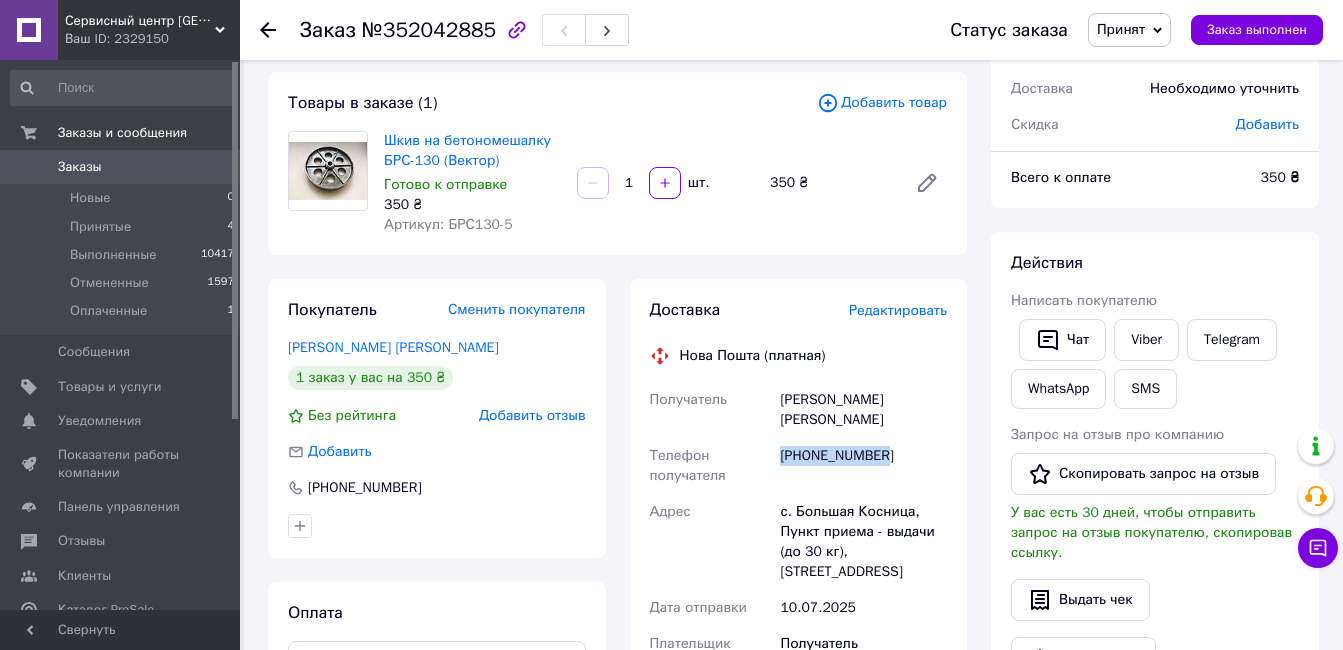 scroll, scrollTop: 300, scrollLeft: 0, axis: vertical 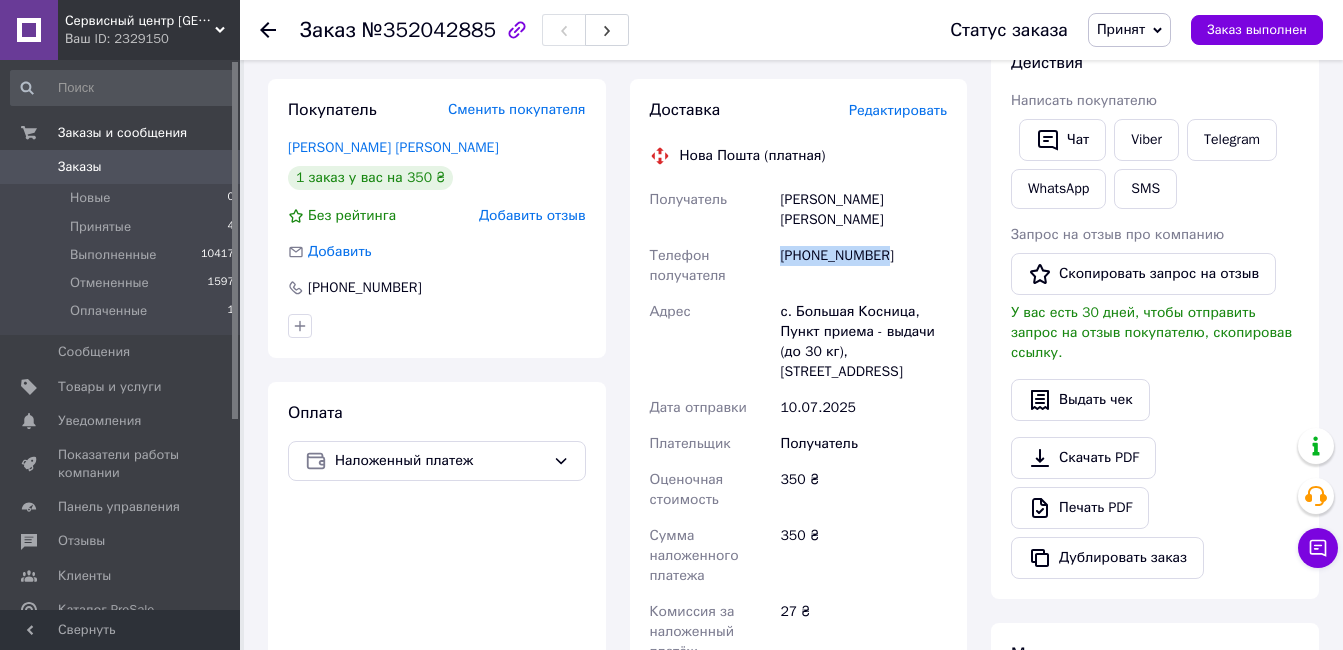 drag, startPoint x: 814, startPoint y: 302, endPoint x: 938, endPoint y: 365, distance: 139.0863 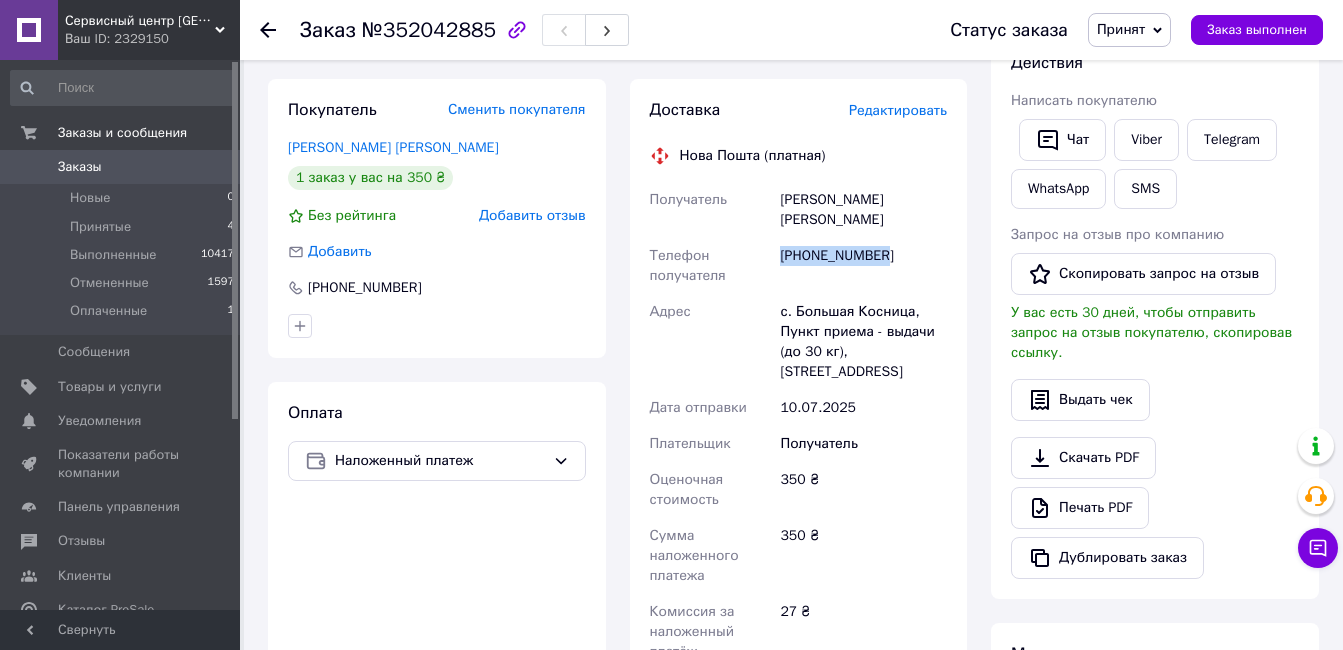 scroll, scrollTop: 0, scrollLeft: 0, axis: both 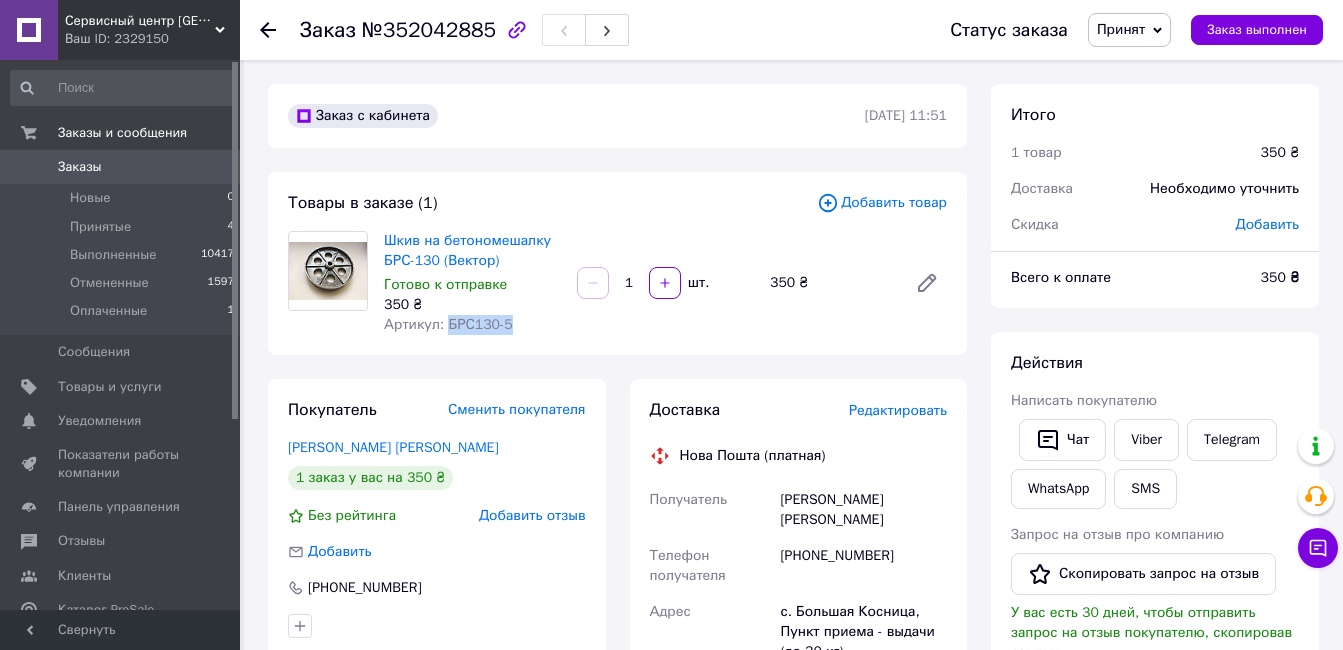 drag, startPoint x: 465, startPoint y: 343, endPoint x: 447, endPoint y: 331, distance: 21.633308 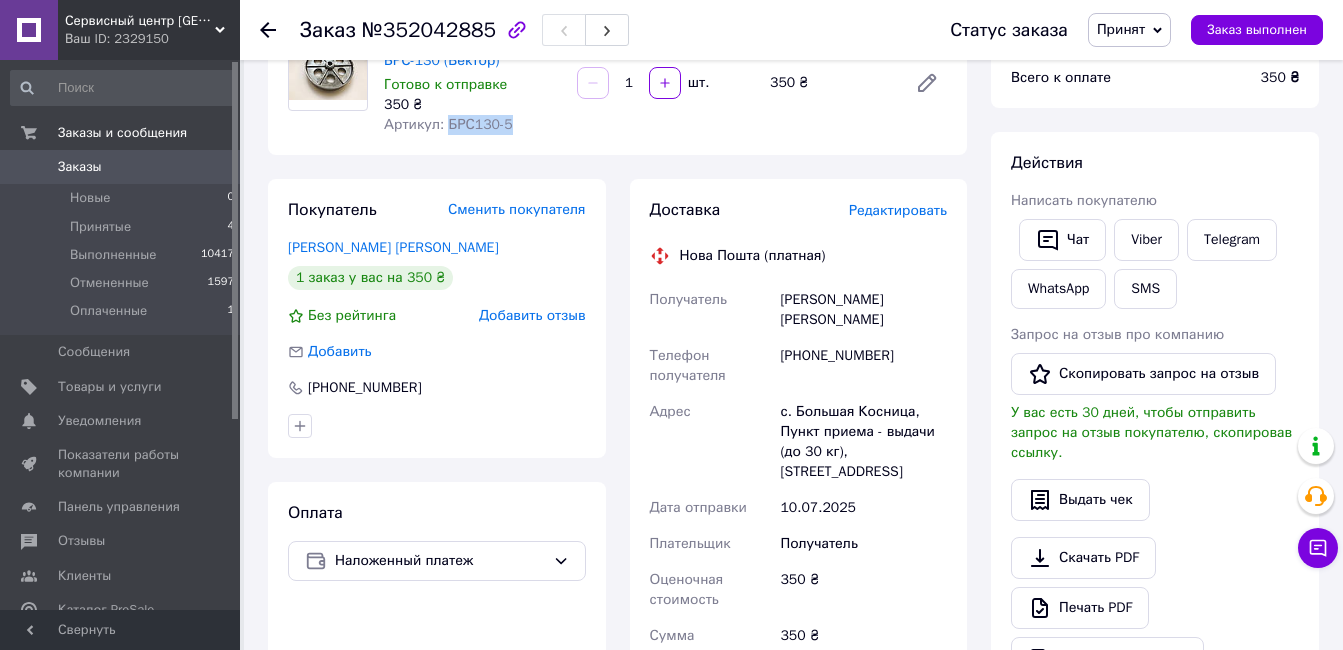scroll, scrollTop: 0, scrollLeft: 0, axis: both 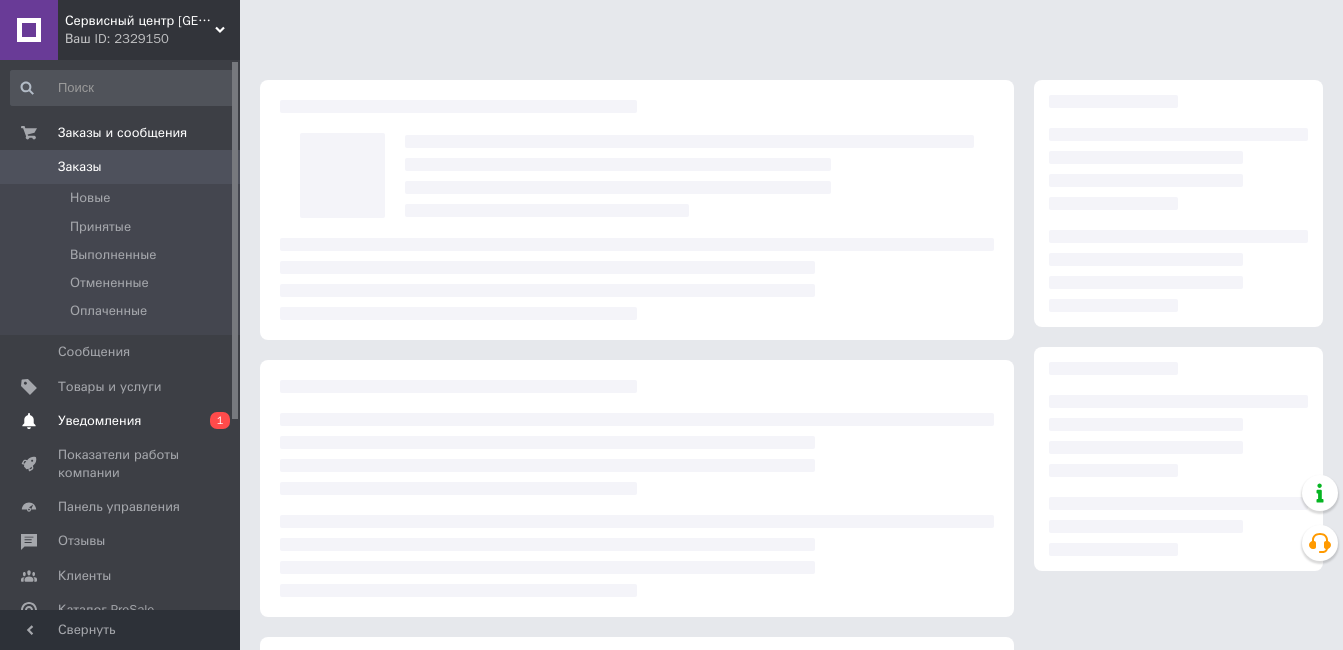 click on "Уведомления" at bounding box center (121, 421) 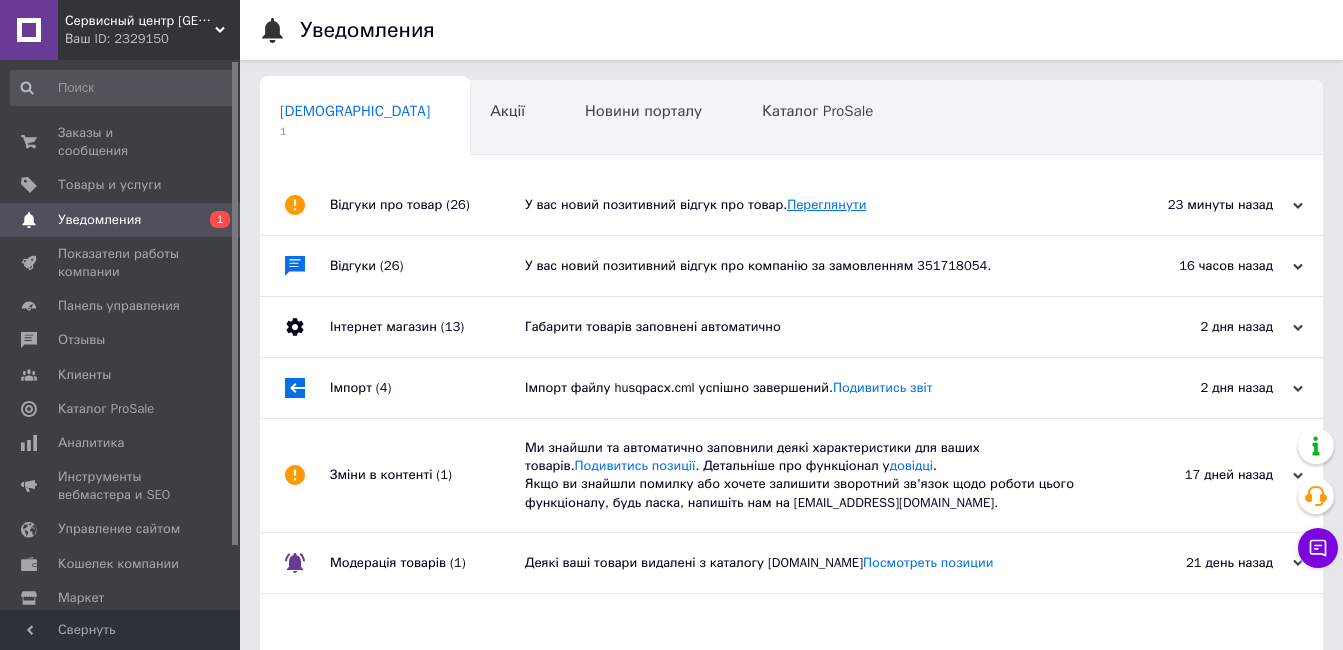 click on "Переглянути" at bounding box center (826, 204) 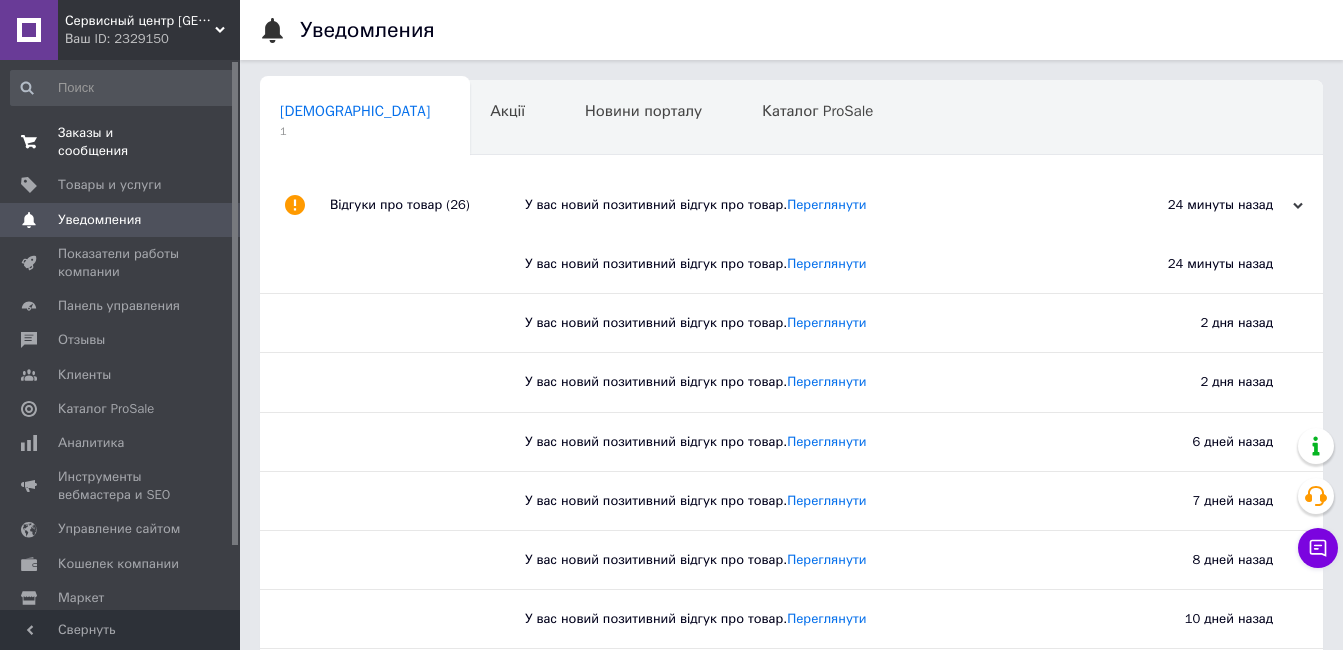 click on "Заказы и сообщения" at bounding box center (121, 142) 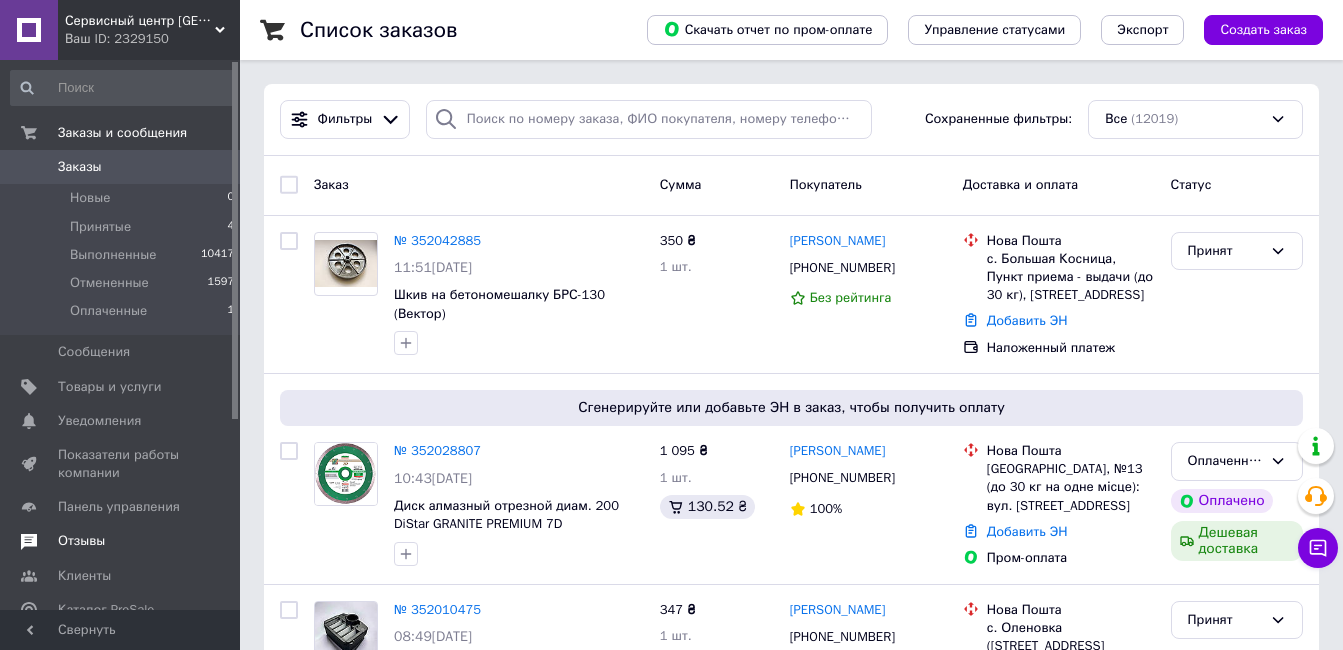 click on "Отзывы" at bounding box center (81, 541) 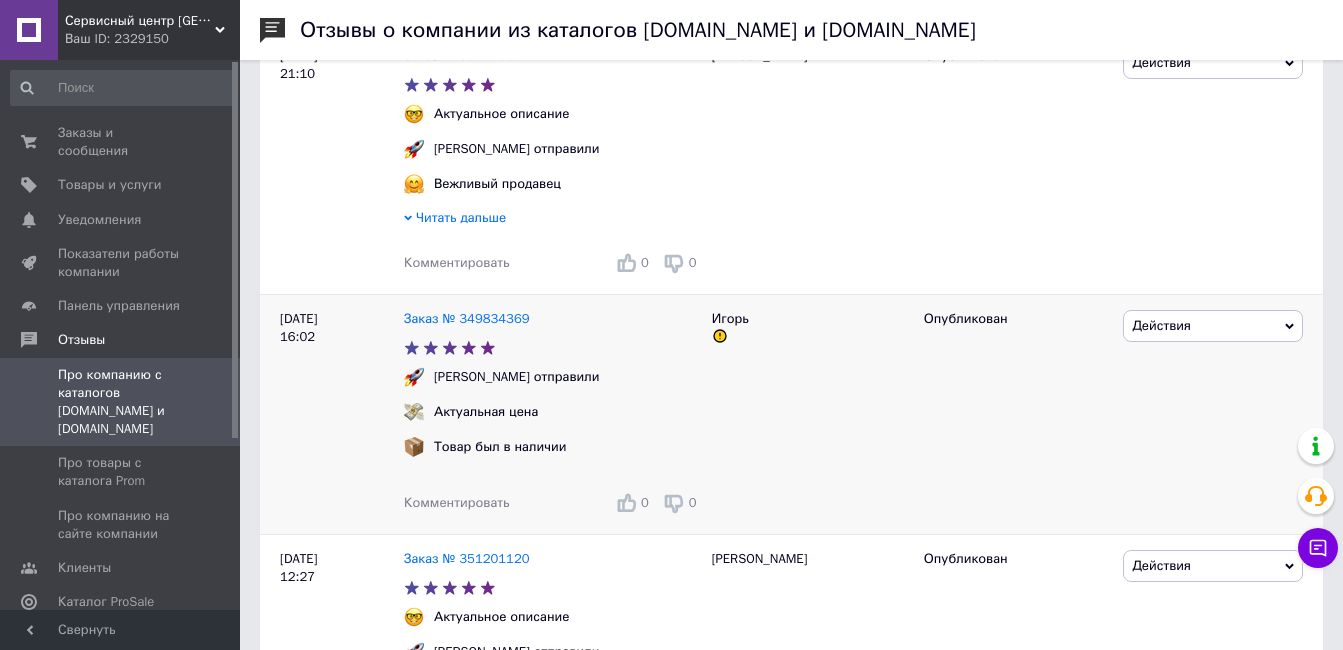 scroll, scrollTop: 0, scrollLeft: 0, axis: both 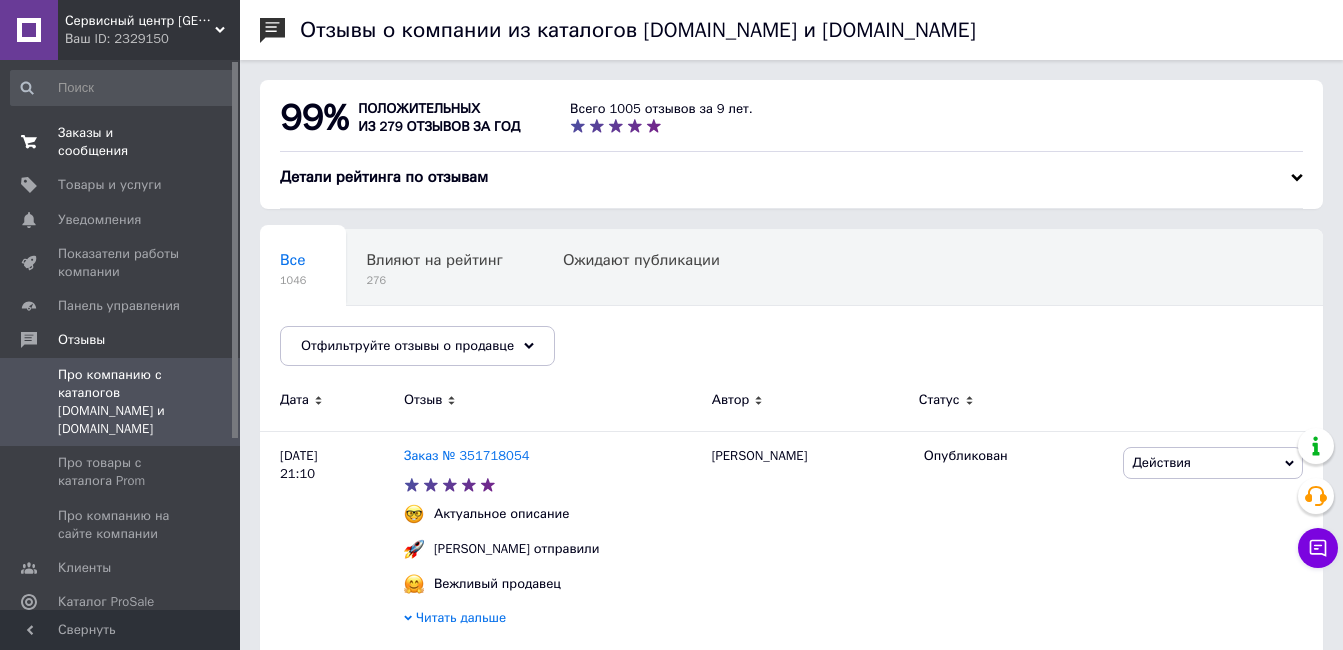 click on "Заказы и сообщения" at bounding box center (121, 142) 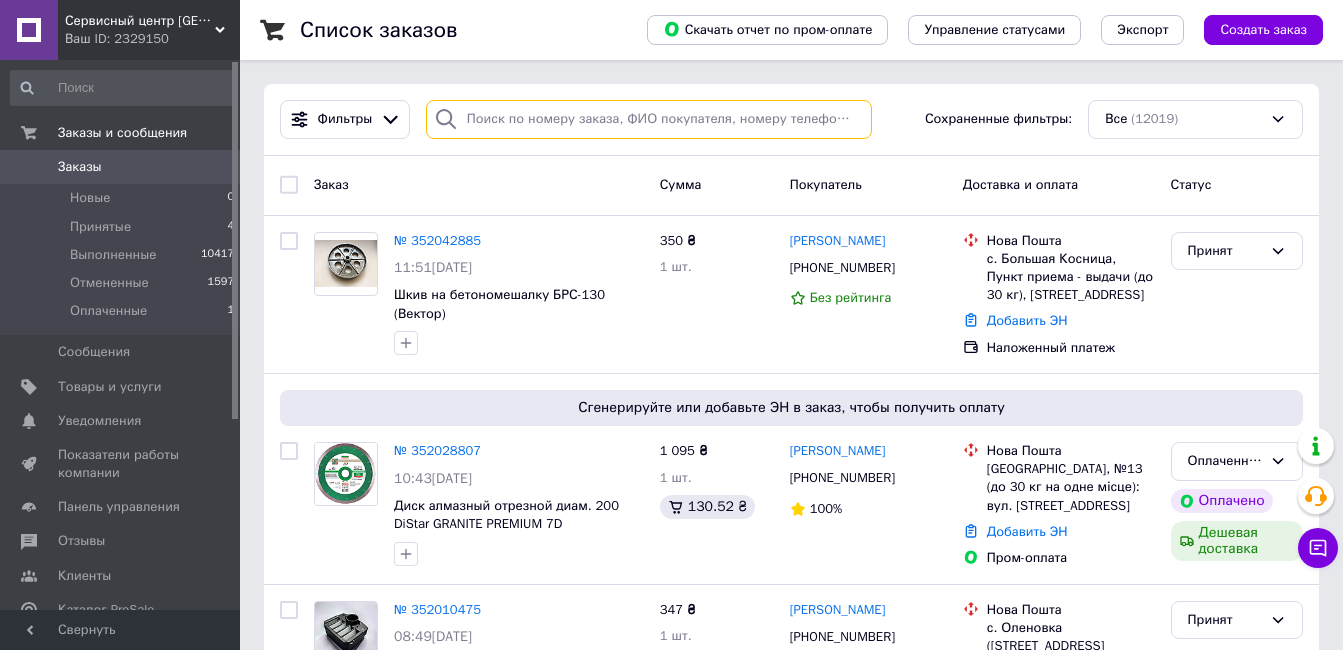 click at bounding box center [649, 119] 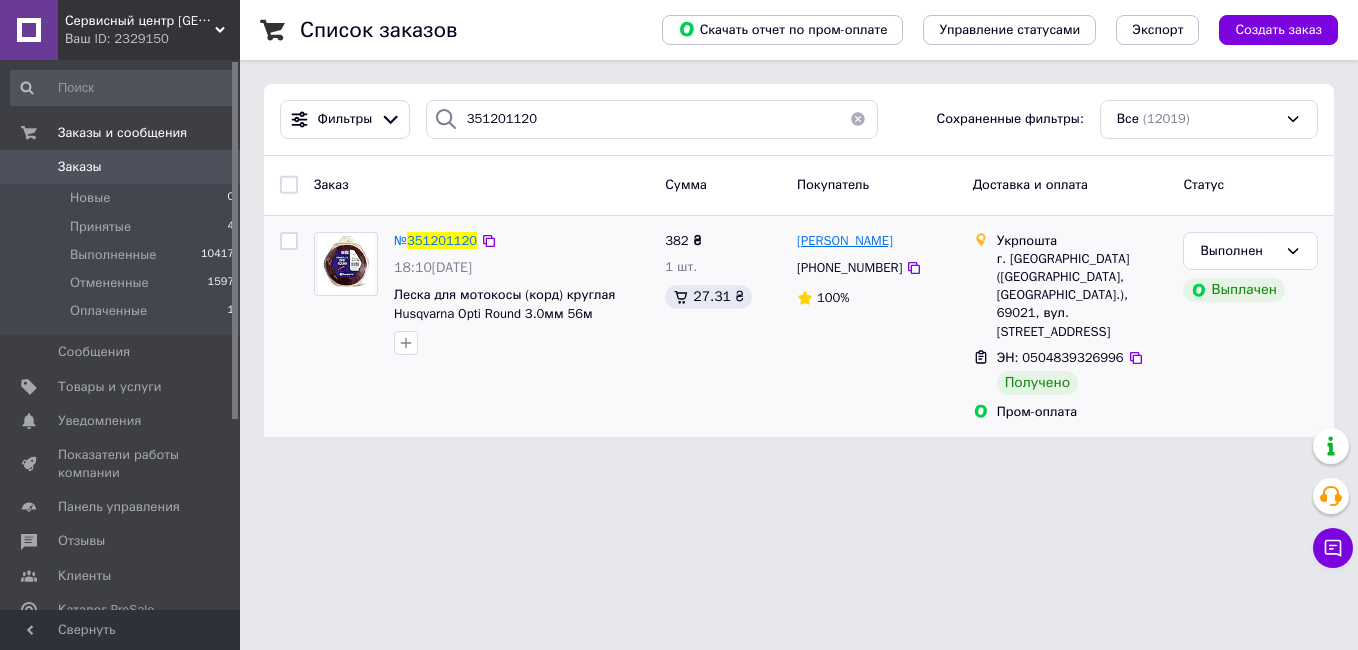 drag, startPoint x: 912, startPoint y: 249, endPoint x: 844, endPoint y: 247, distance: 68.0294 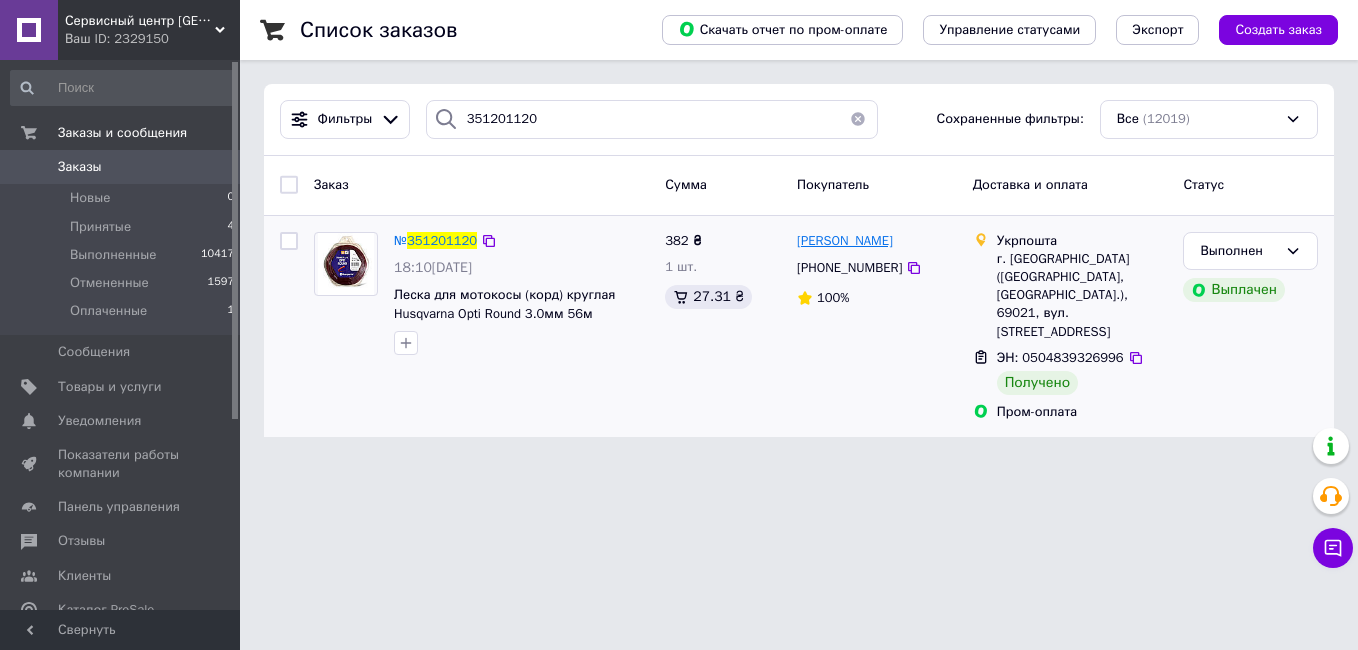 copy on "Онищенко" 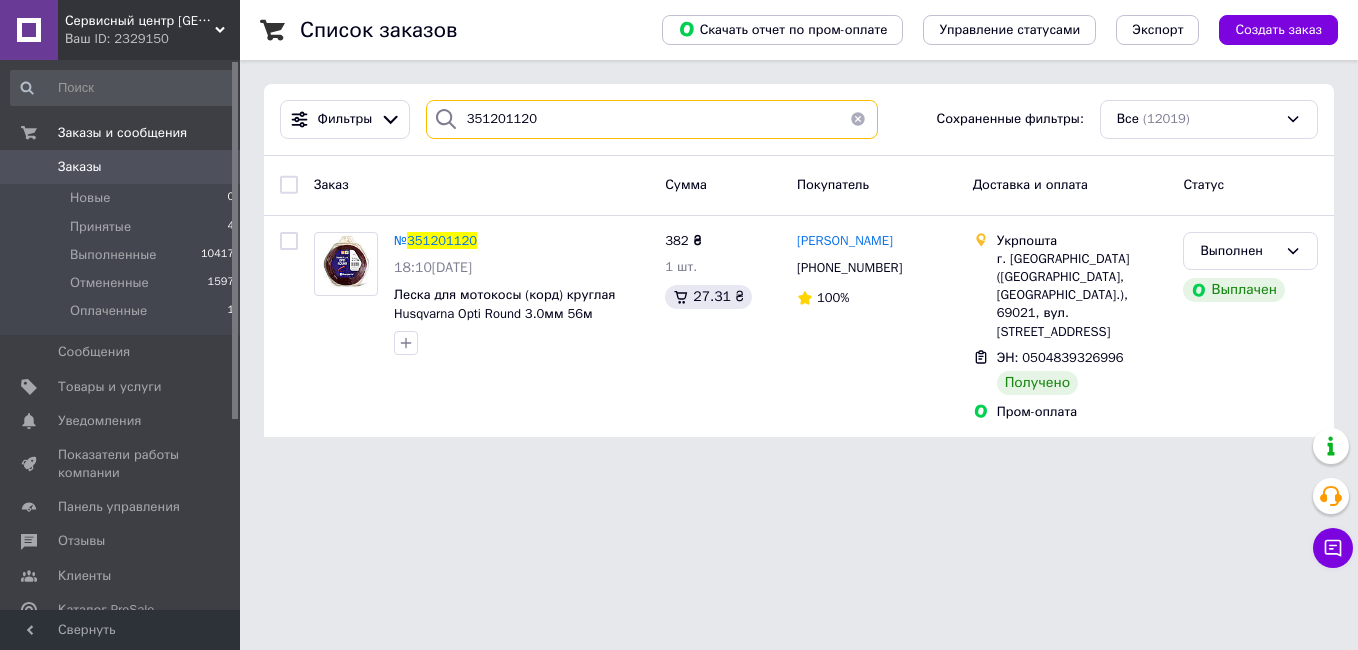 drag, startPoint x: 401, startPoint y: 106, endPoint x: 344, endPoint y: 98, distance: 57.558666 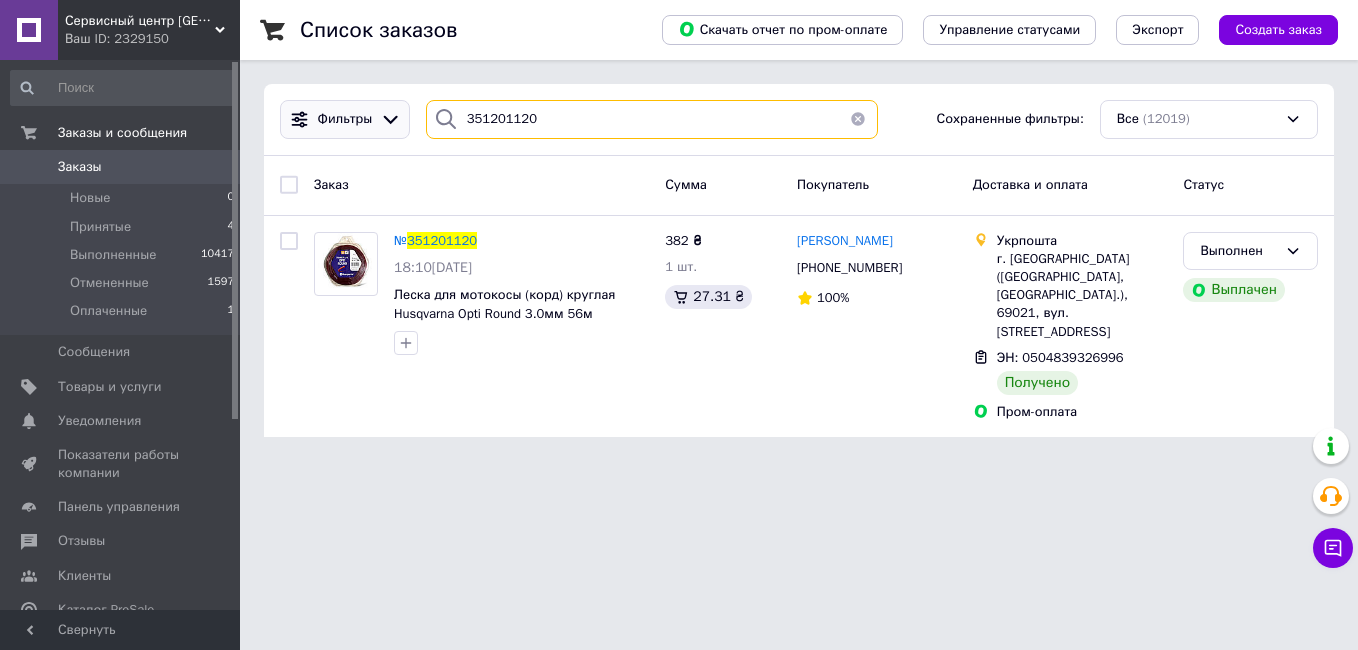 paste on "430529" 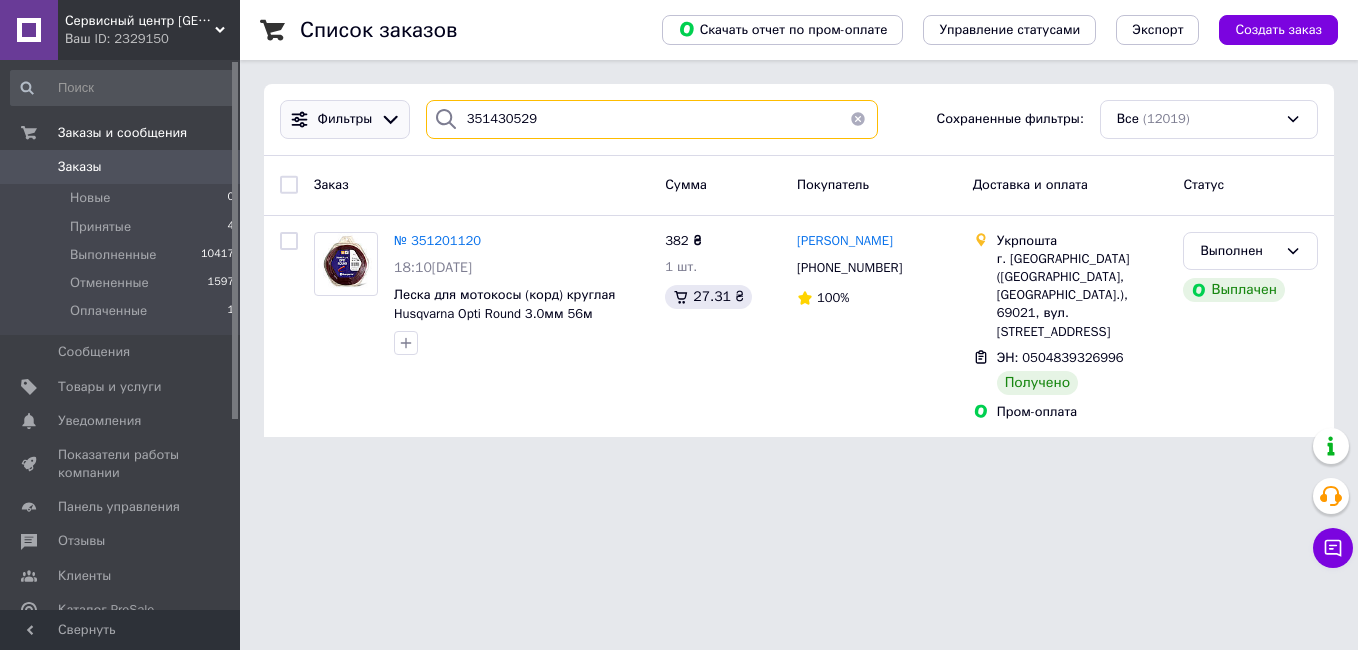 type on "351430529" 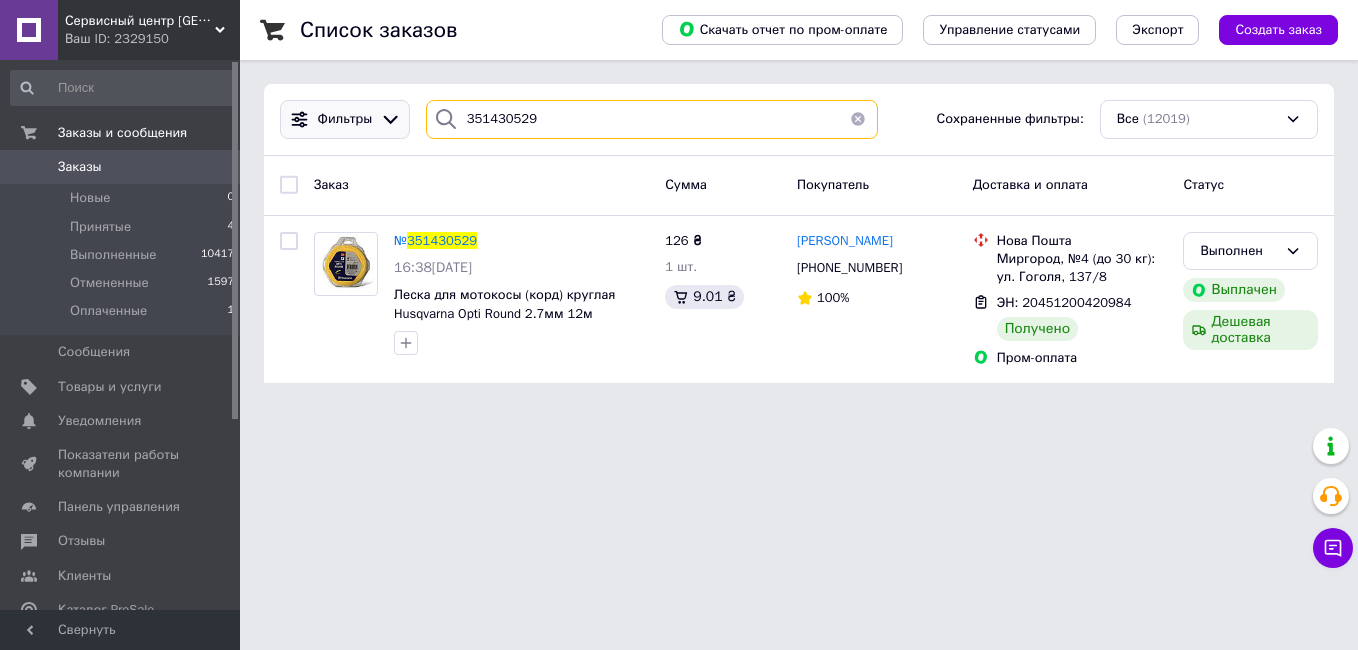drag, startPoint x: 541, startPoint y: 119, endPoint x: 339, endPoint y: 102, distance: 202.71408 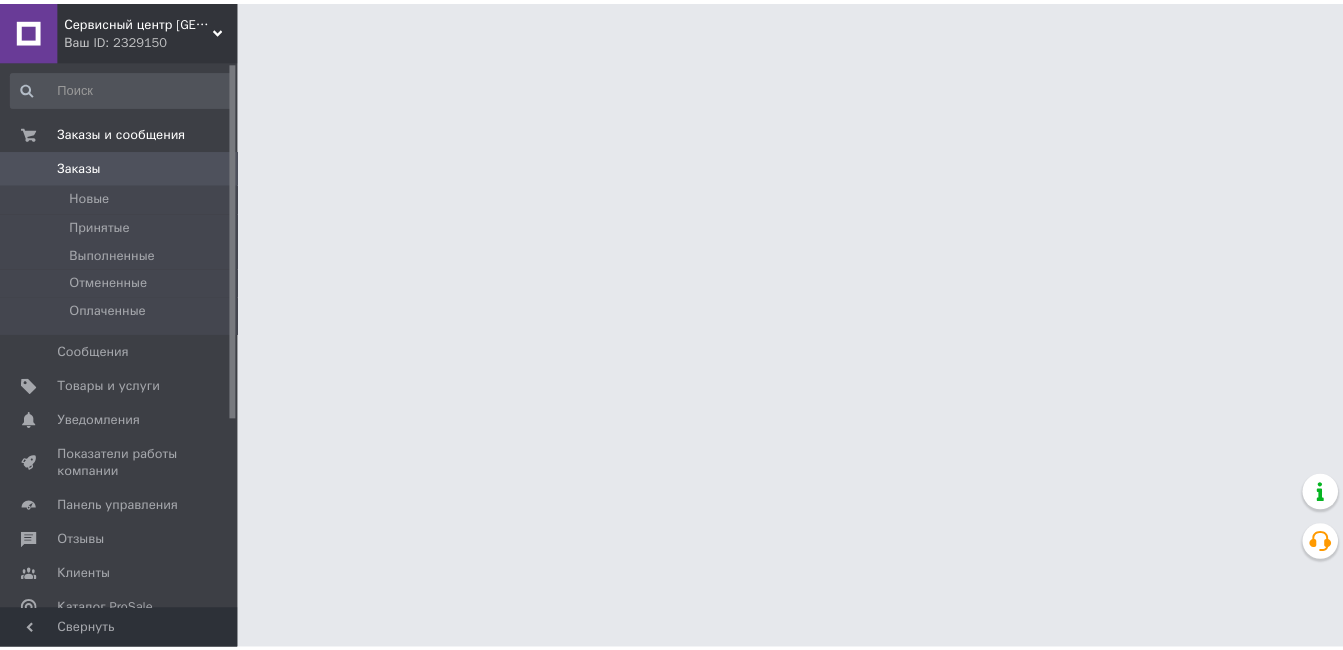 scroll, scrollTop: 0, scrollLeft: 0, axis: both 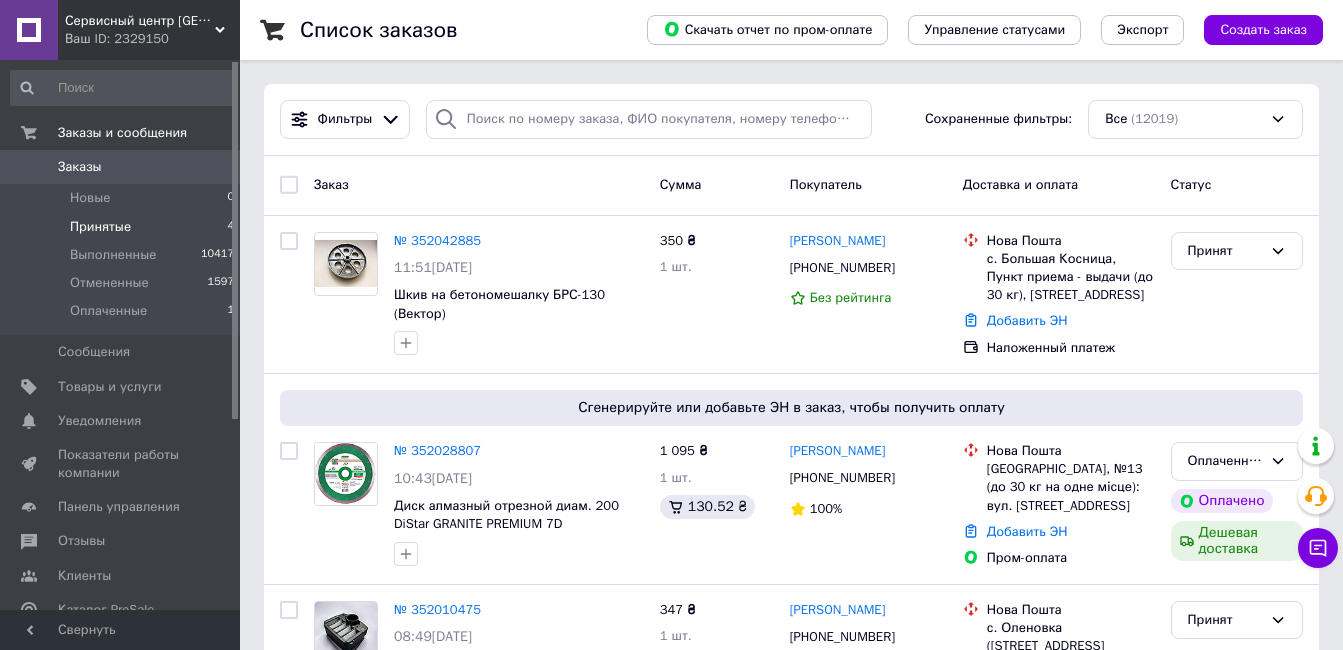 click on "Принятые" at bounding box center [100, 227] 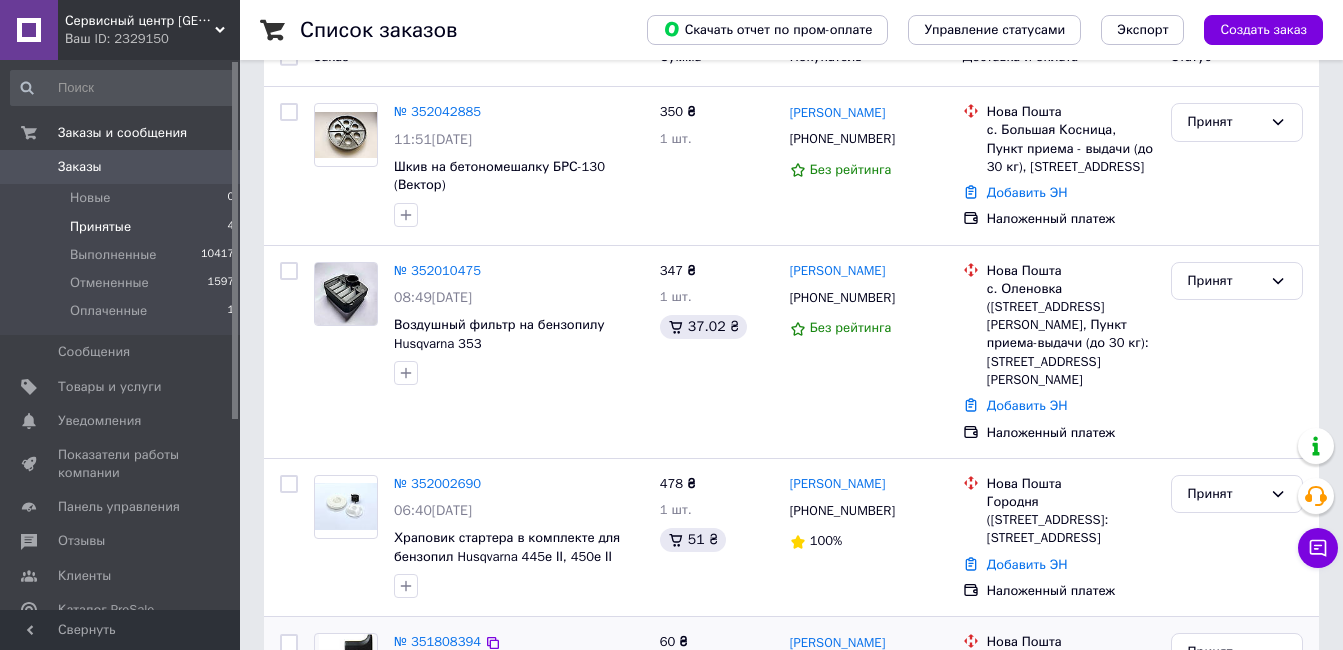 scroll, scrollTop: 331, scrollLeft: 0, axis: vertical 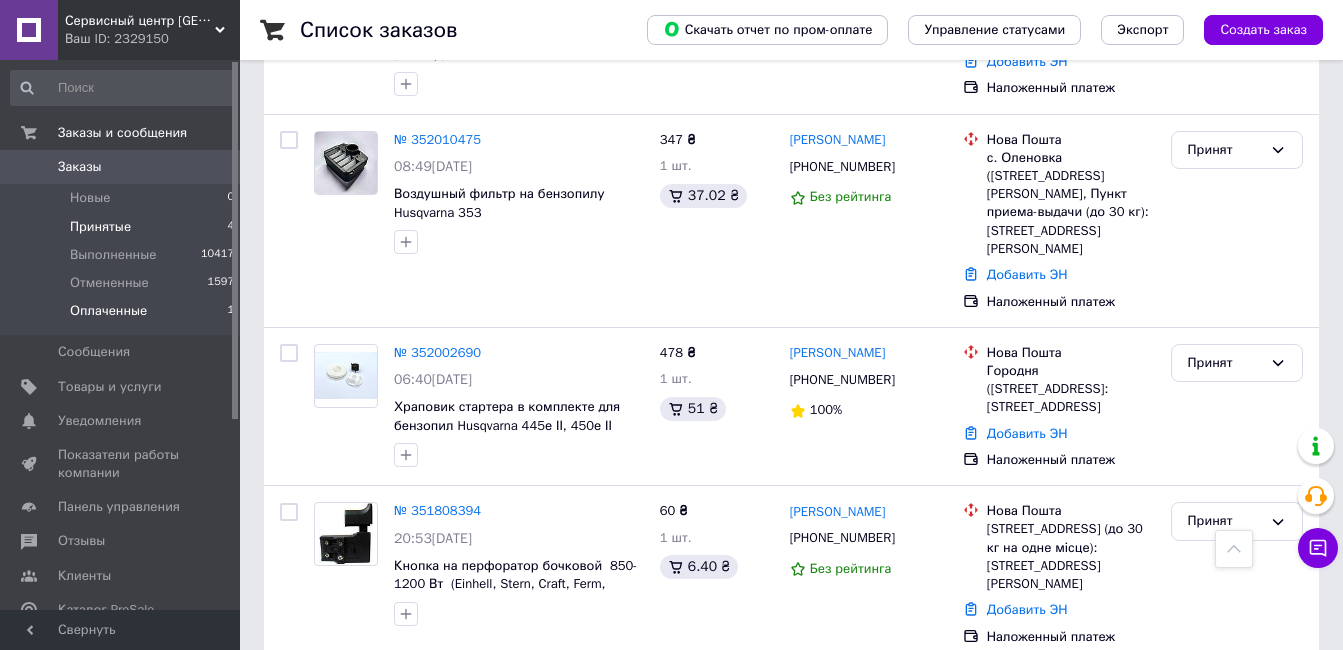 click on "Оплаченные" at bounding box center (108, 311) 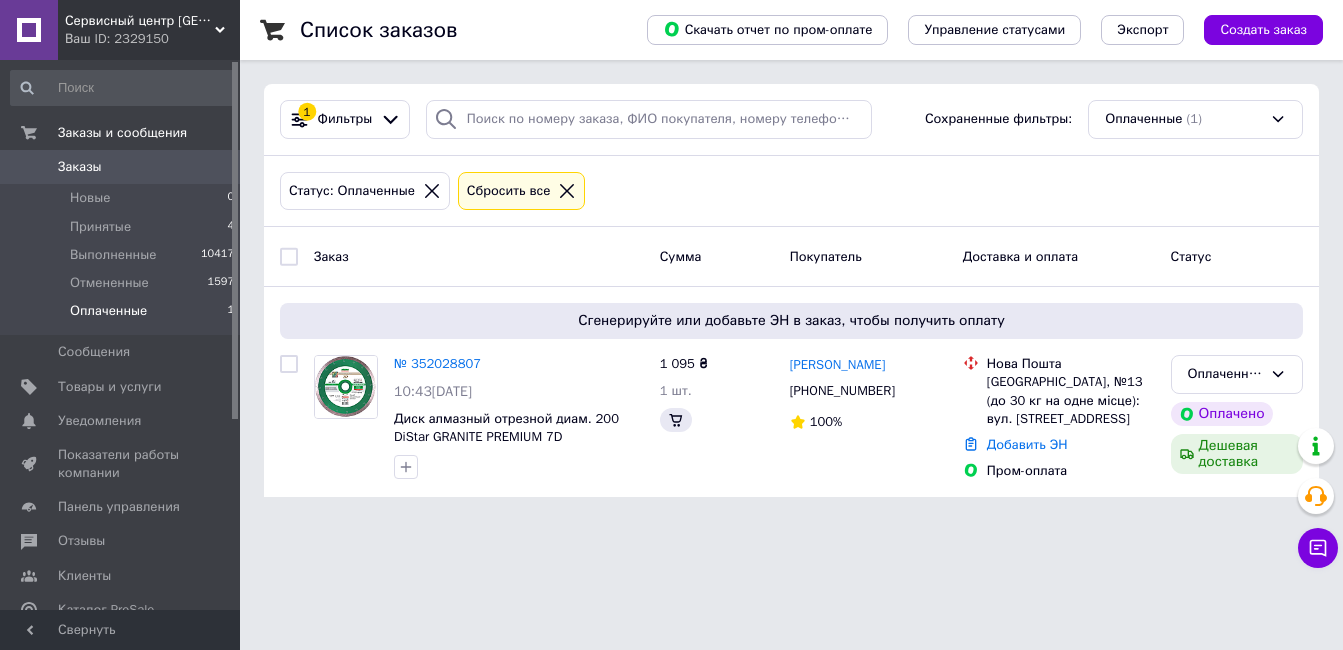 scroll, scrollTop: 0, scrollLeft: 0, axis: both 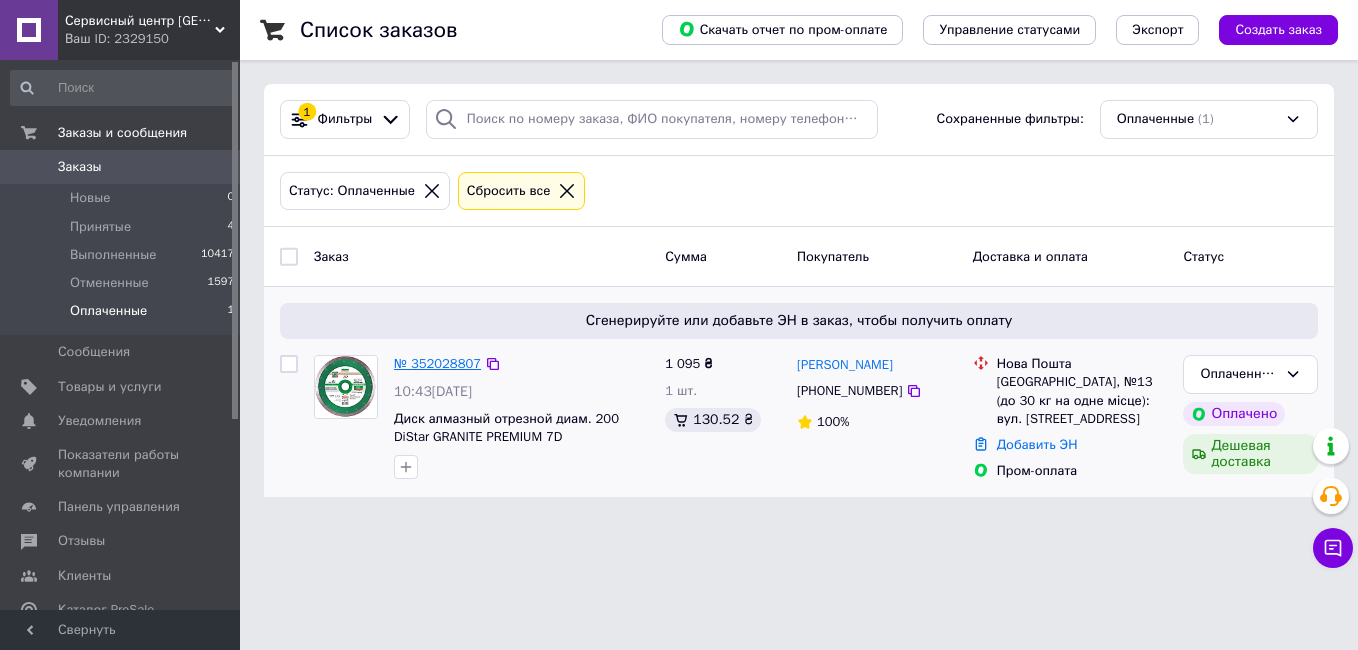 click on "№ 352028807" at bounding box center (437, 363) 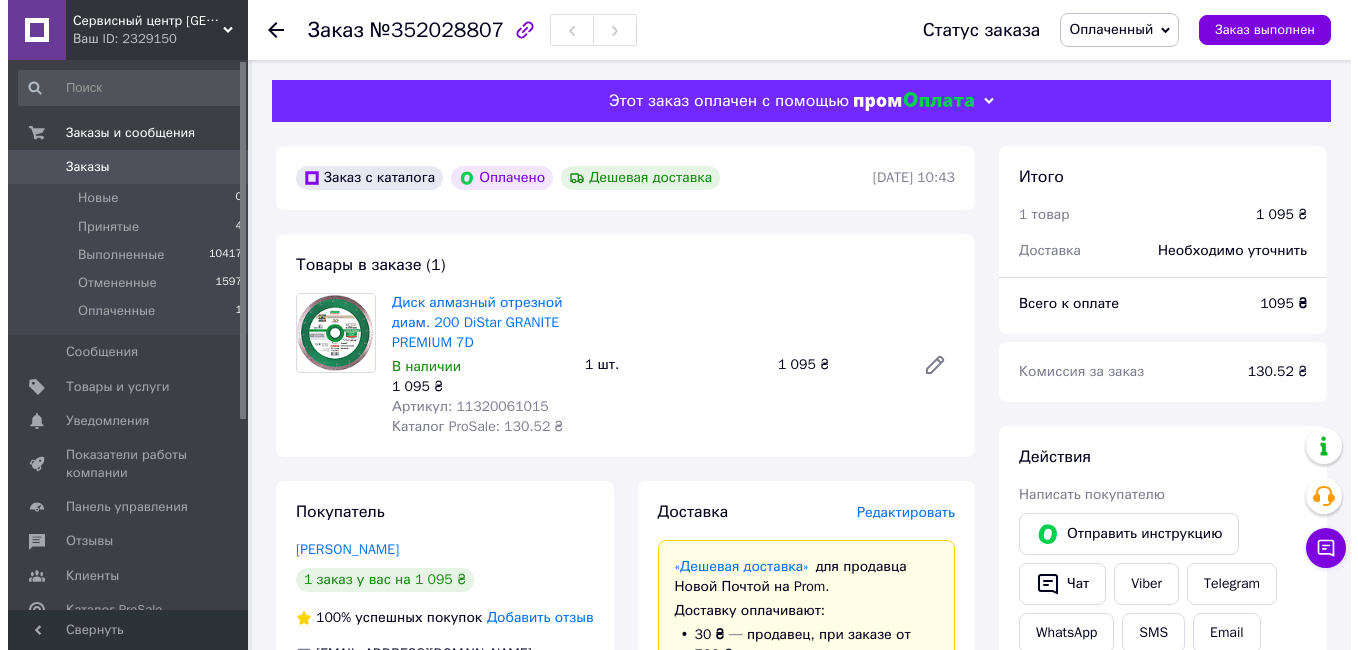 scroll, scrollTop: 400, scrollLeft: 0, axis: vertical 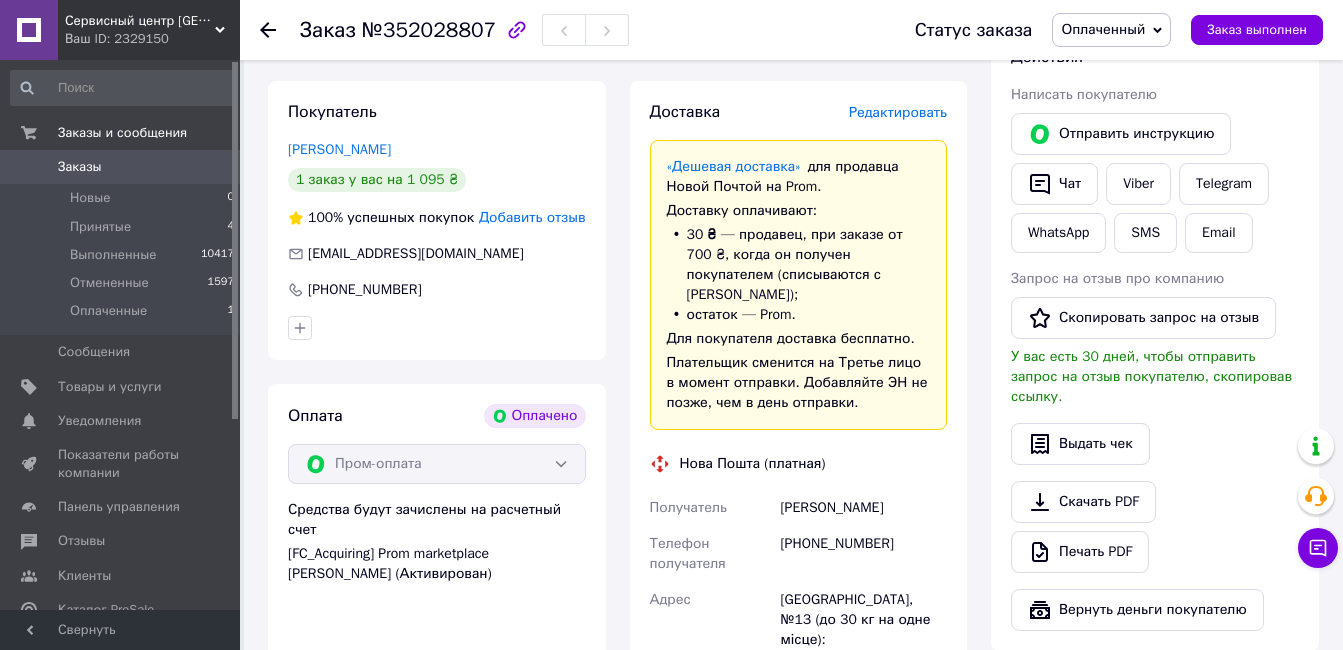 click on "Редактировать" at bounding box center [898, 112] 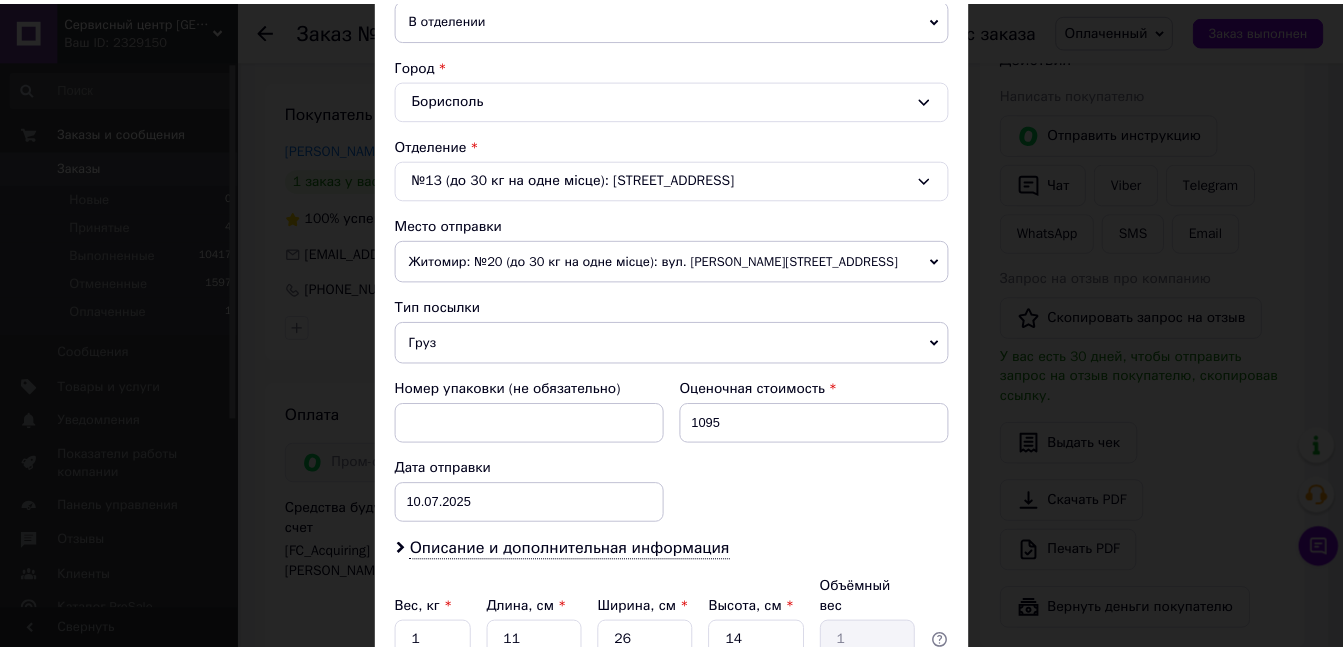 scroll, scrollTop: 678, scrollLeft: 0, axis: vertical 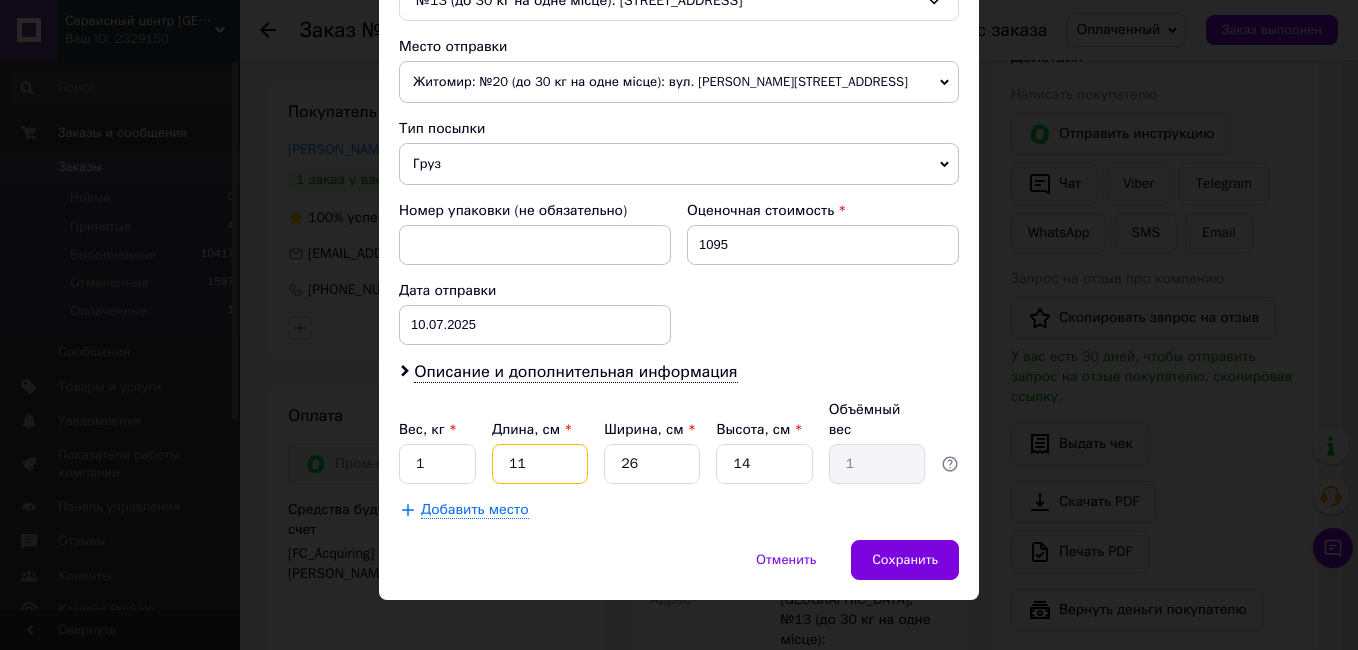 click on "11" at bounding box center [540, 464] 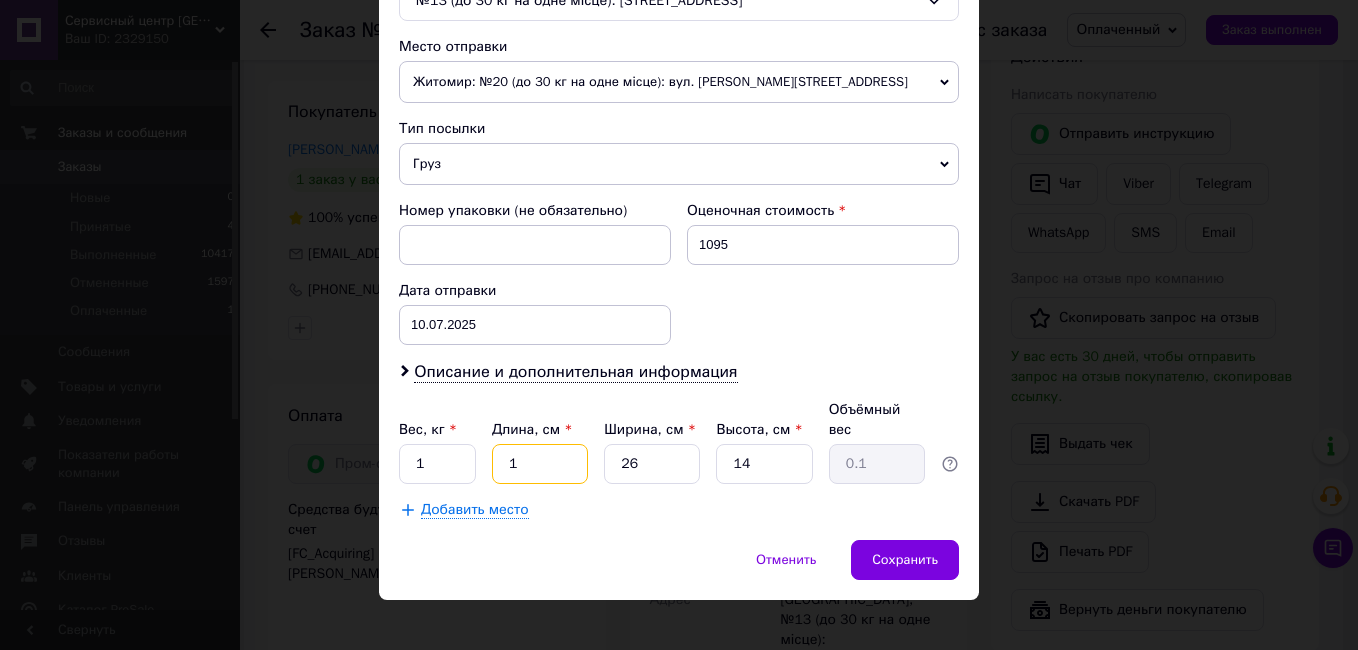 type 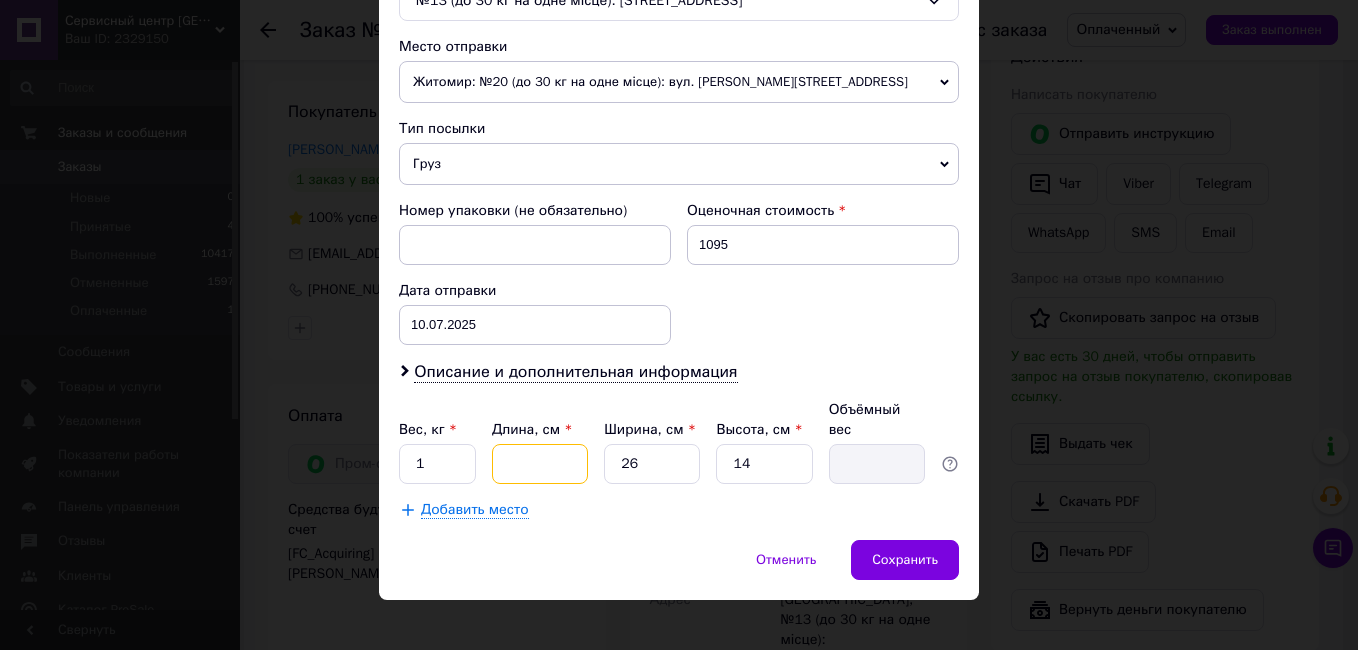 type on "3" 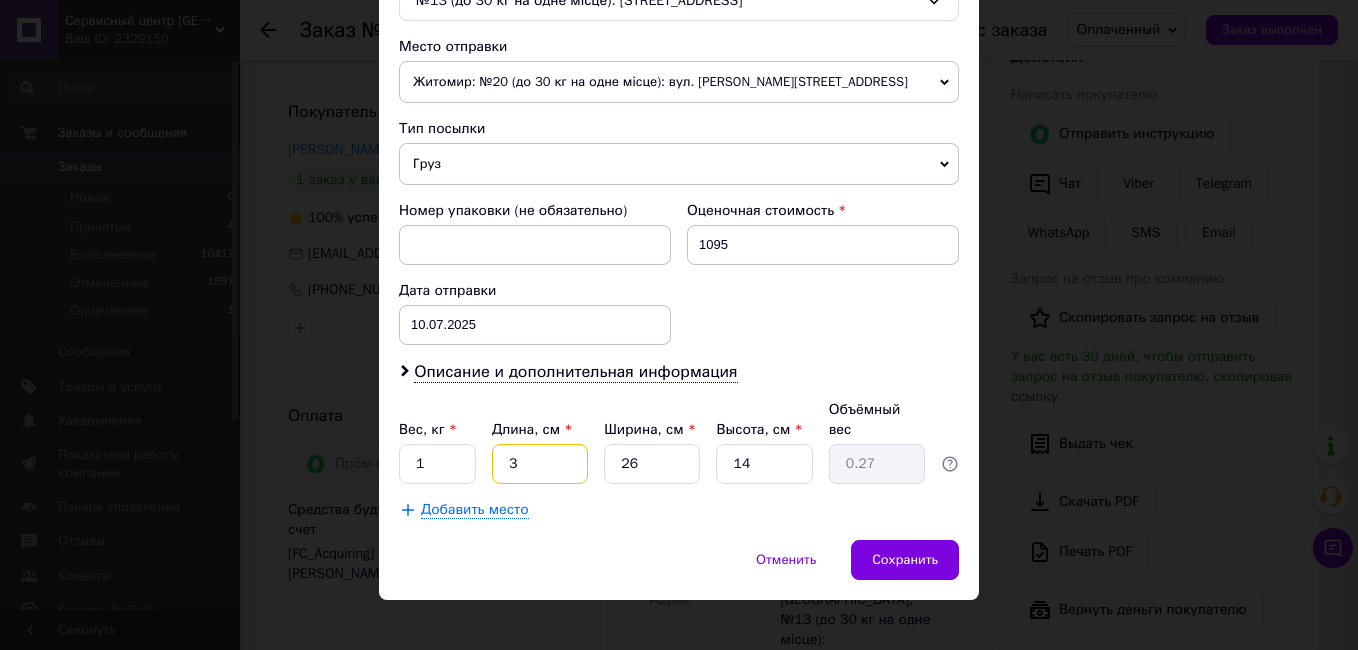 type on "30" 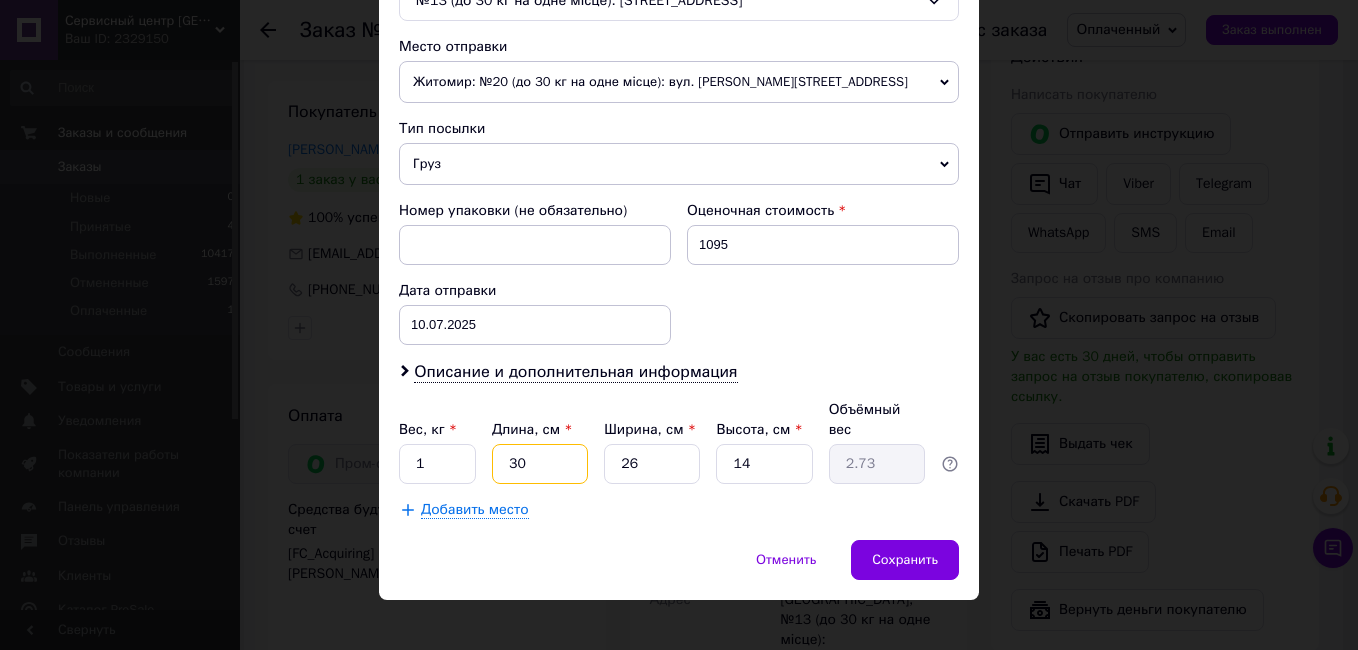 type on "30" 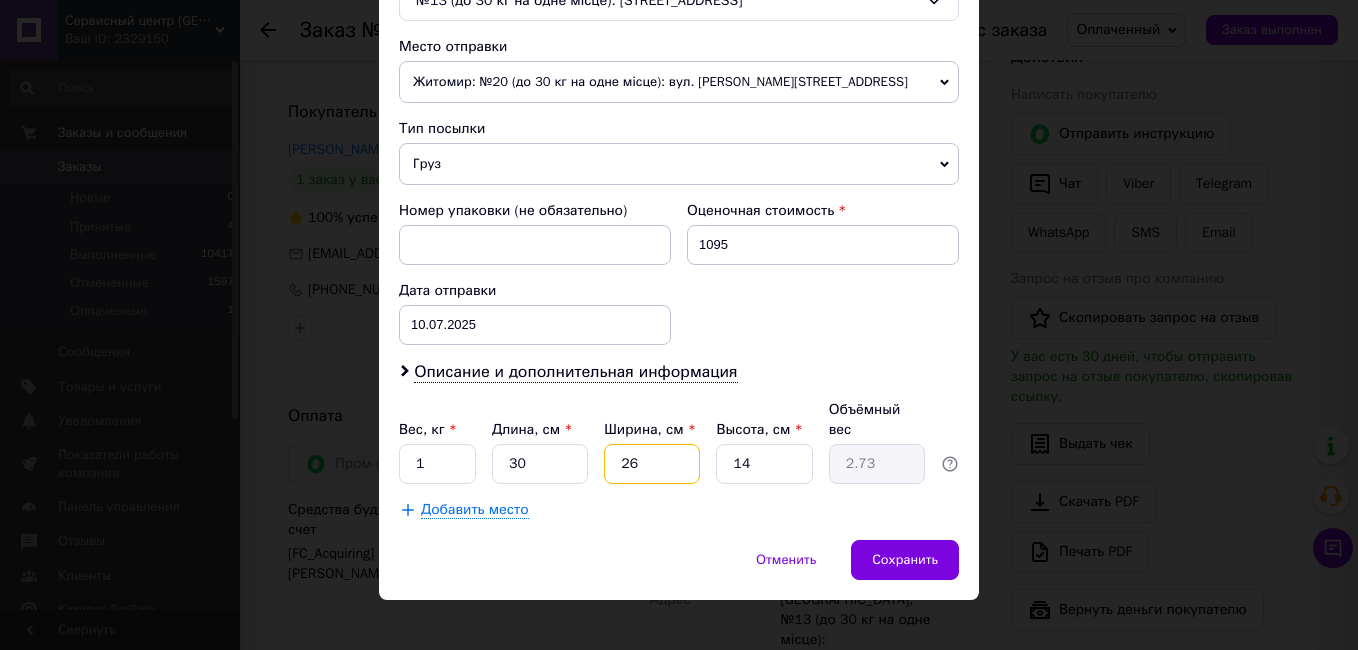 drag, startPoint x: 636, startPoint y: 426, endPoint x: 637, endPoint y: 438, distance: 12.0415945 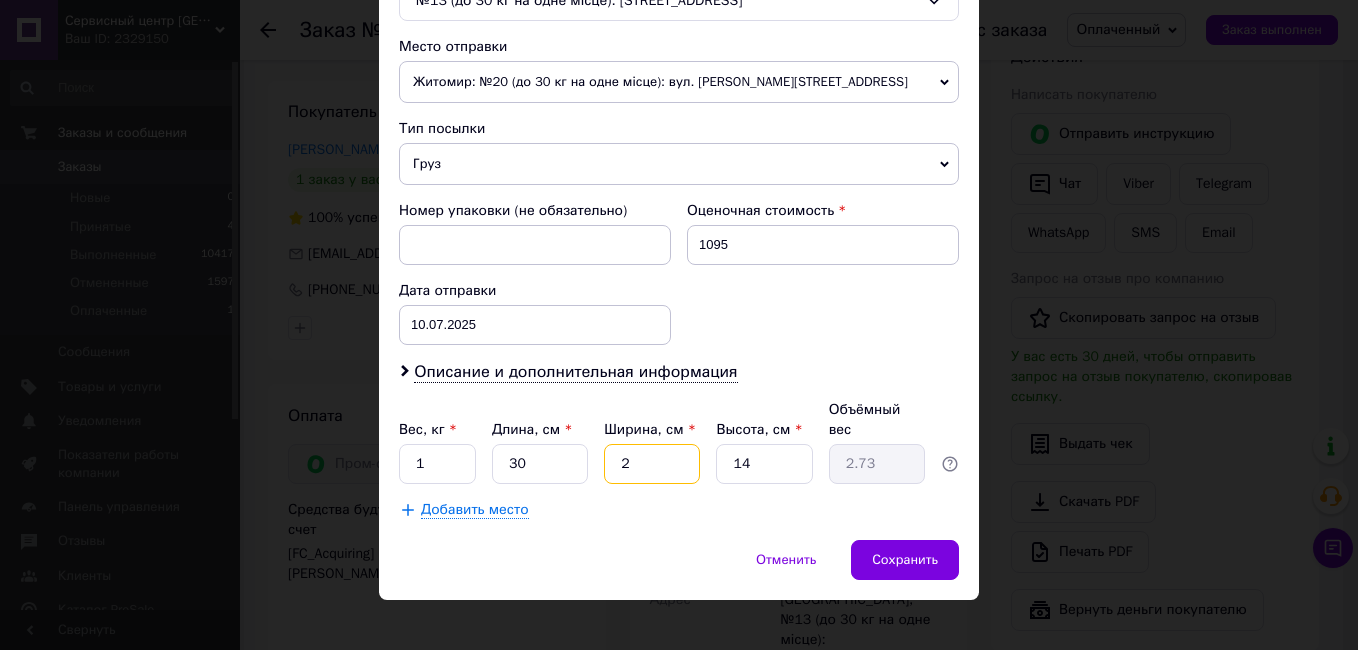 type on "0.21" 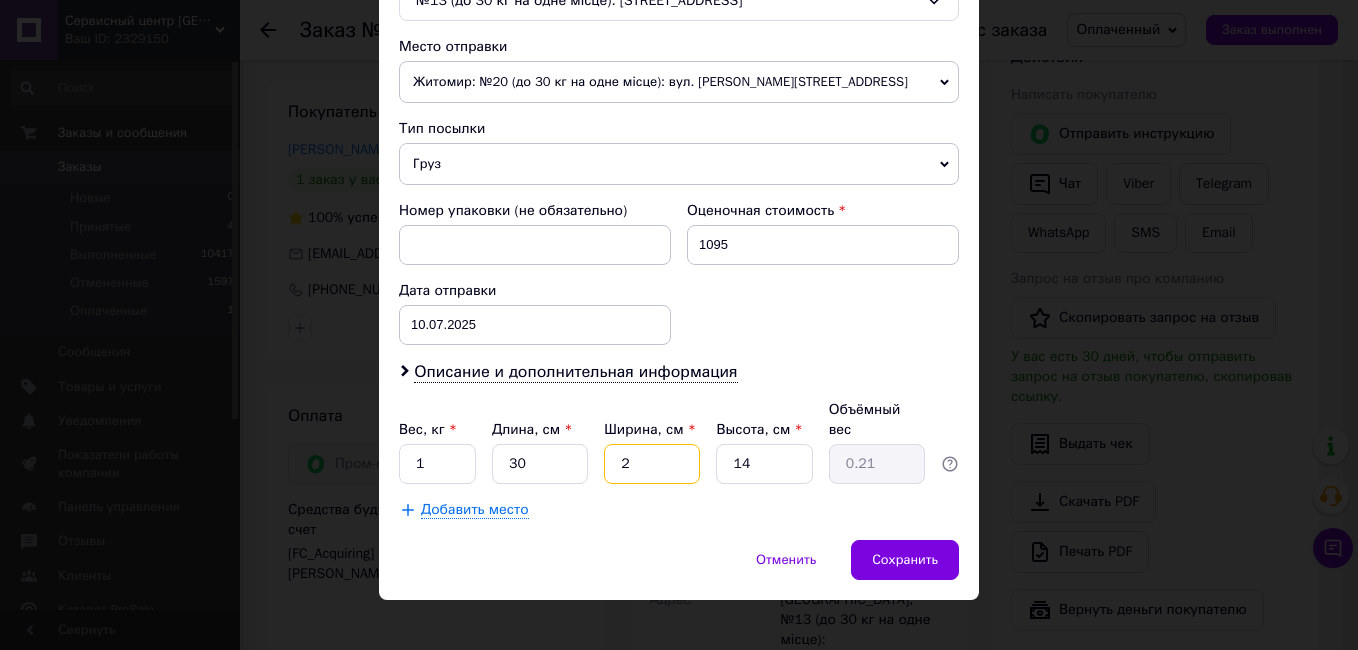 type on "21" 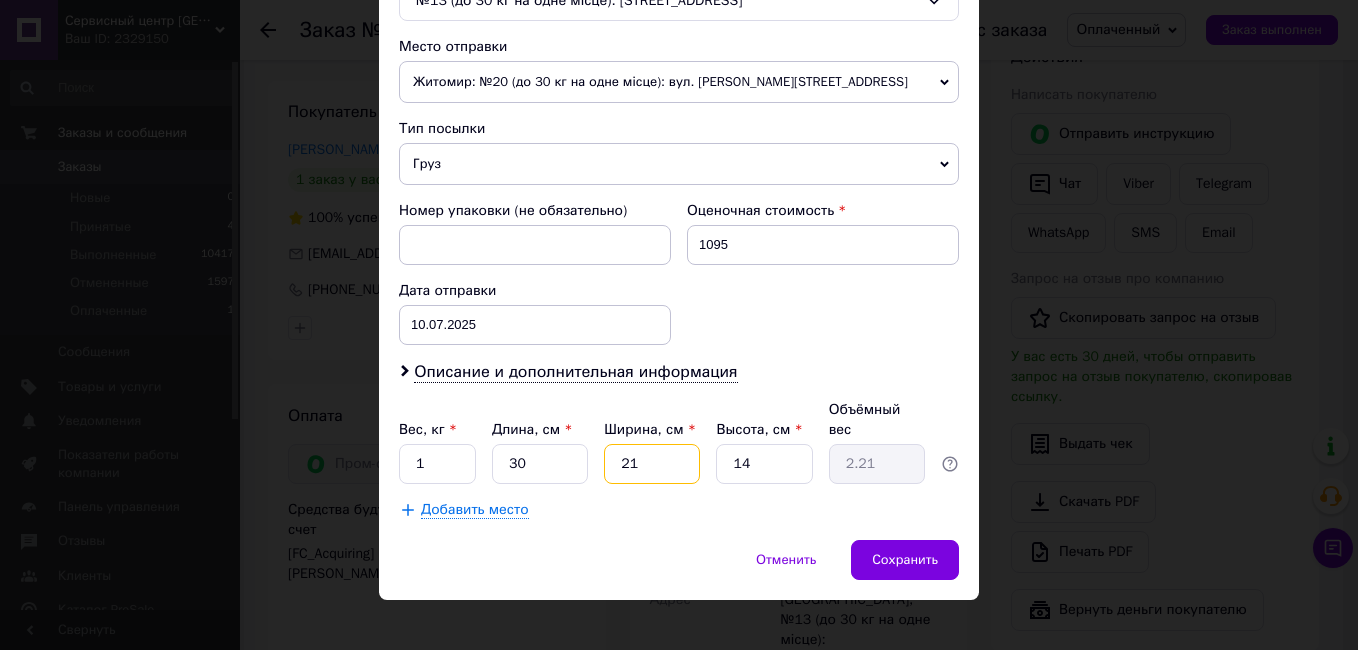 type on "21" 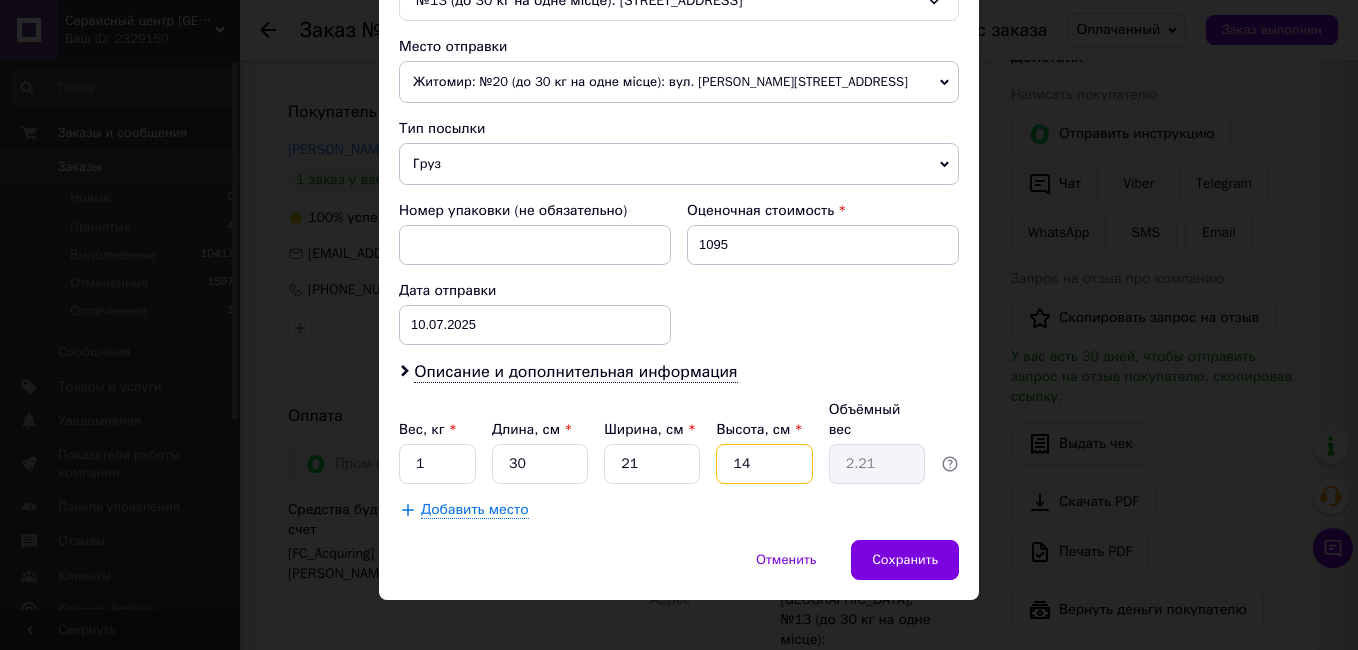 click on "14" at bounding box center [764, 464] 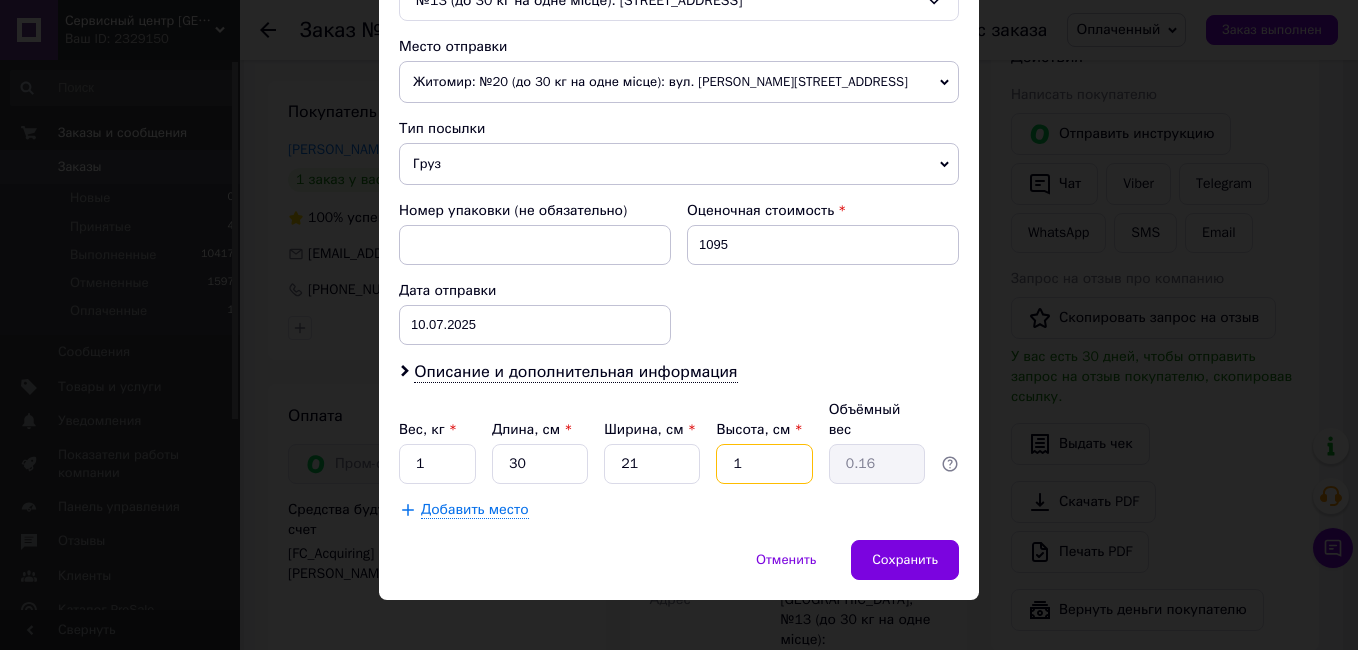 type on "1" 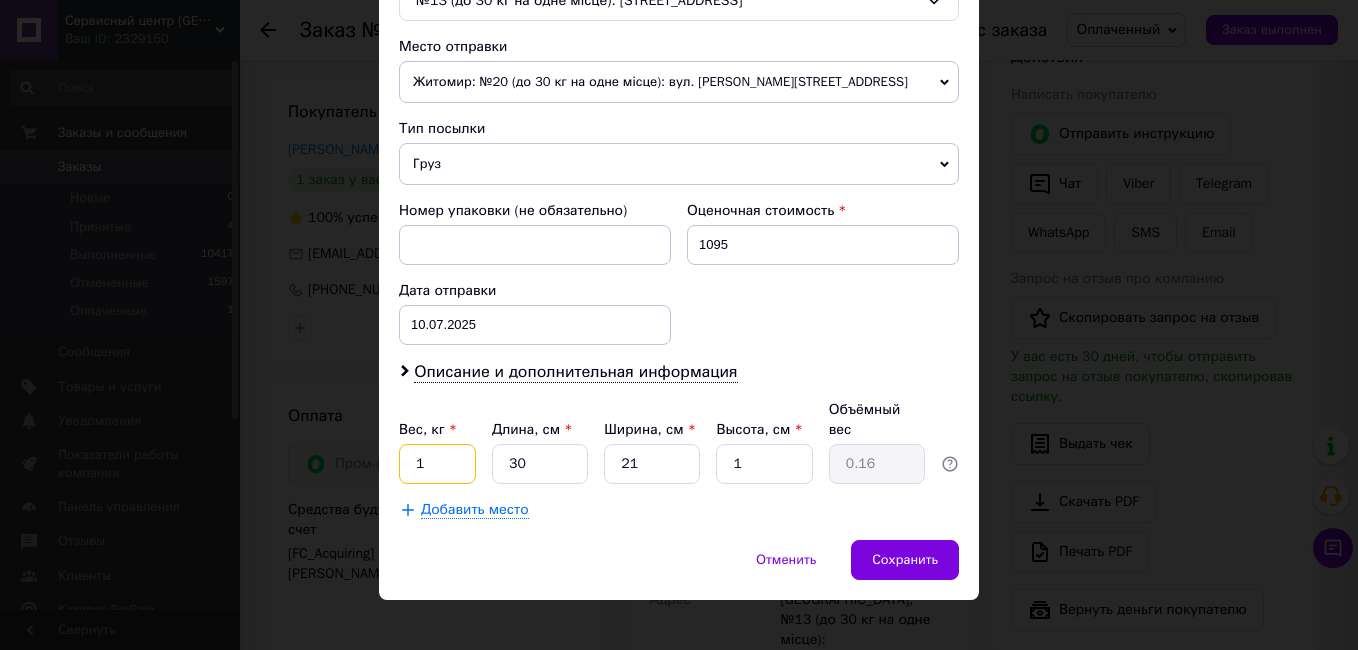 click on "1" at bounding box center (437, 464) 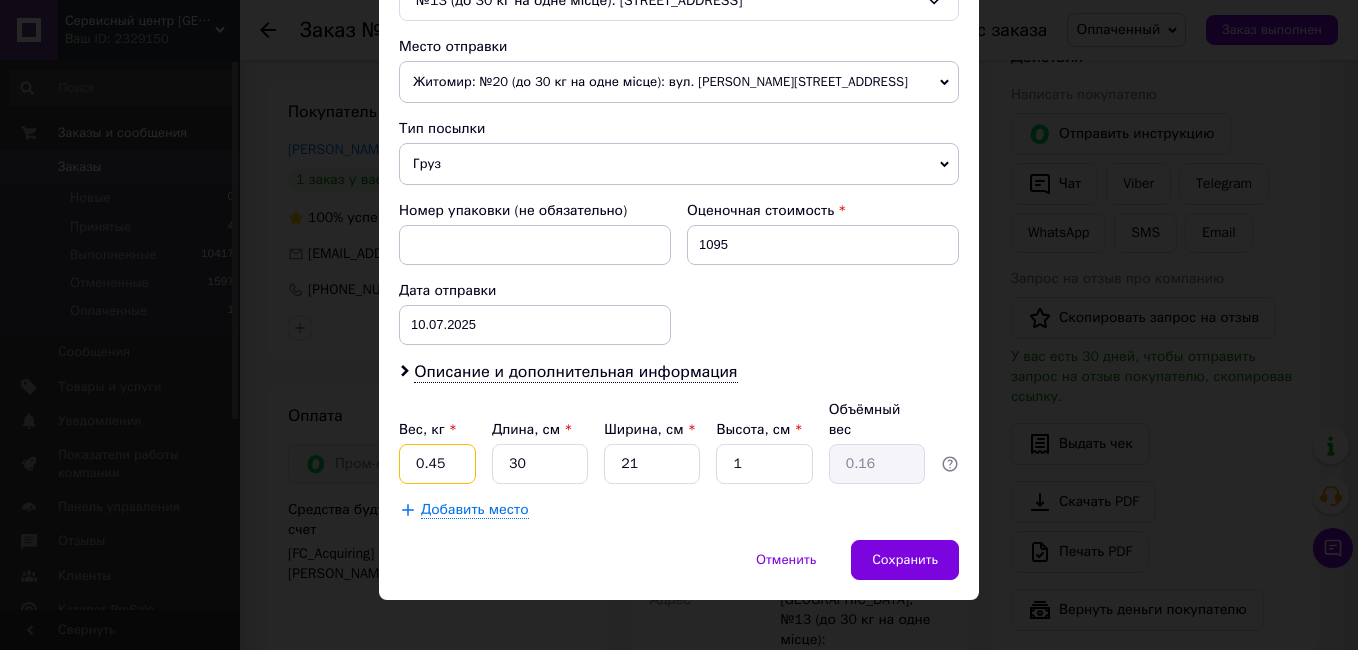 type on "0.45" 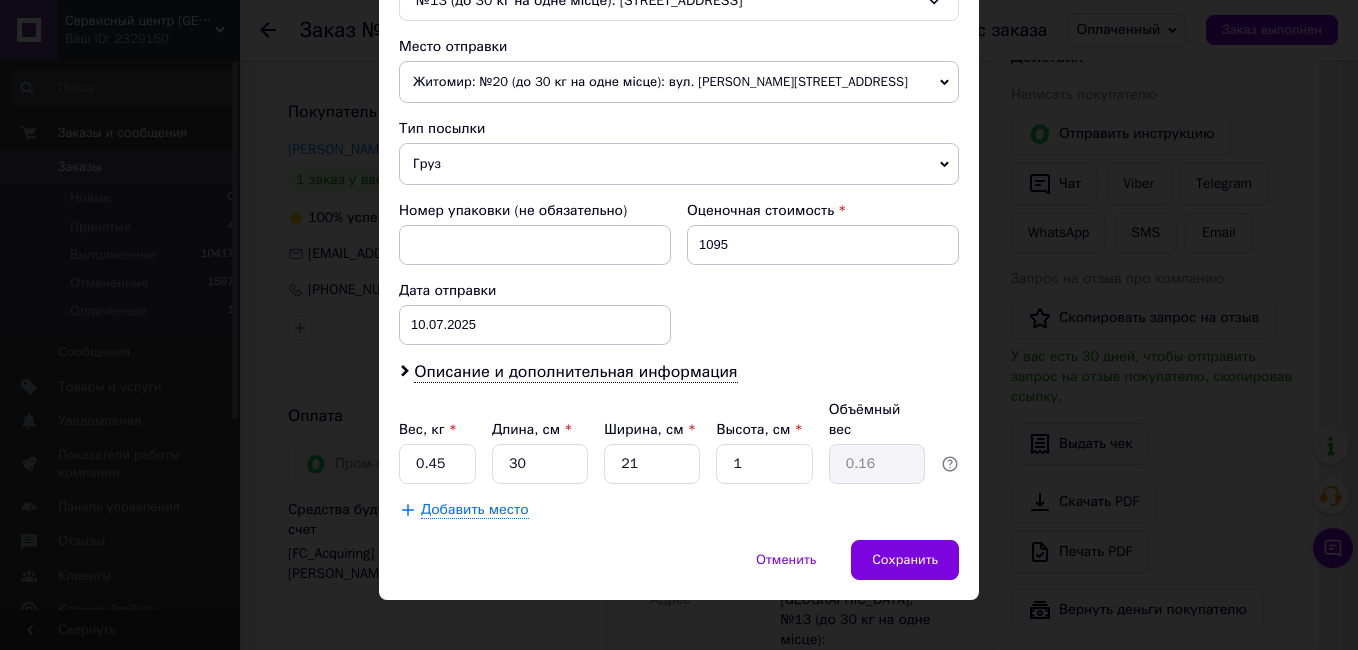 click on "Отменить   Сохранить" at bounding box center (679, 570) 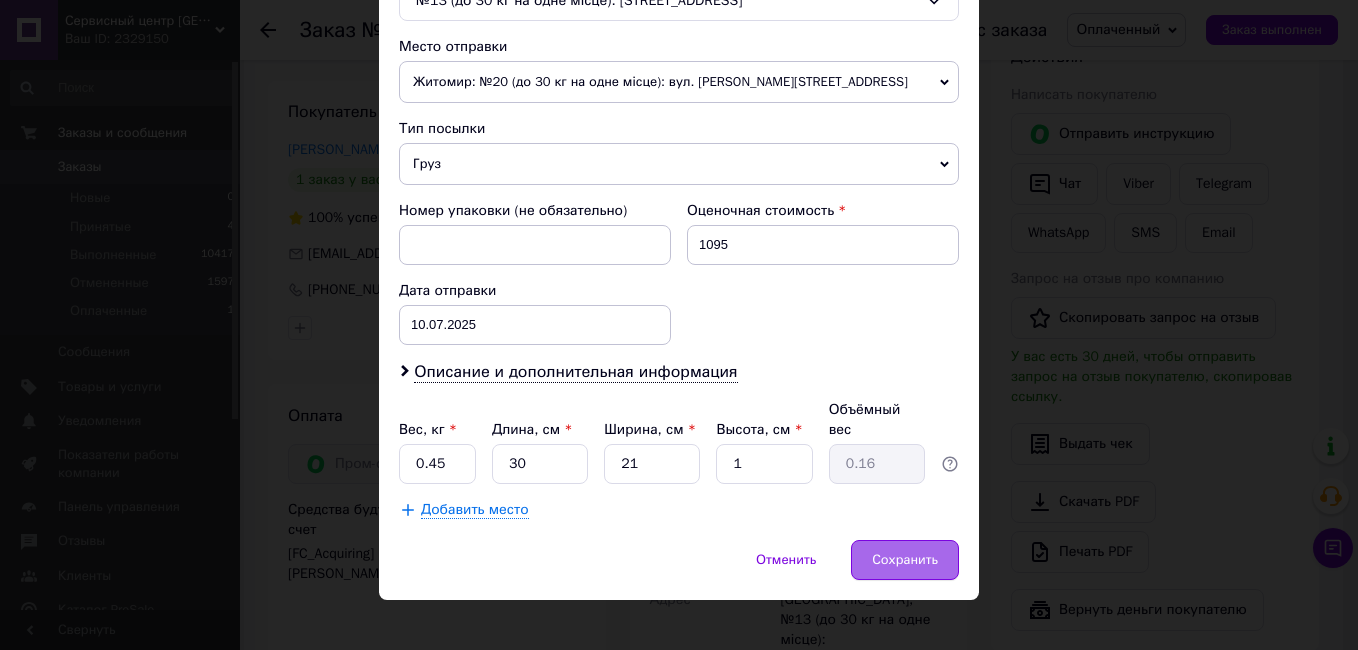click on "Сохранить" at bounding box center (905, 560) 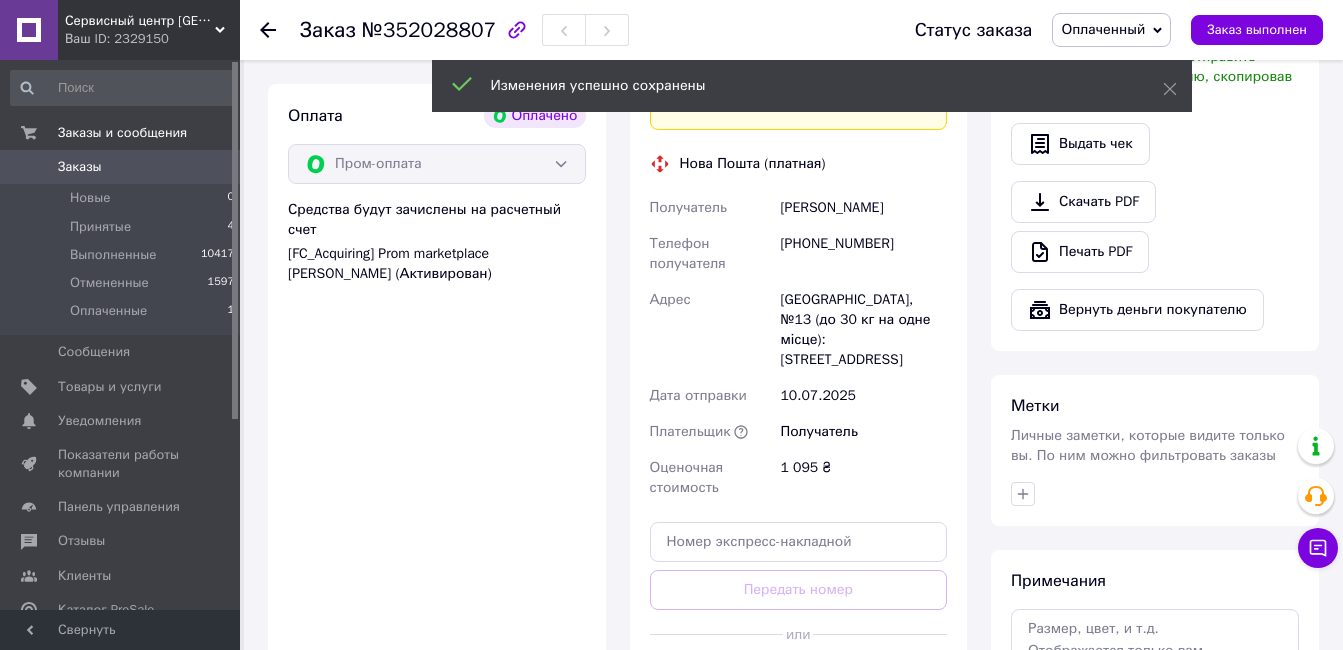 scroll, scrollTop: 900, scrollLeft: 0, axis: vertical 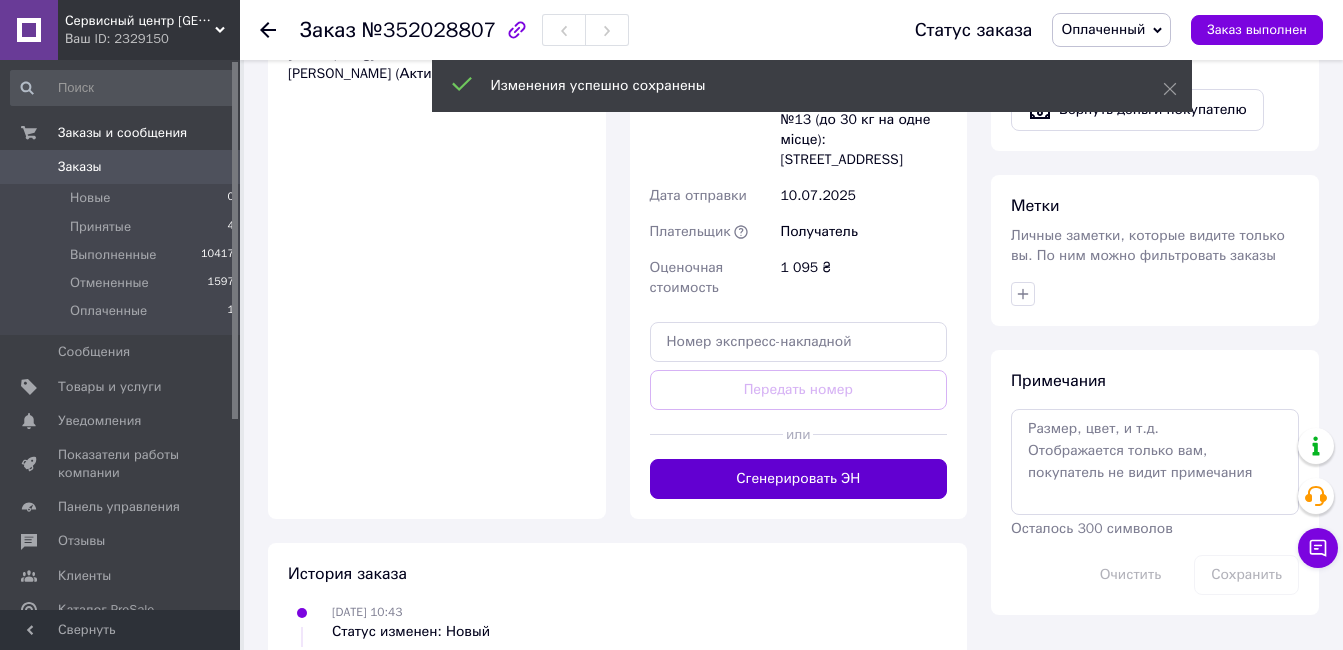 click on "Сгенерировать ЭН" at bounding box center (799, 479) 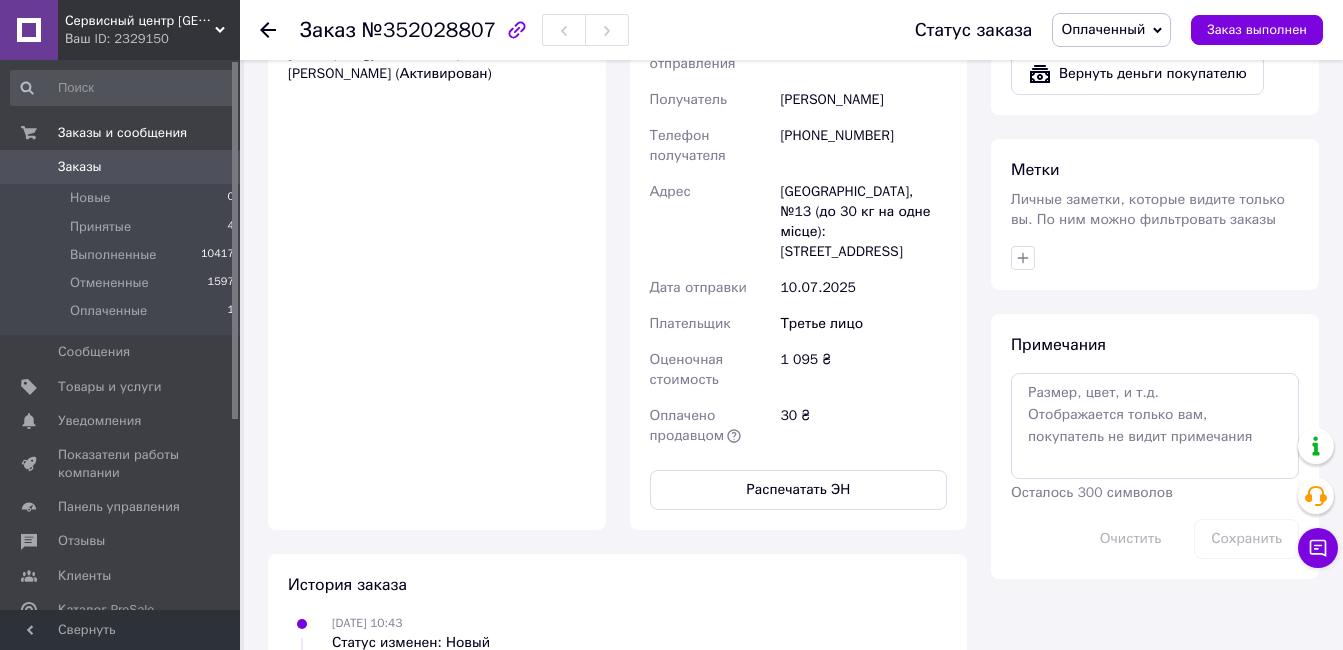 click on "Распечатать ЭН" at bounding box center (799, 490) 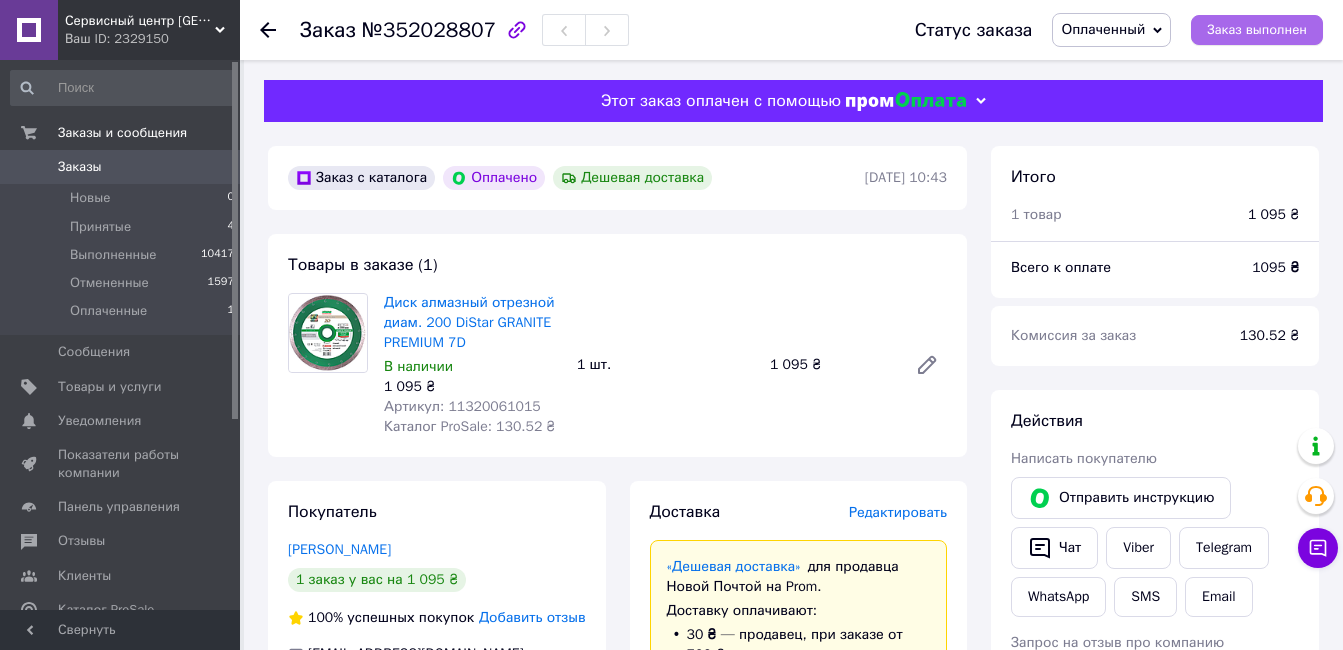 click on "Заказ выполнен" at bounding box center (1257, 30) 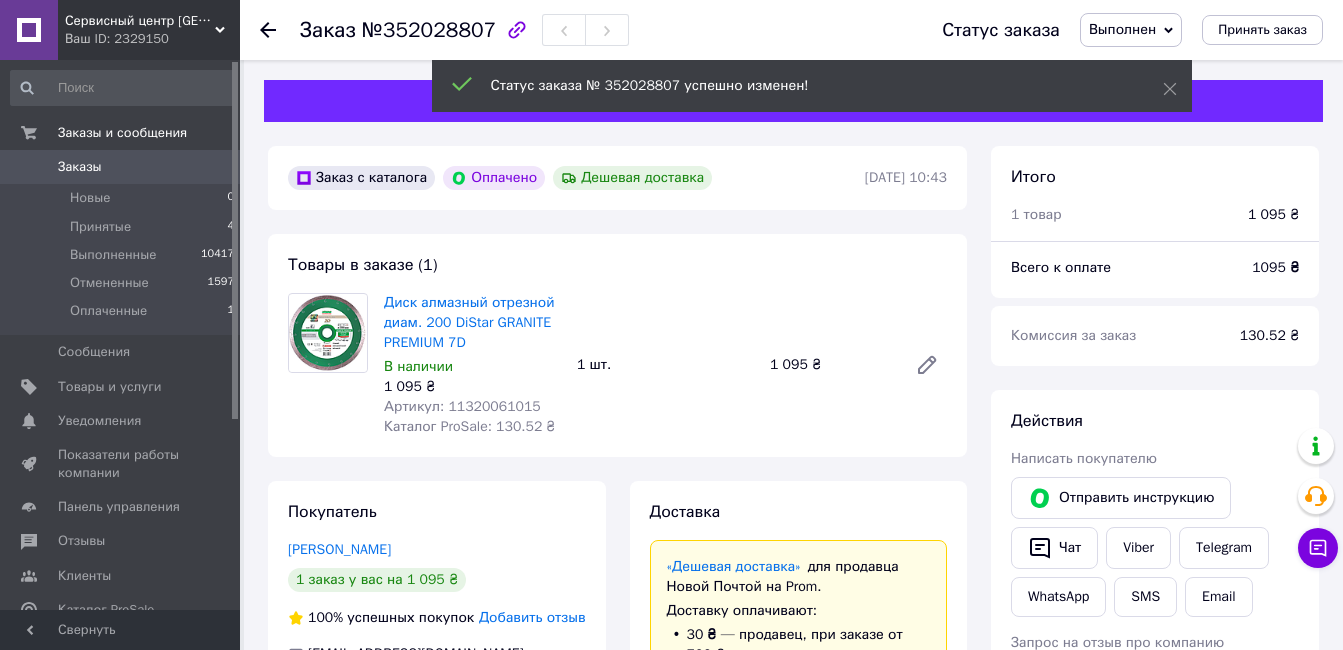 click on "Принятые" at bounding box center (100, 227) 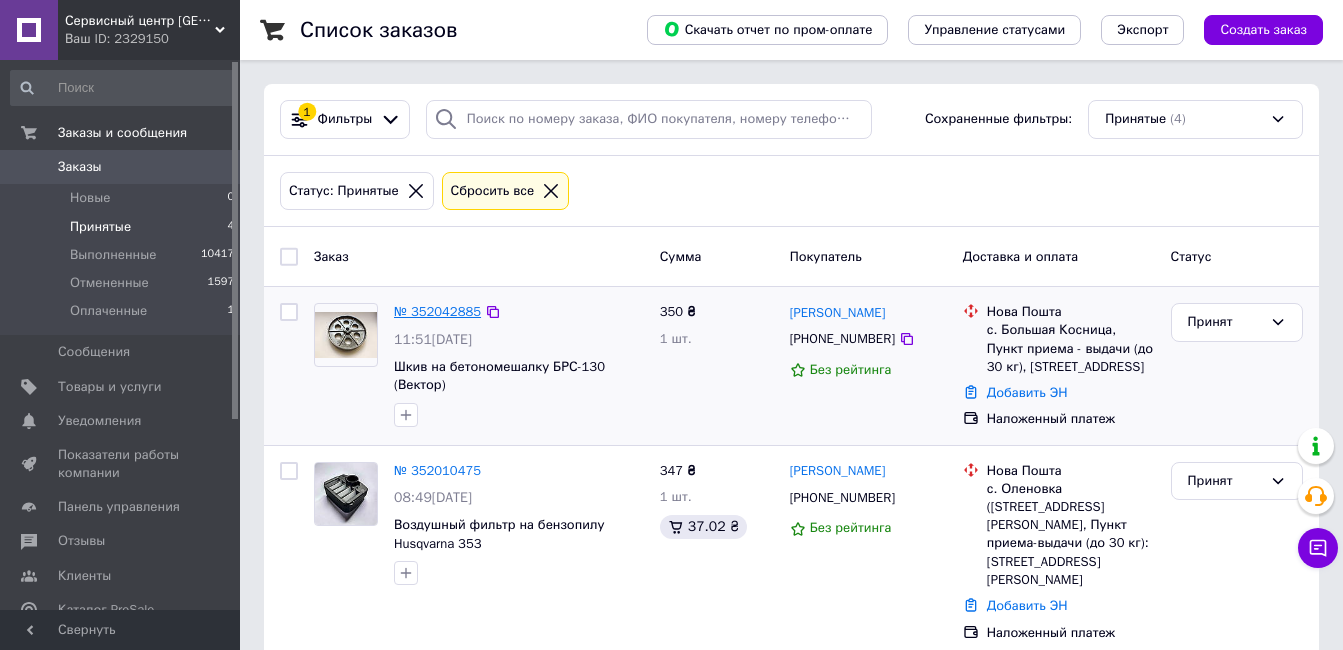click on "№ 352042885" at bounding box center [437, 311] 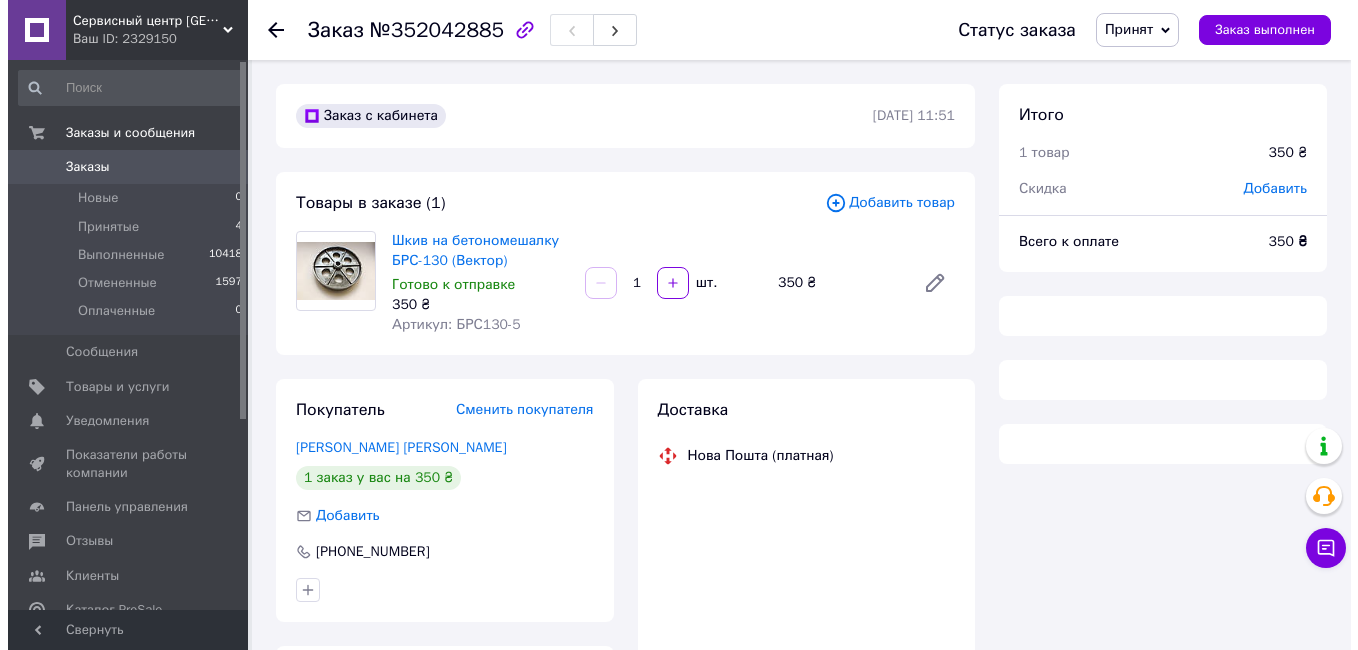 scroll, scrollTop: 203, scrollLeft: 0, axis: vertical 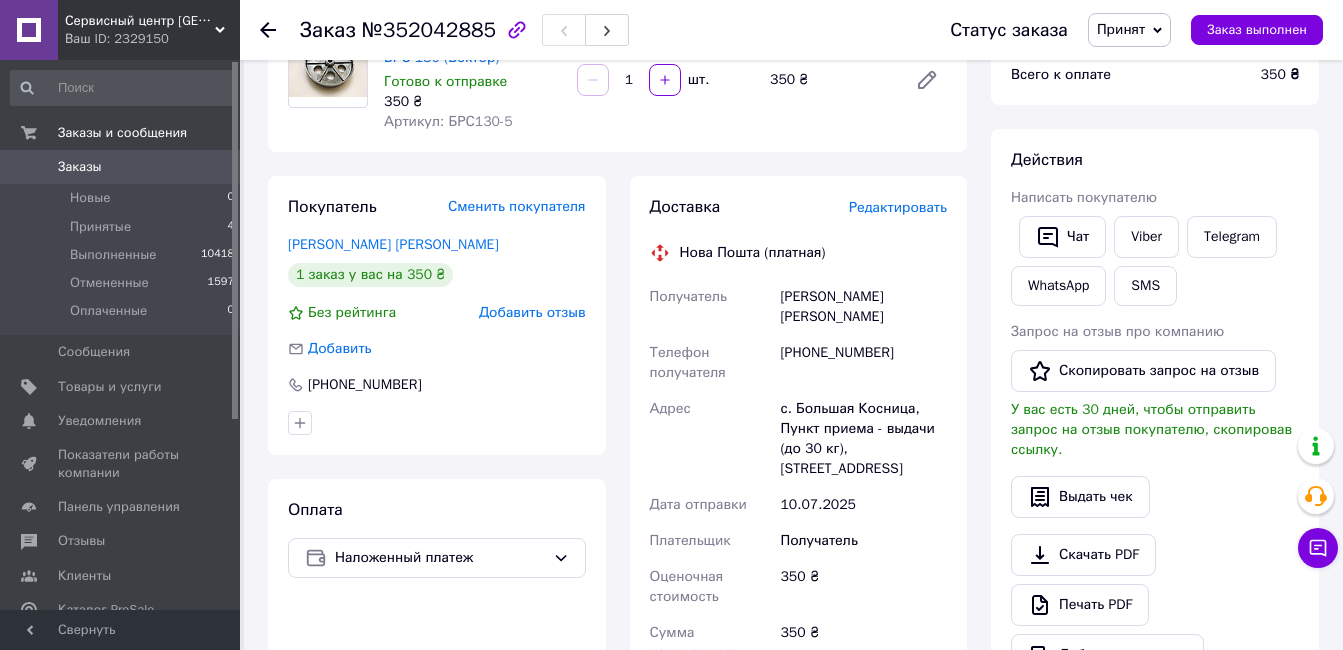 click on "Редактировать" at bounding box center [898, 207] 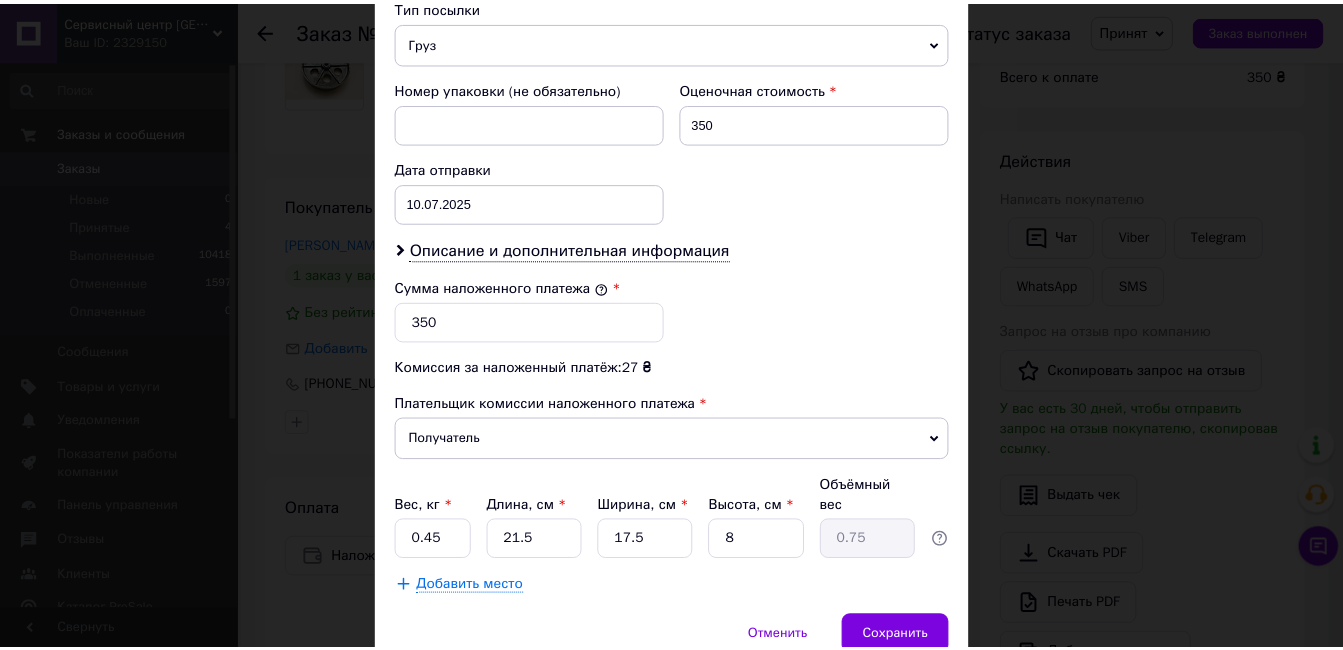 scroll, scrollTop: 876, scrollLeft: 0, axis: vertical 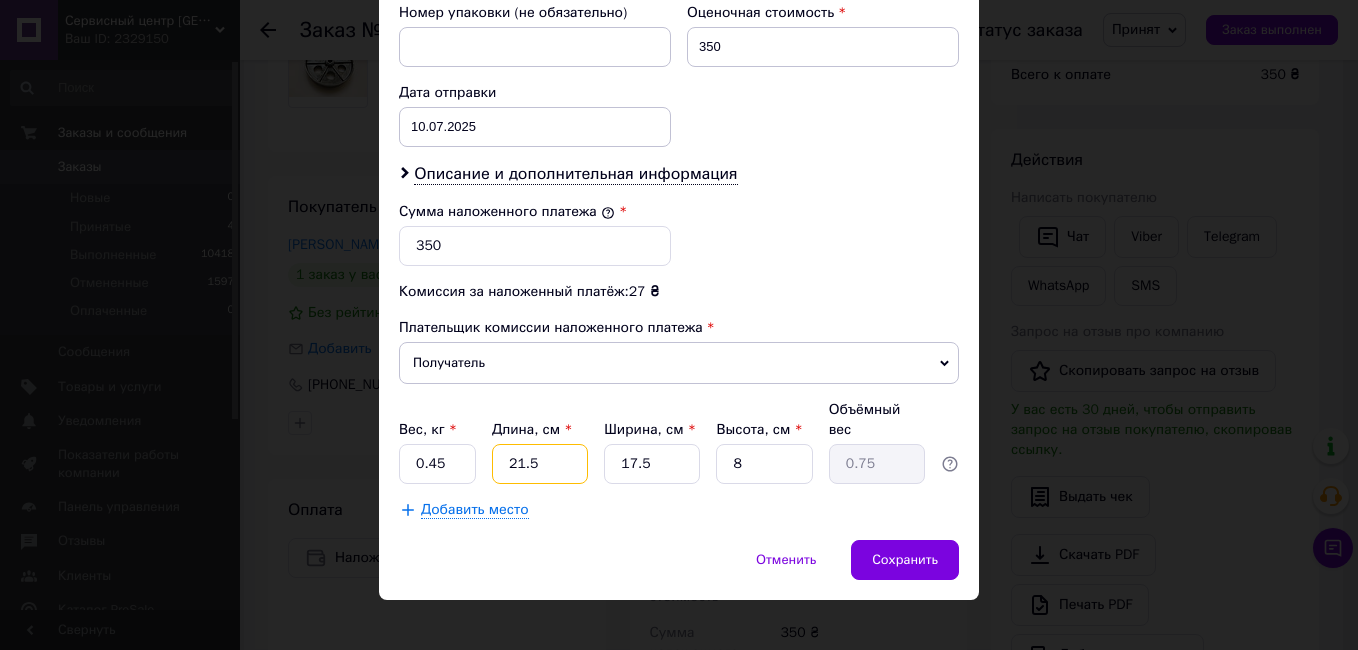click on "21.5" at bounding box center (540, 464) 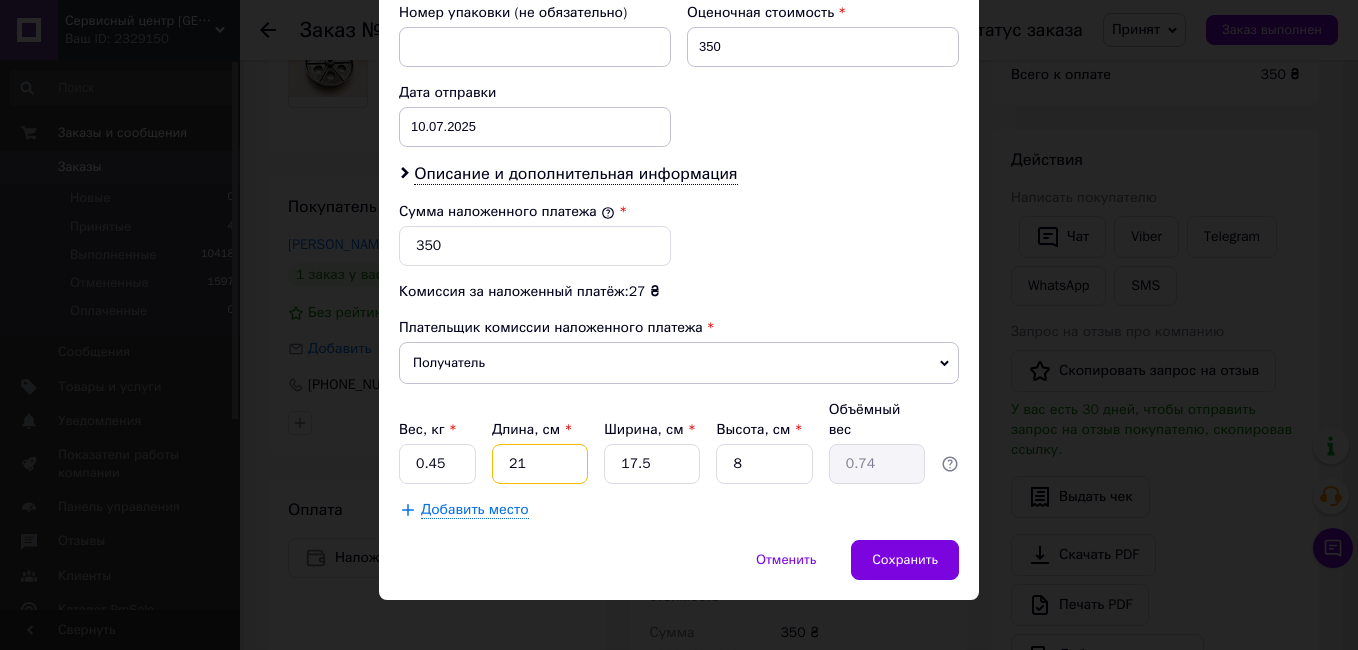 type on "2" 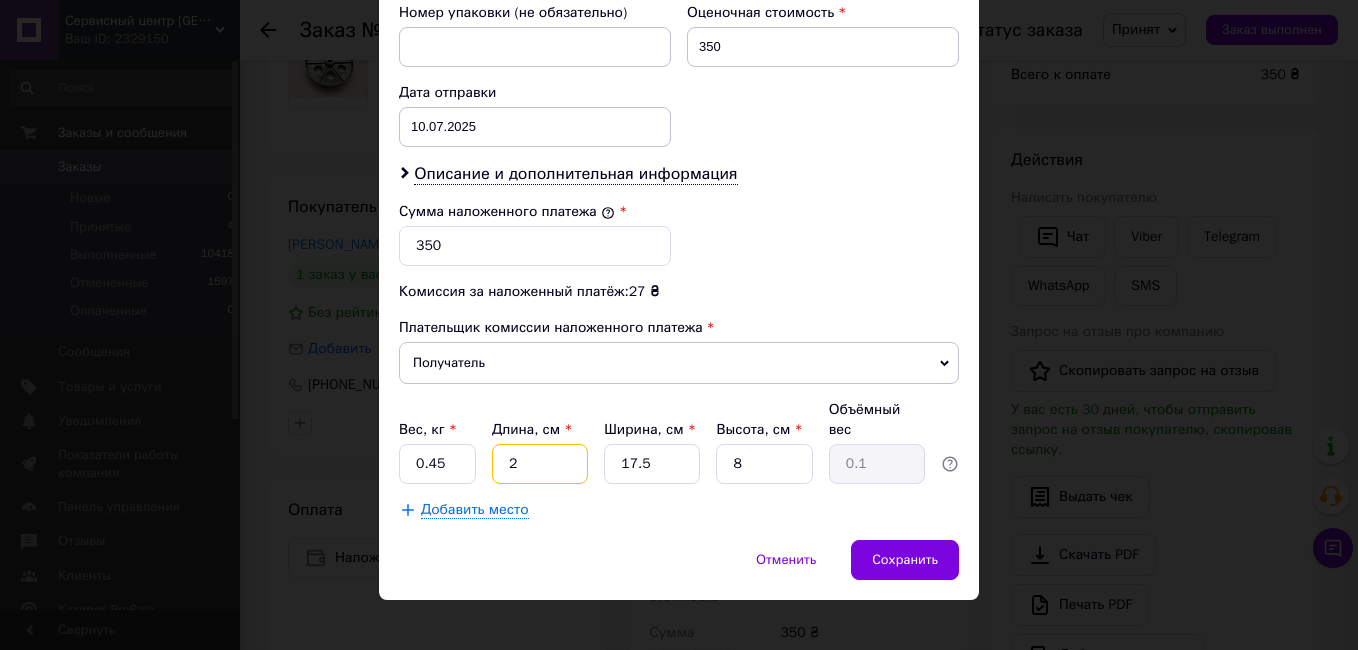 type 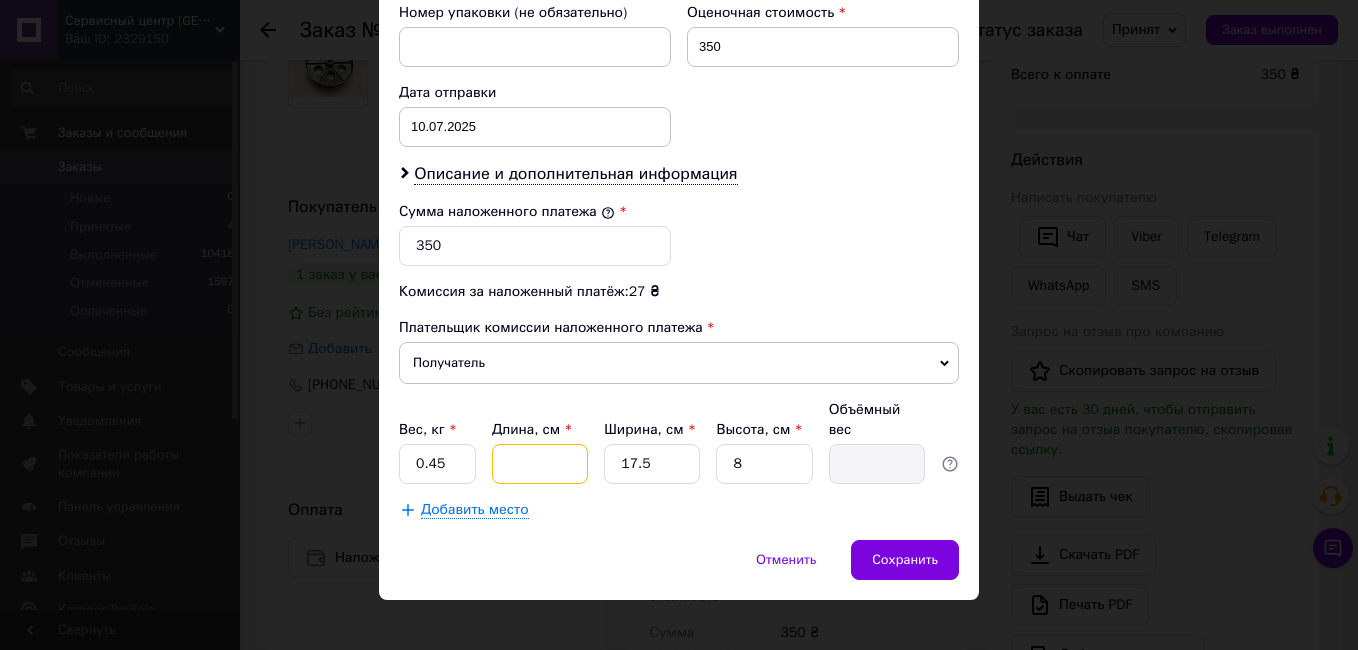 type on "1" 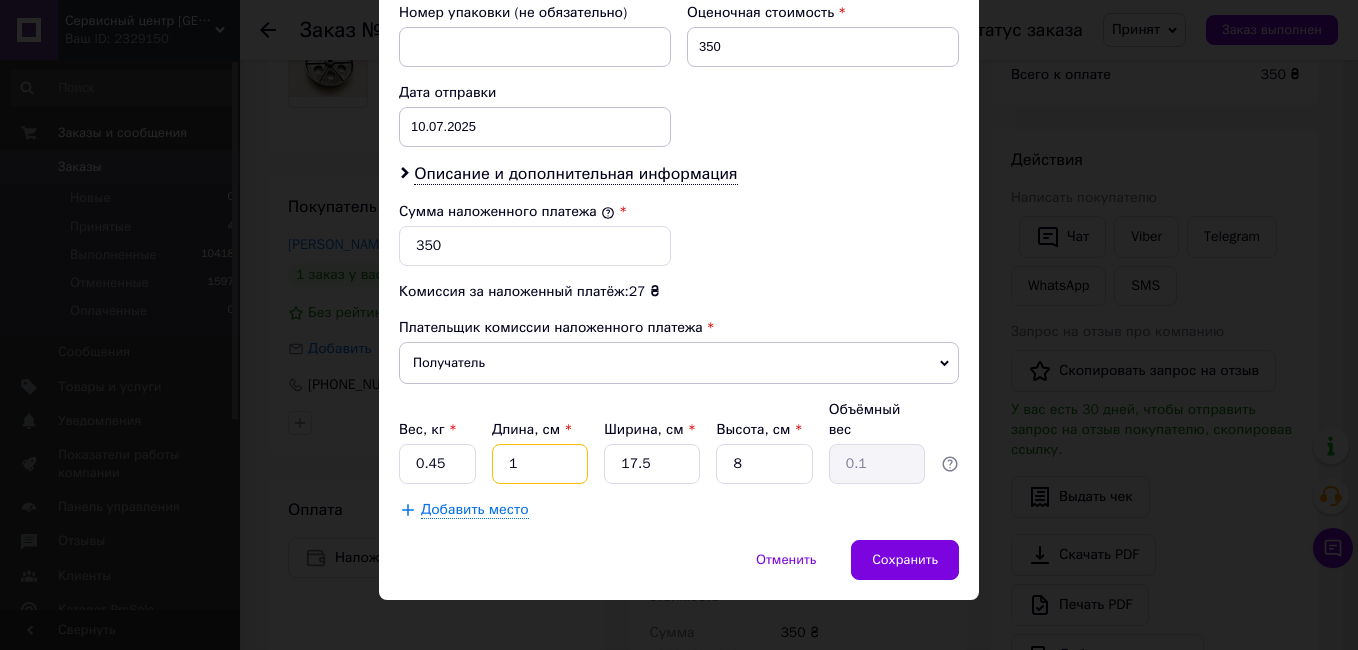 type on "18" 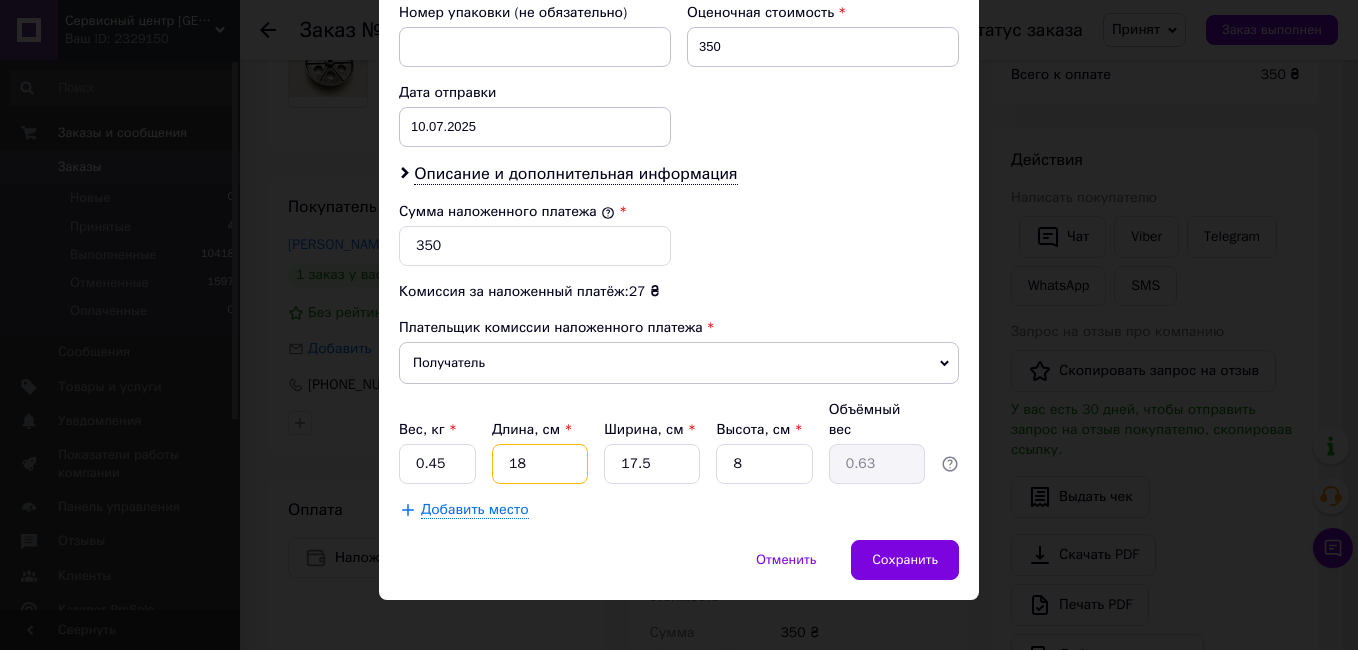 type on "18" 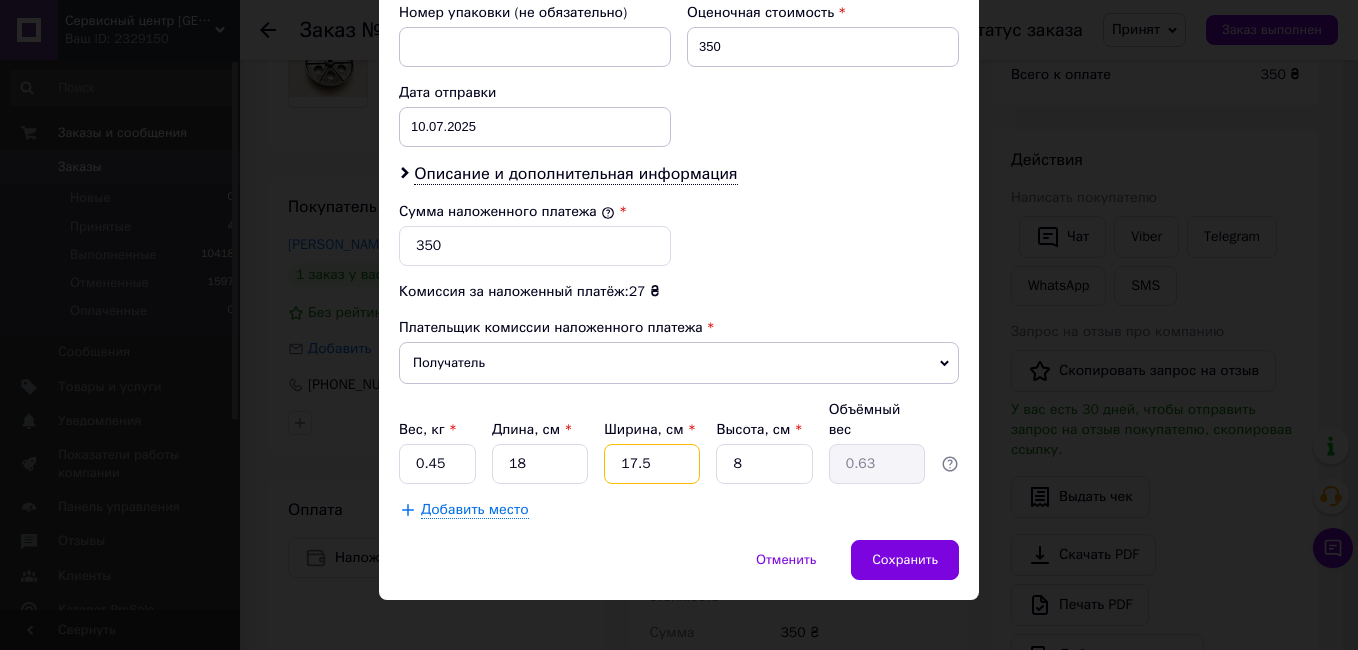 click on "17.5" at bounding box center [652, 464] 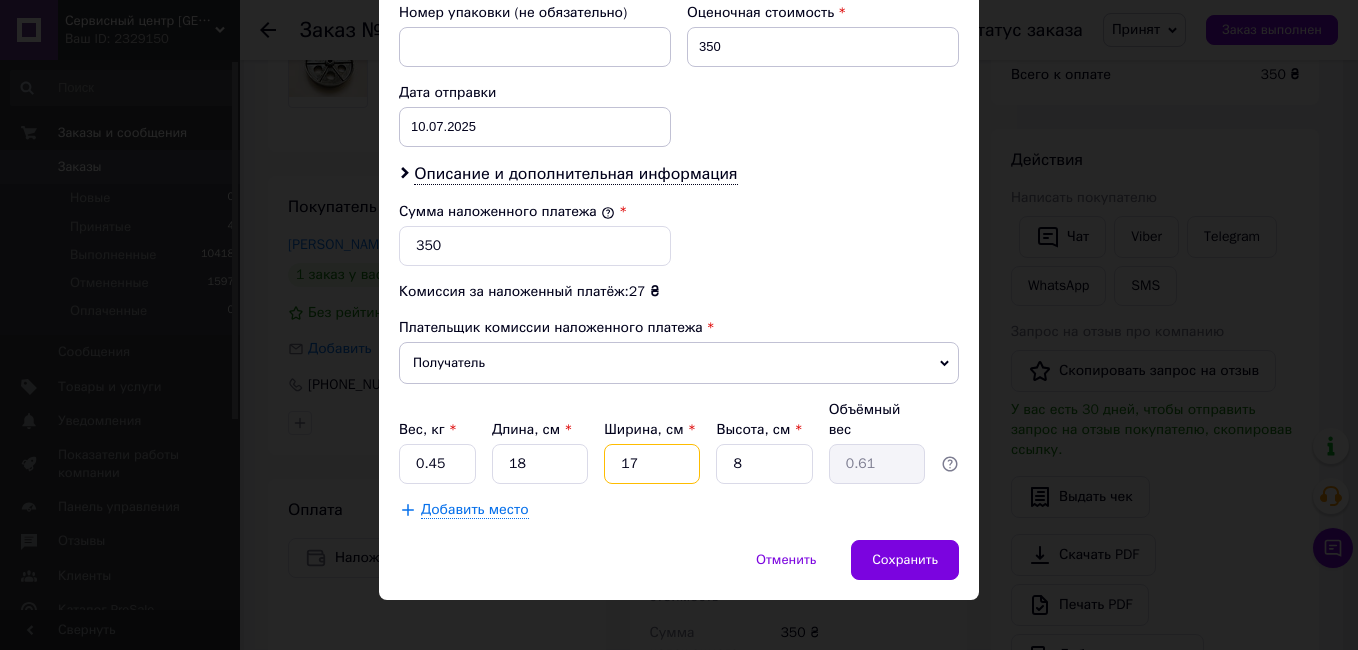 type on "1" 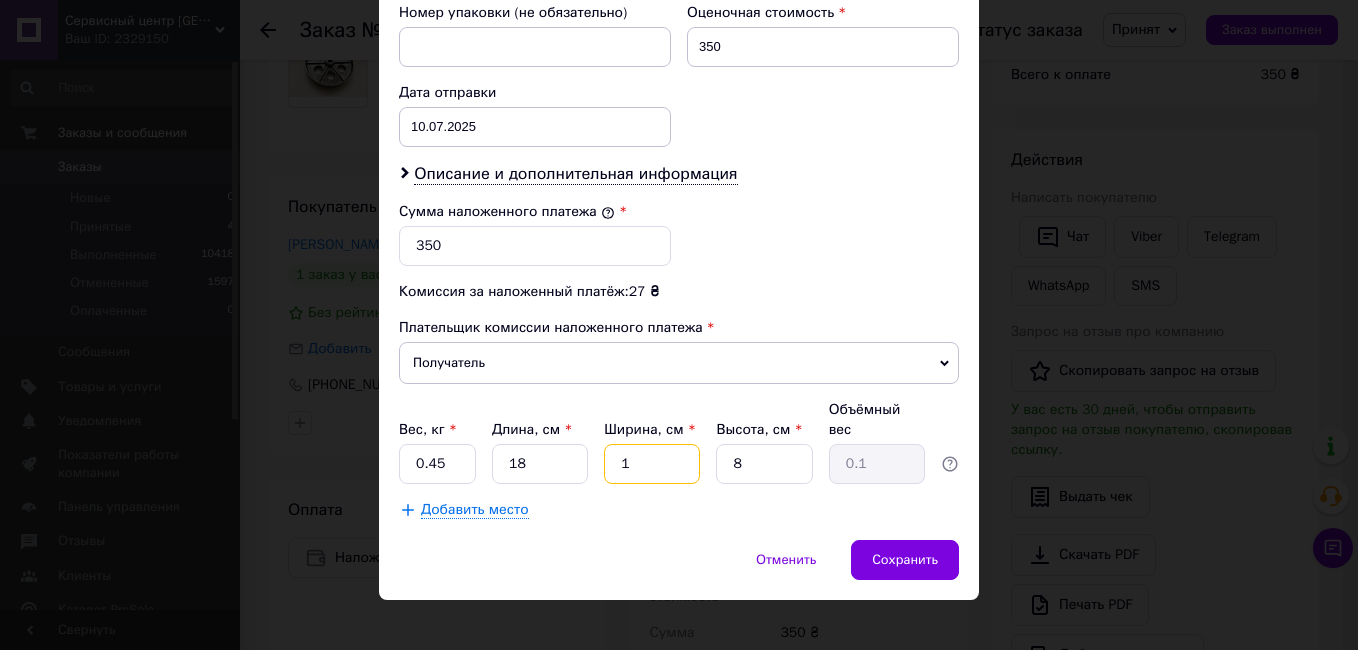 type 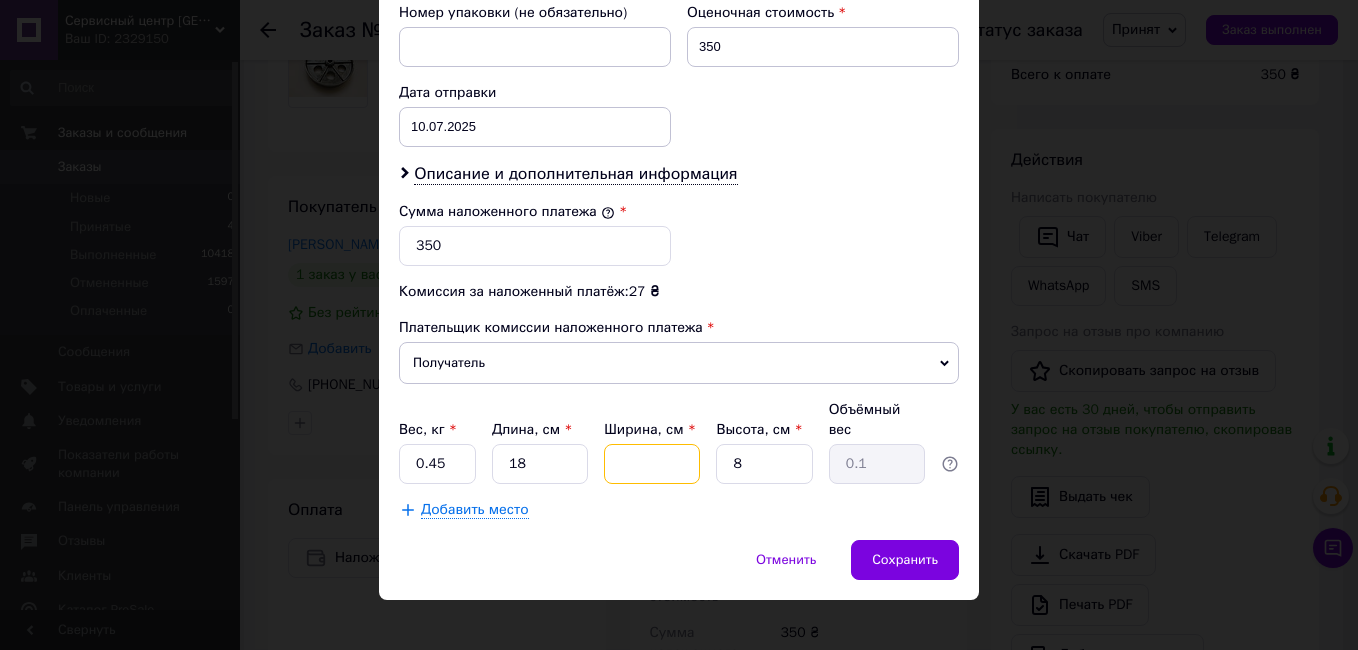 type 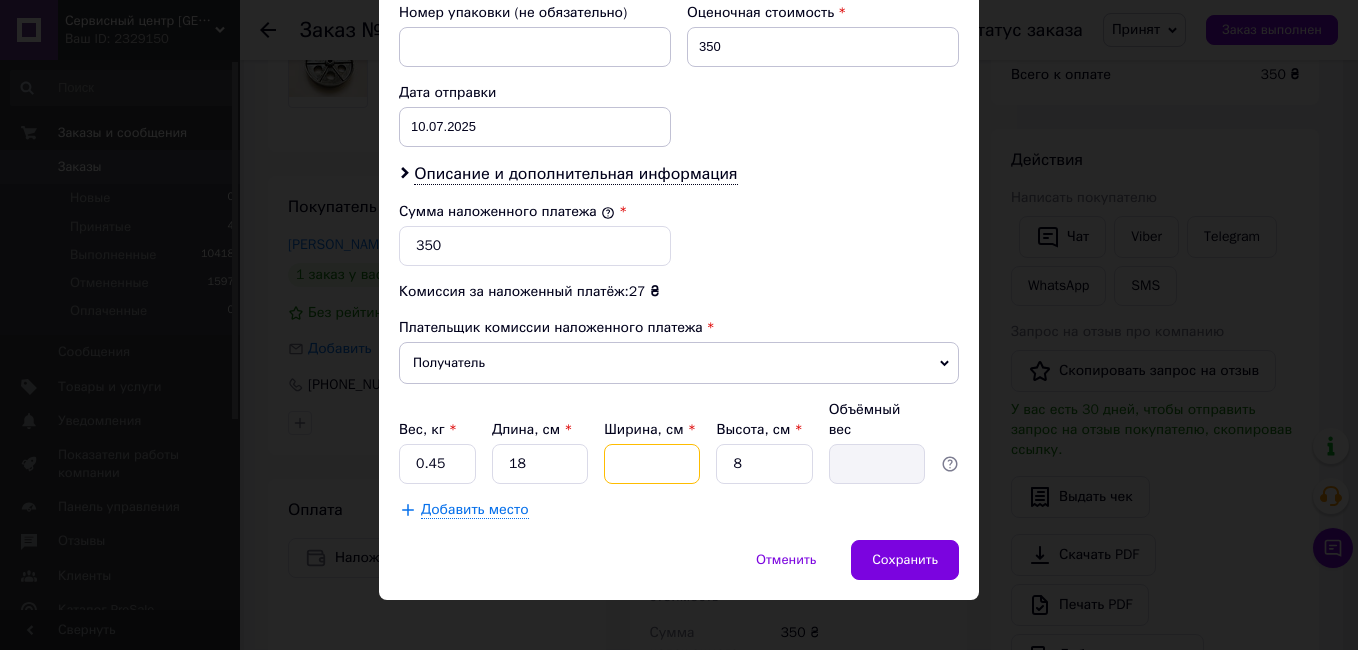 type on "1" 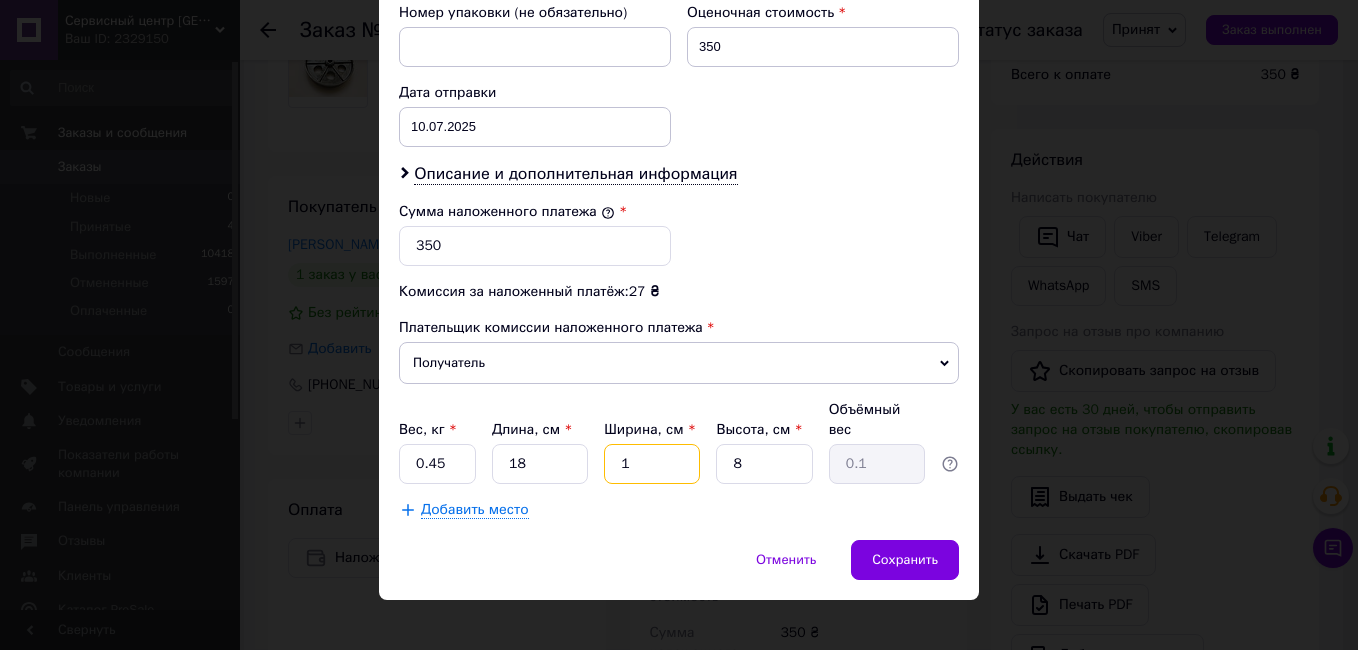 type on "18" 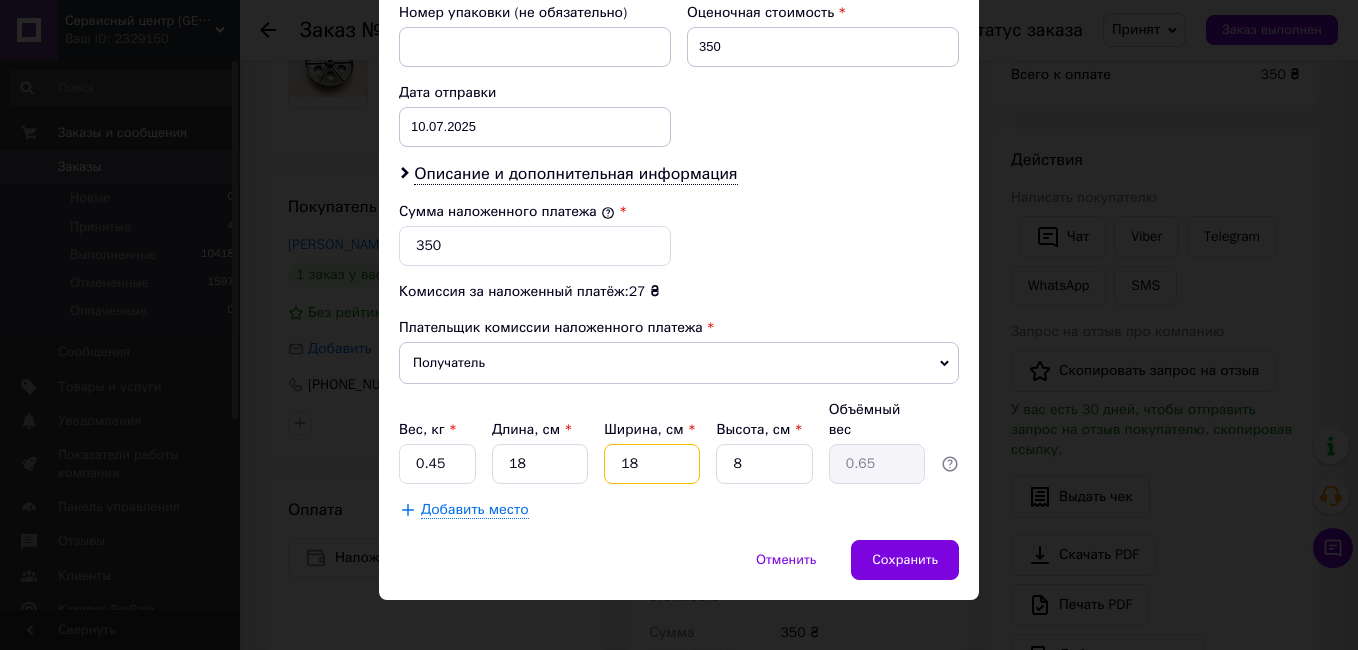 type on "18" 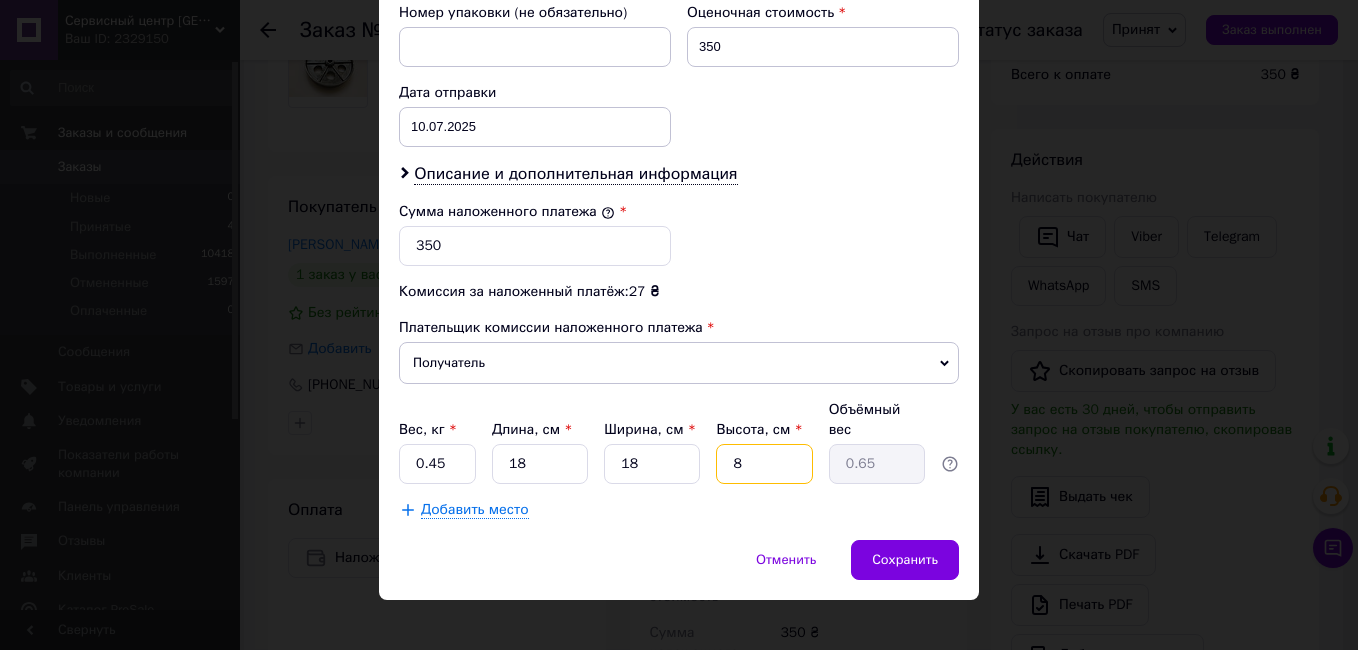 click on "8" at bounding box center [764, 464] 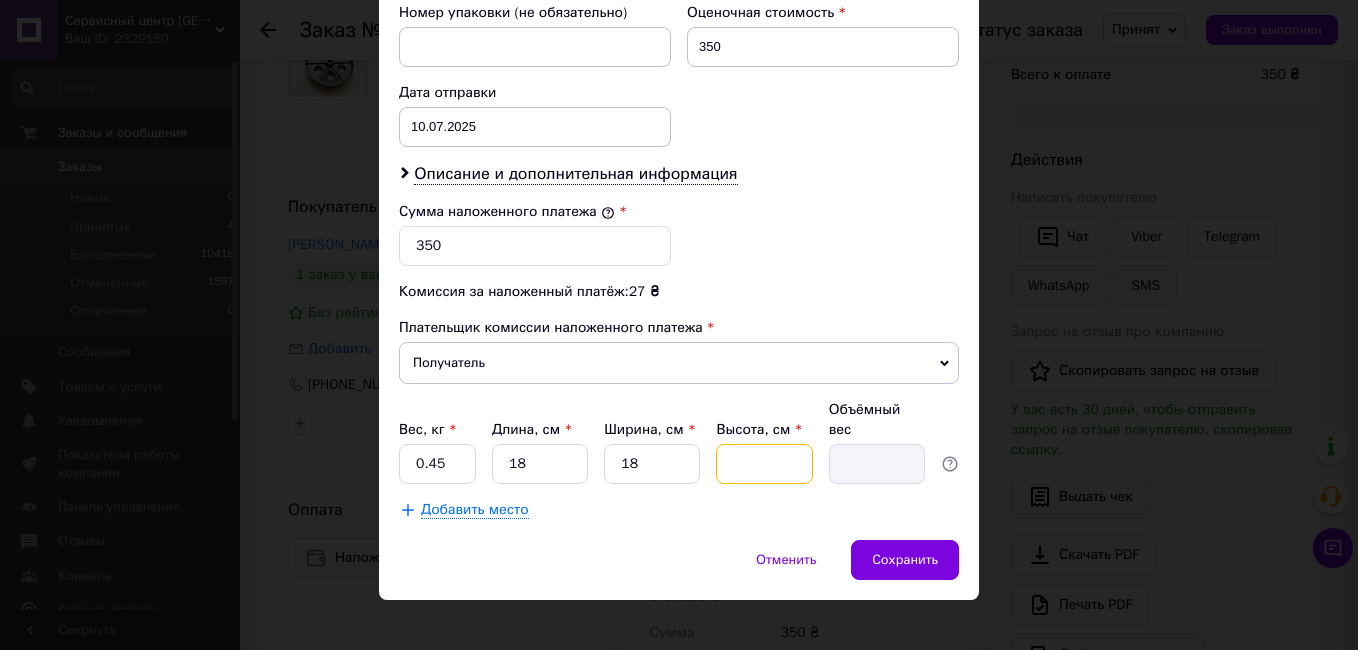 type on "4" 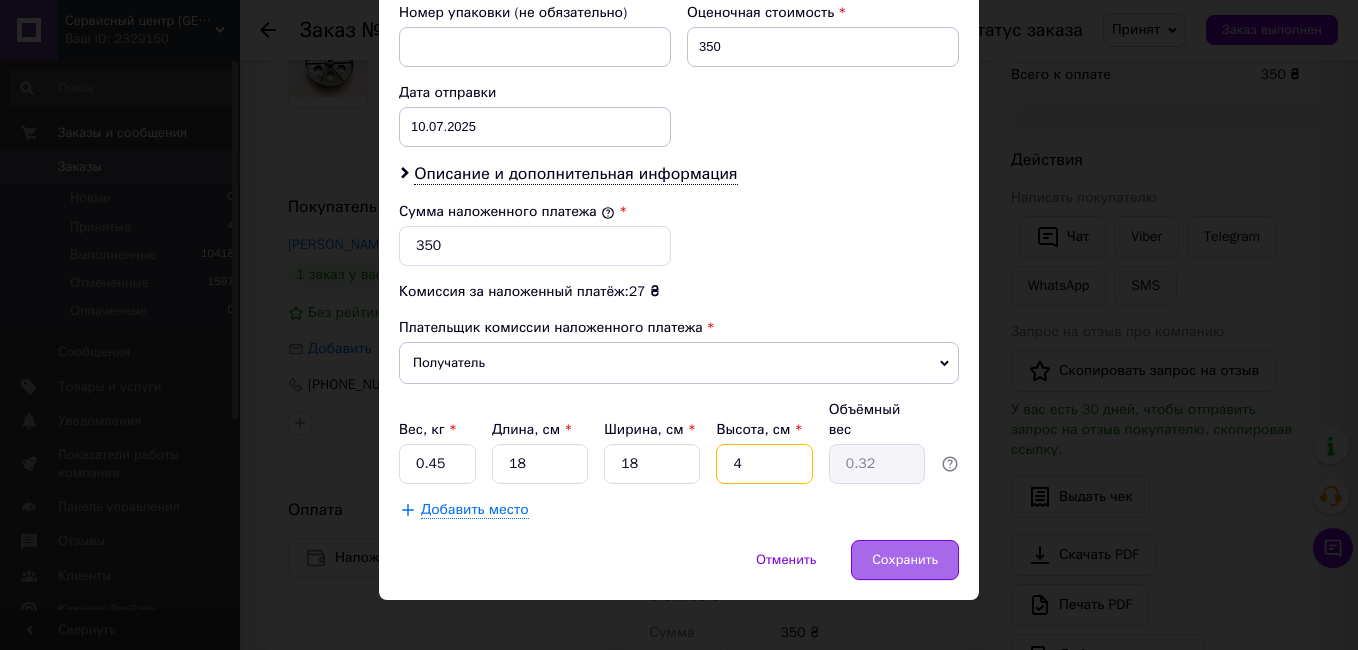 type on "4" 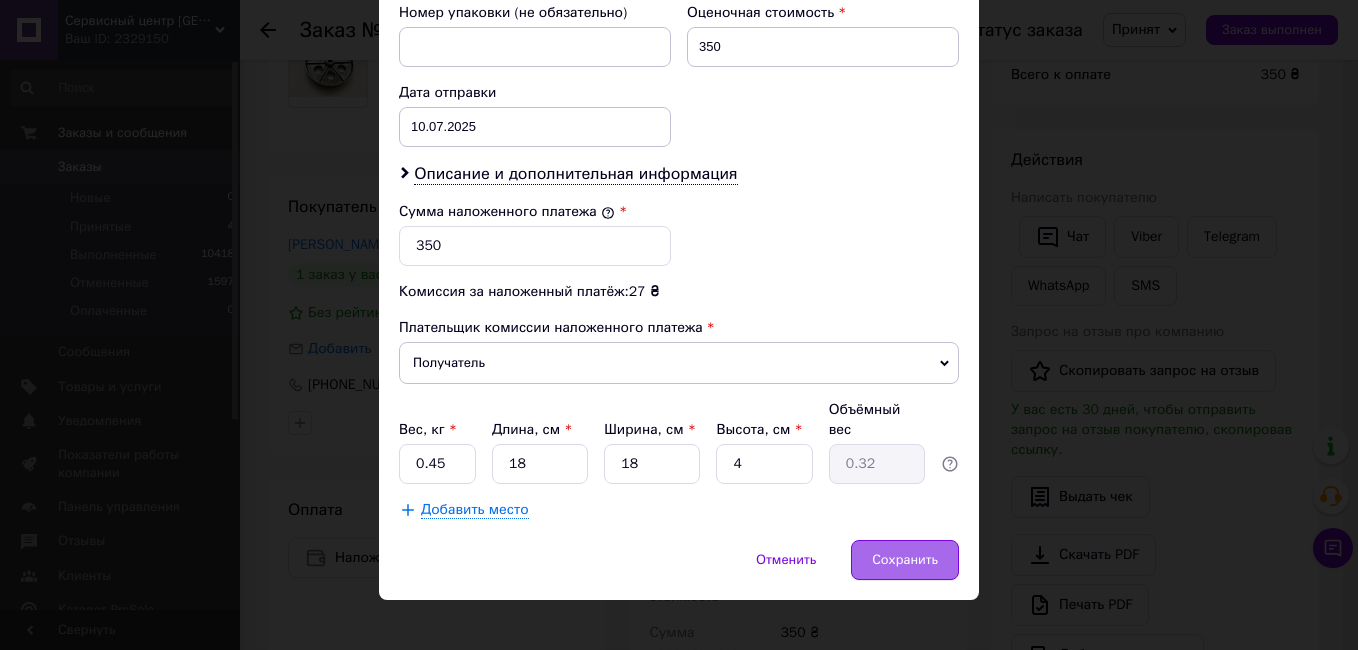 click on "Сохранить" at bounding box center [905, 560] 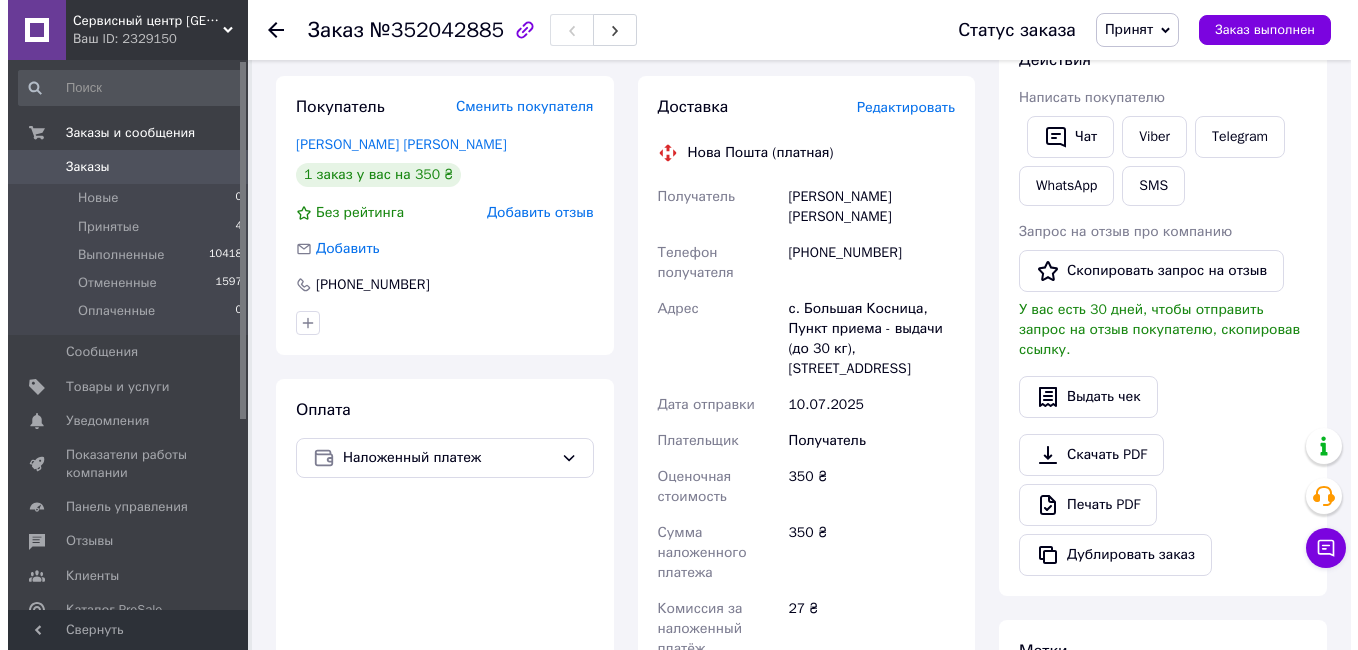 scroll, scrollTop: 203, scrollLeft: 0, axis: vertical 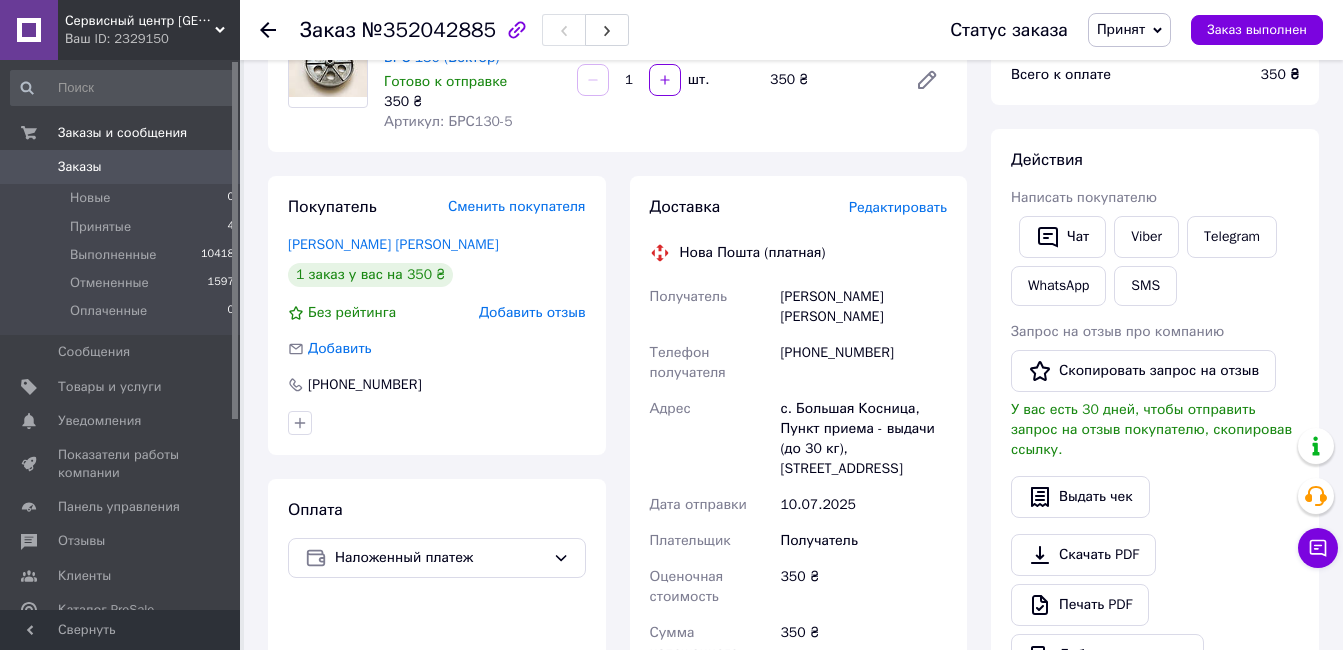 click on "Редактировать" at bounding box center [898, 207] 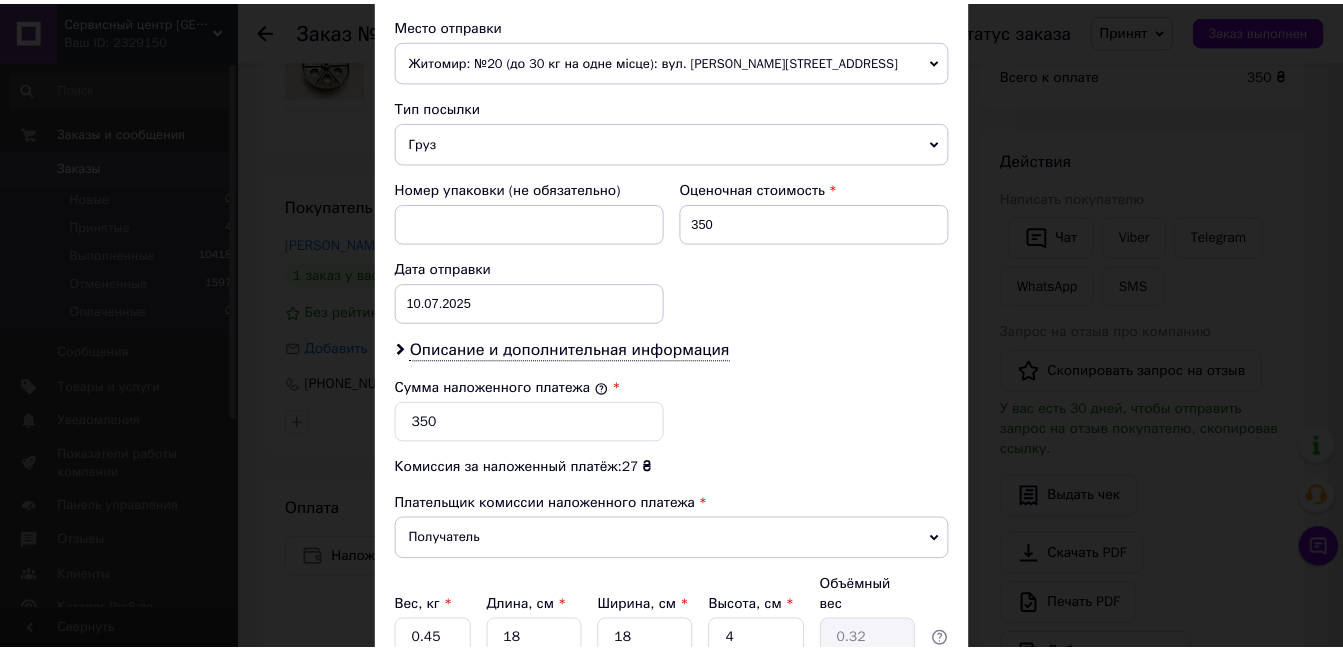 scroll, scrollTop: 876, scrollLeft: 0, axis: vertical 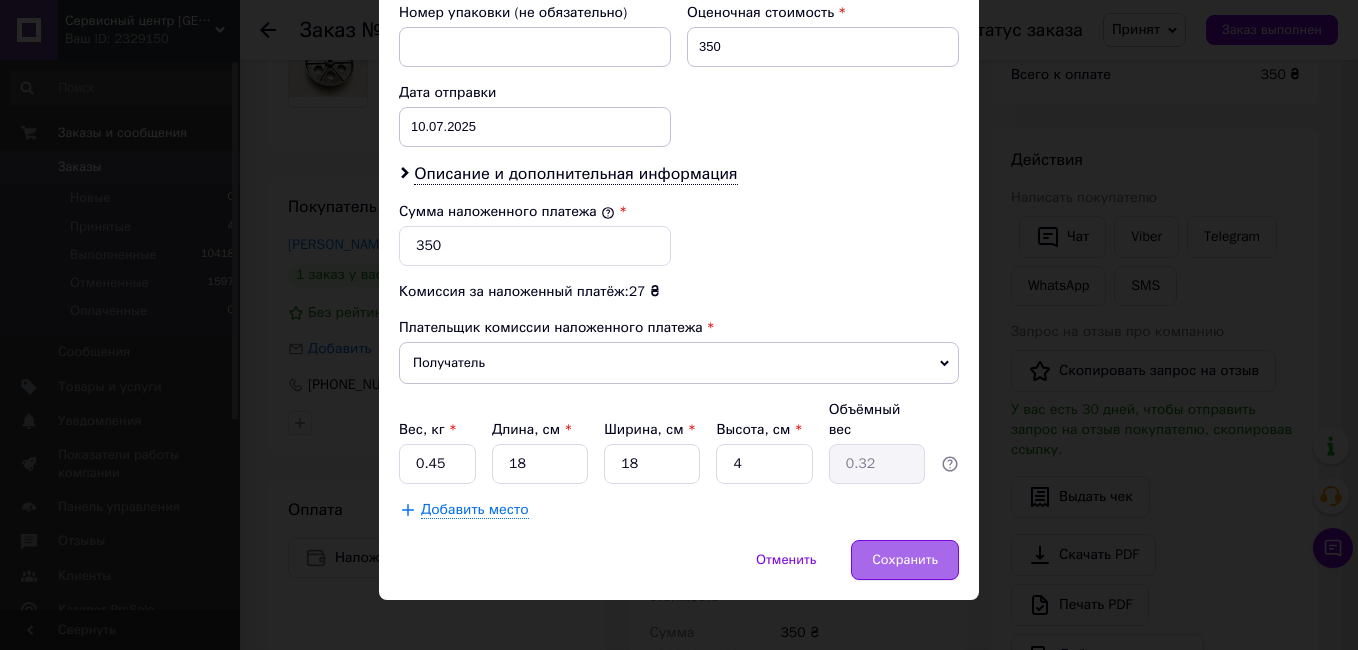click on "Сохранить" at bounding box center (905, 560) 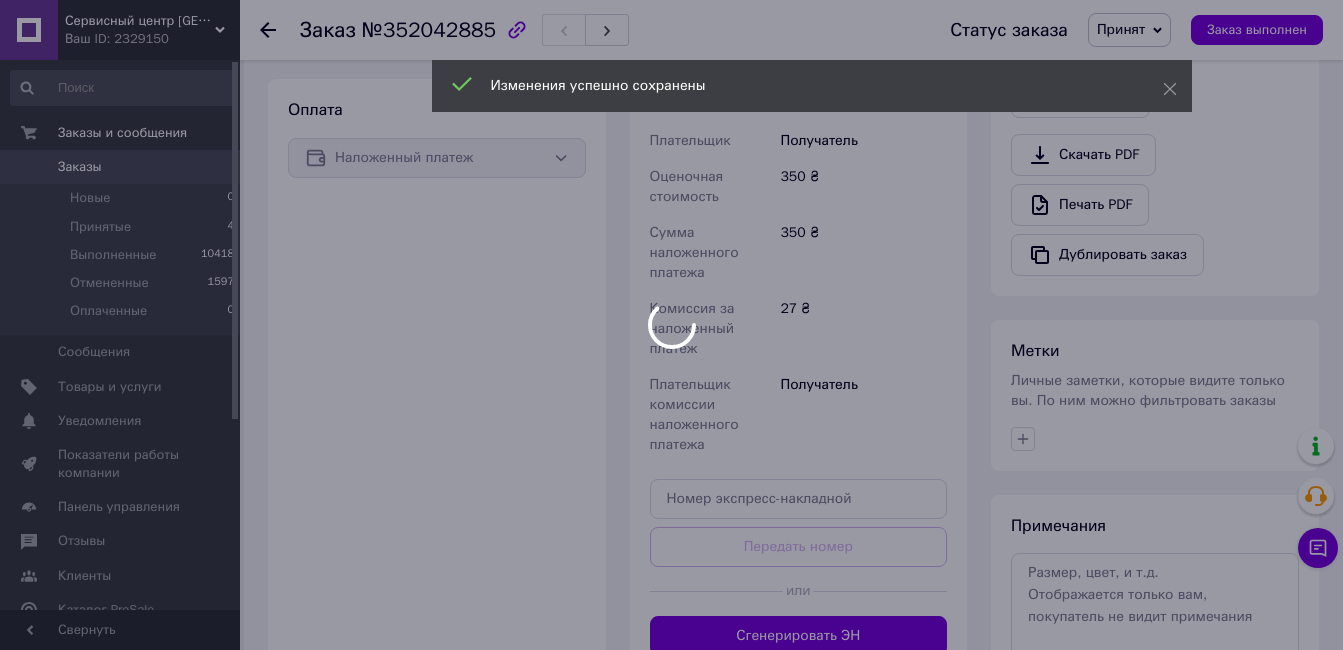 scroll, scrollTop: 803, scrollLeft: 0, axis: vertical 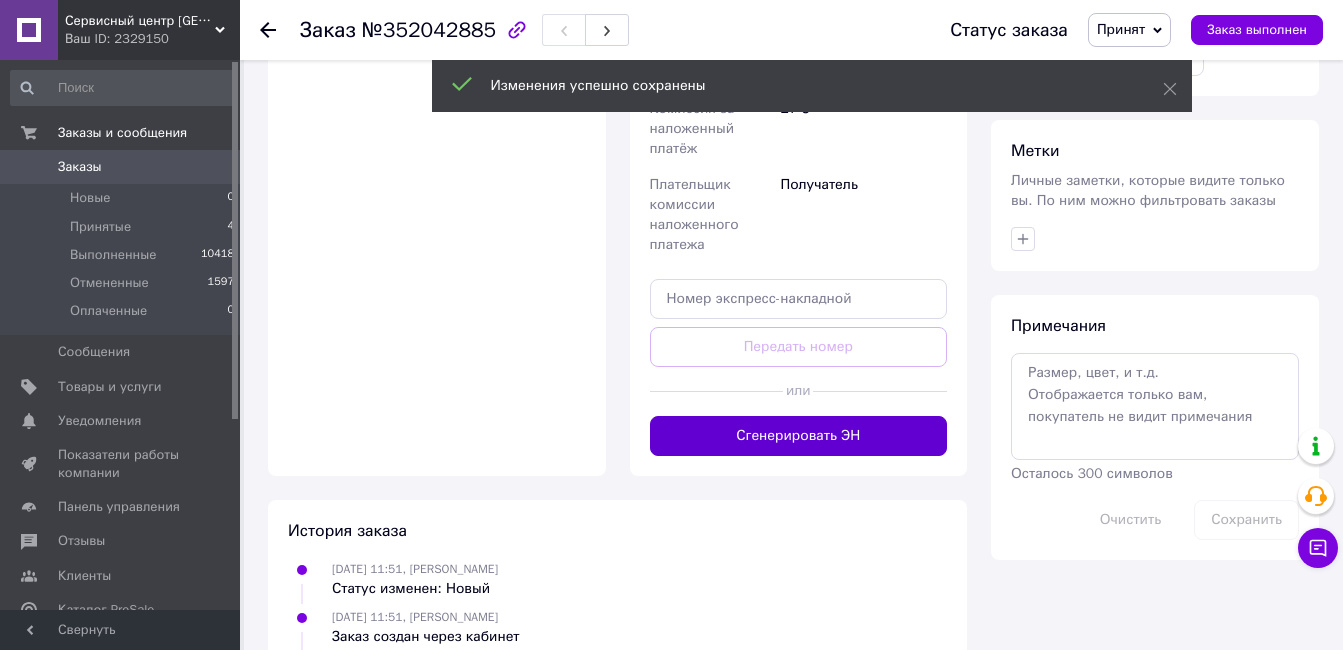 click on "Сгенерировать ЭН" at bounding box center [799, 436] 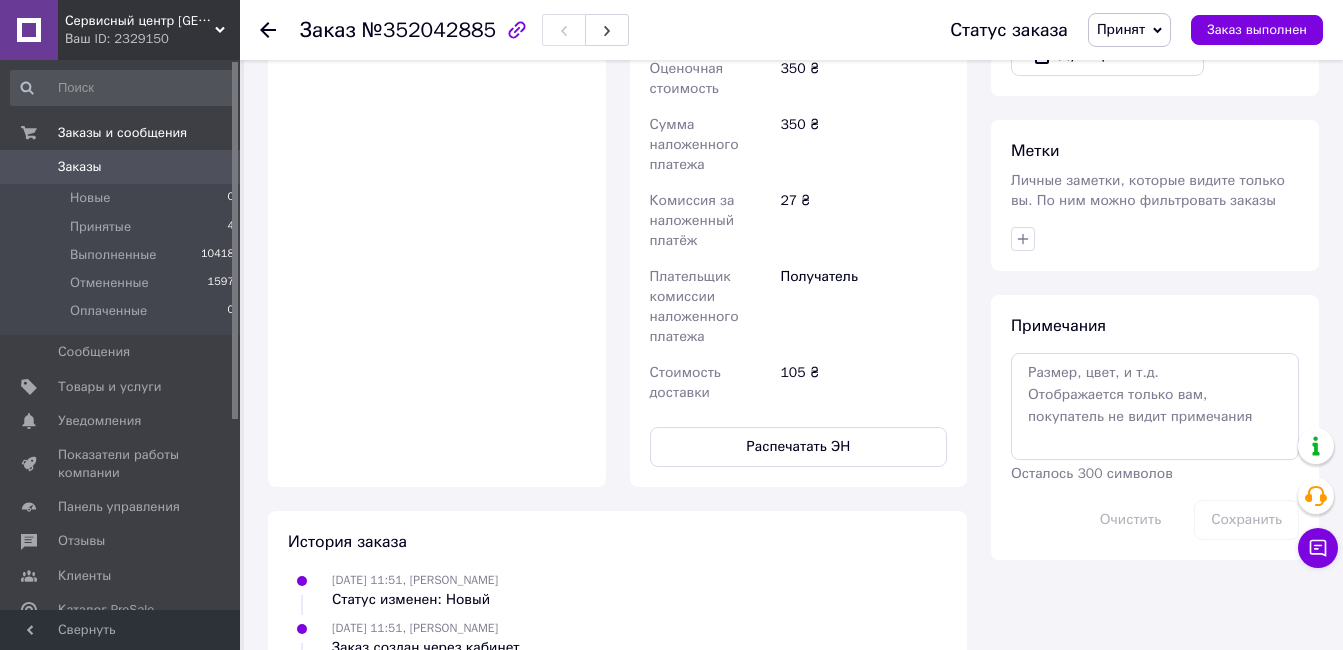 click on "Распечатать ЭН" at bounding box center (799, 447) 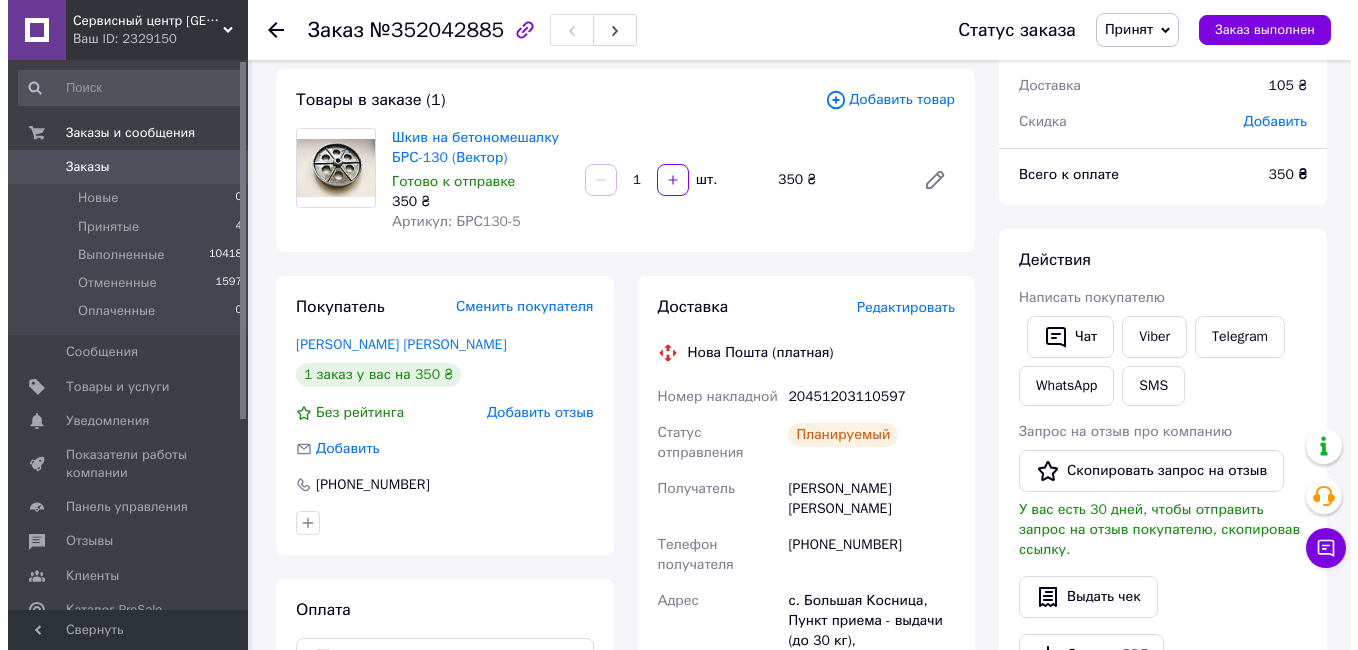 scroll, scrollTop: 0, scrollLeft: 0, axis: both 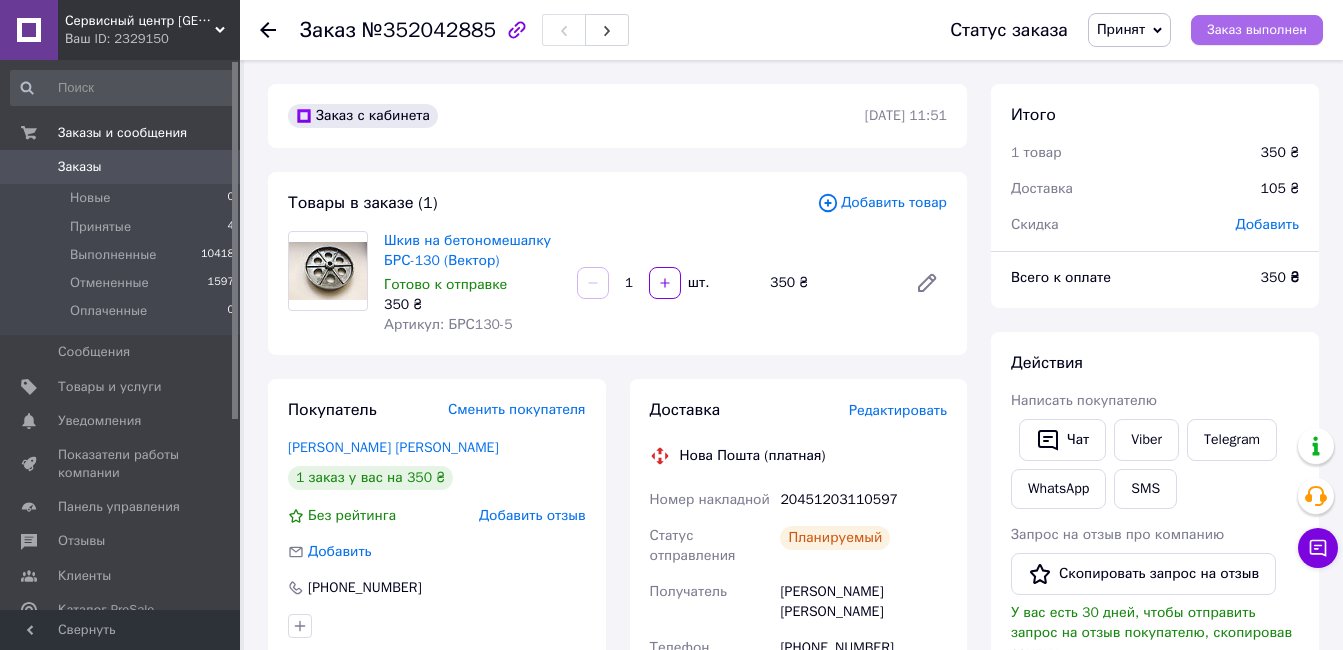 click on "Заказ выполнен" at bounding box center (1257, 30) 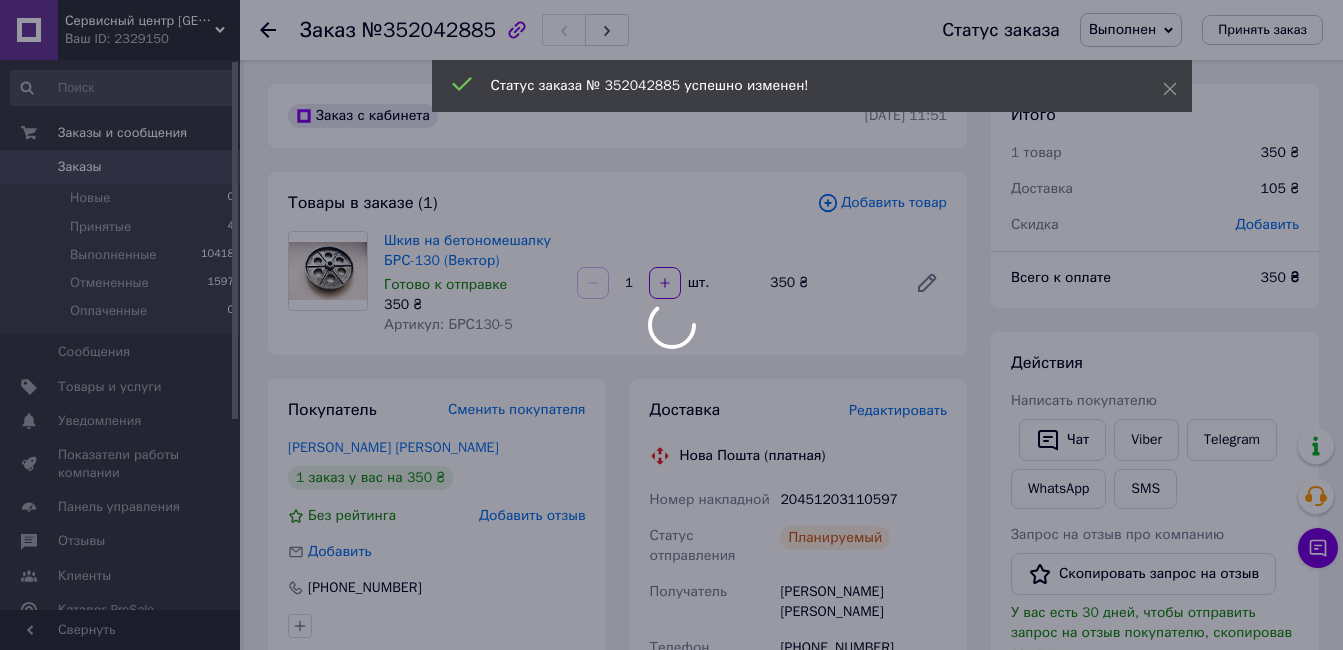 click at bounding box center [671, 325] 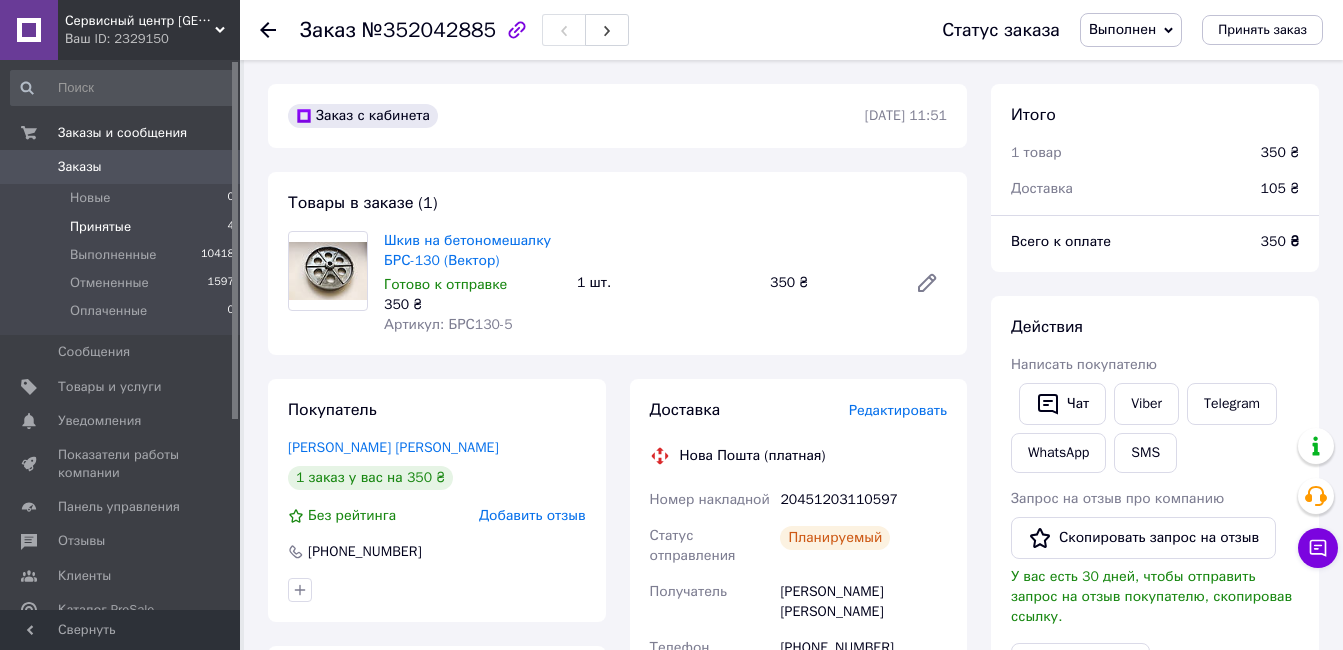 click on "Принятые" at bounding box center (100, 227) 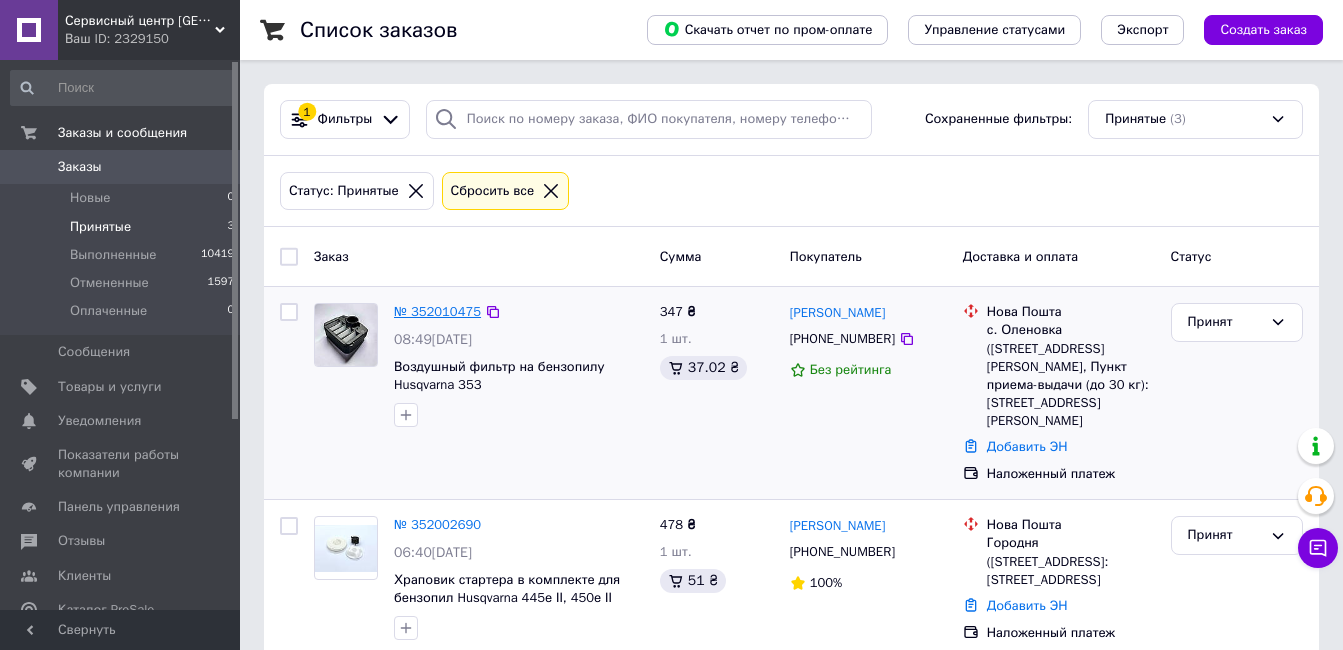 click on "№ 352010475" at bounding box center [437, 311] 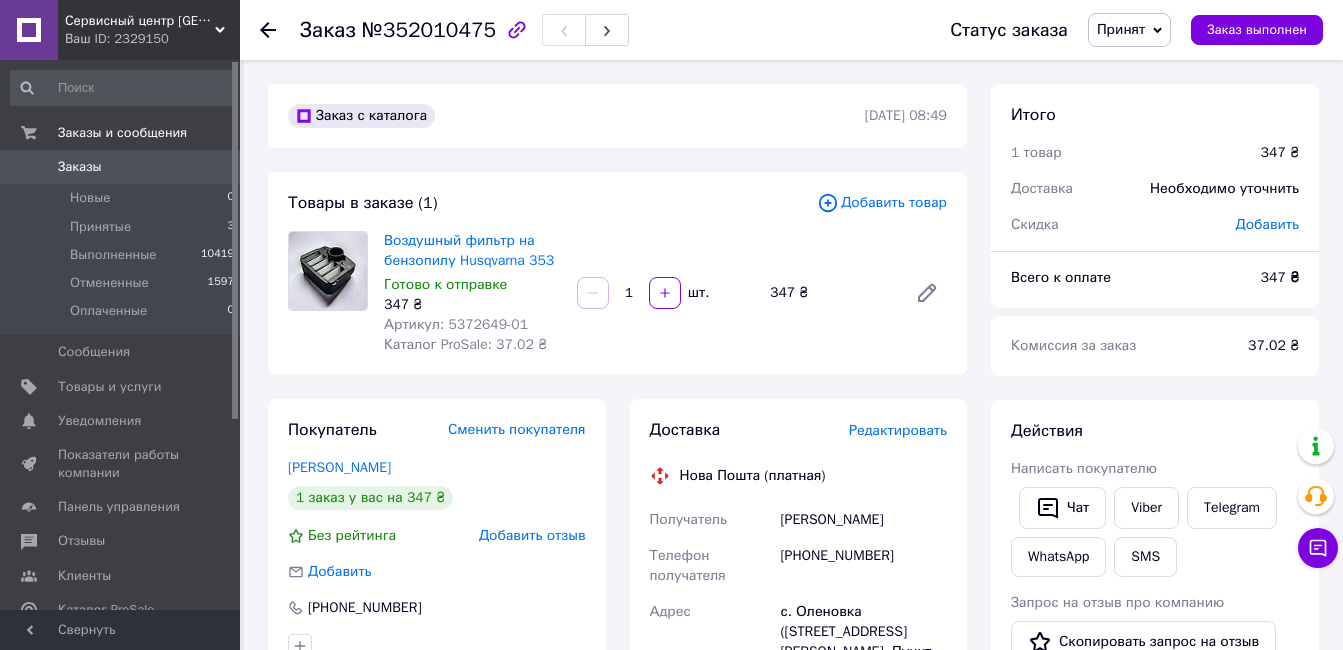click on "Редактировать" at bounding box center [898, 430] 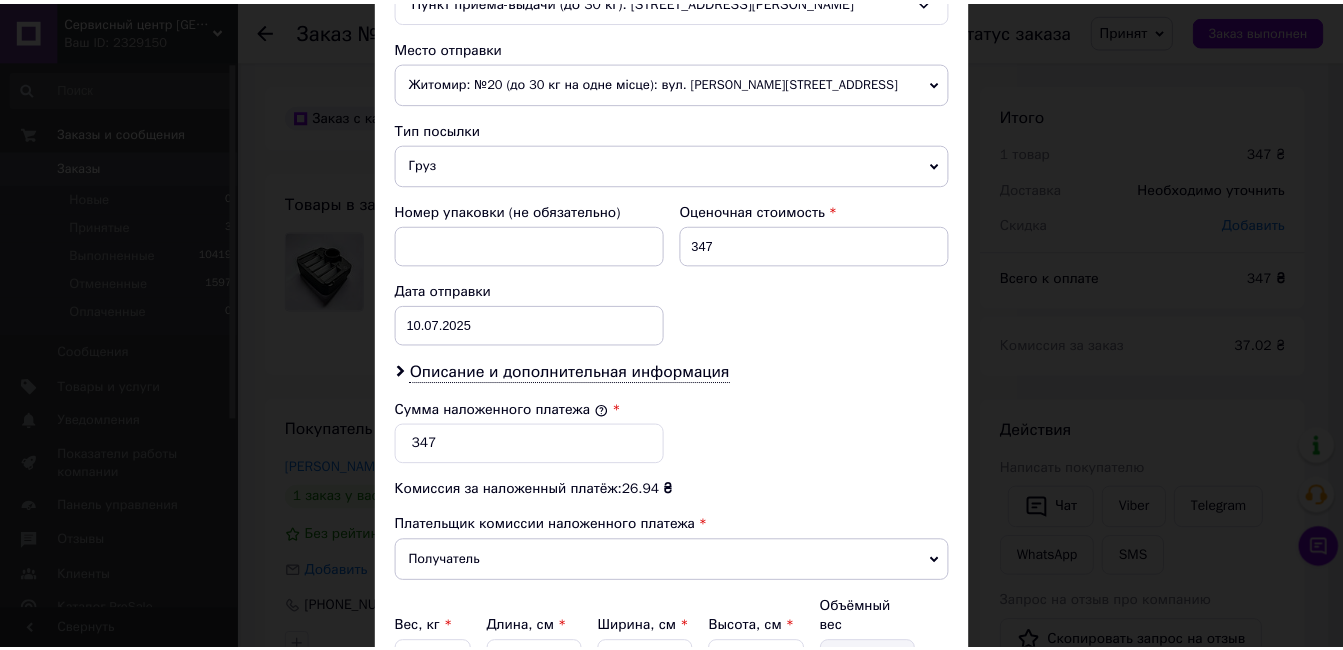 scroll, scrollTop: 800, scrollLeft: 0, axis: vertical 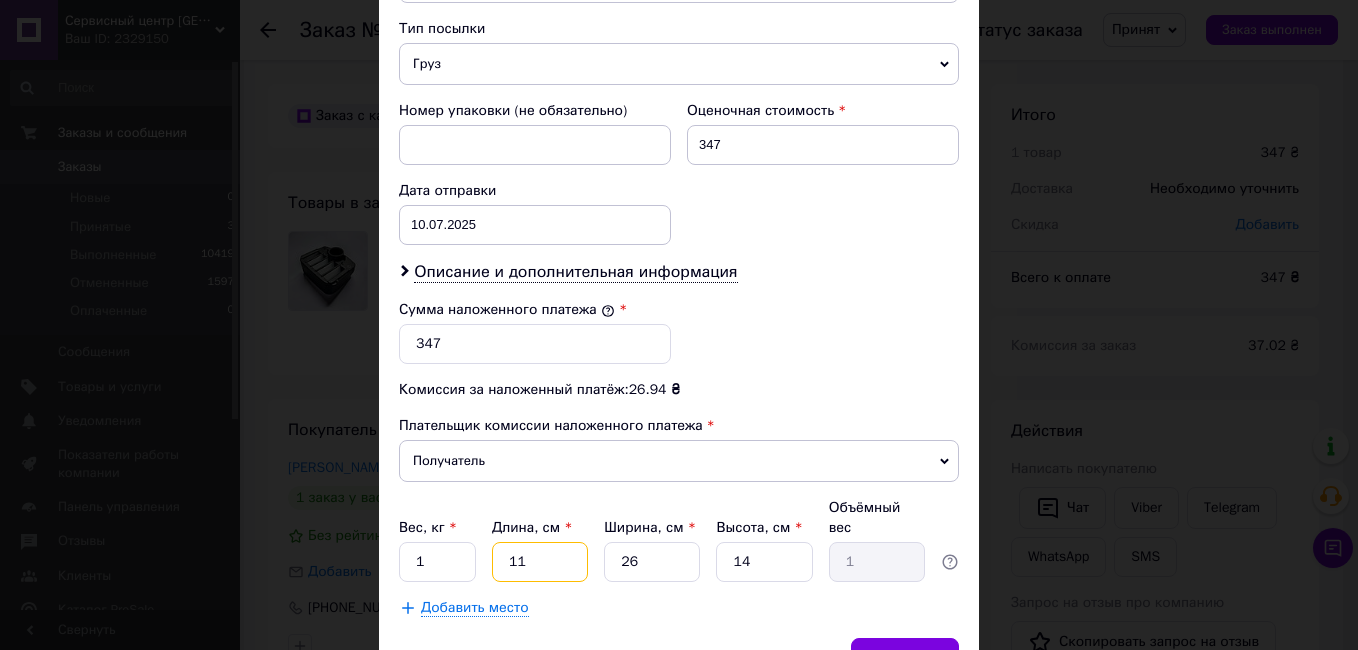 click on "11" at bounding box center (540, 562) 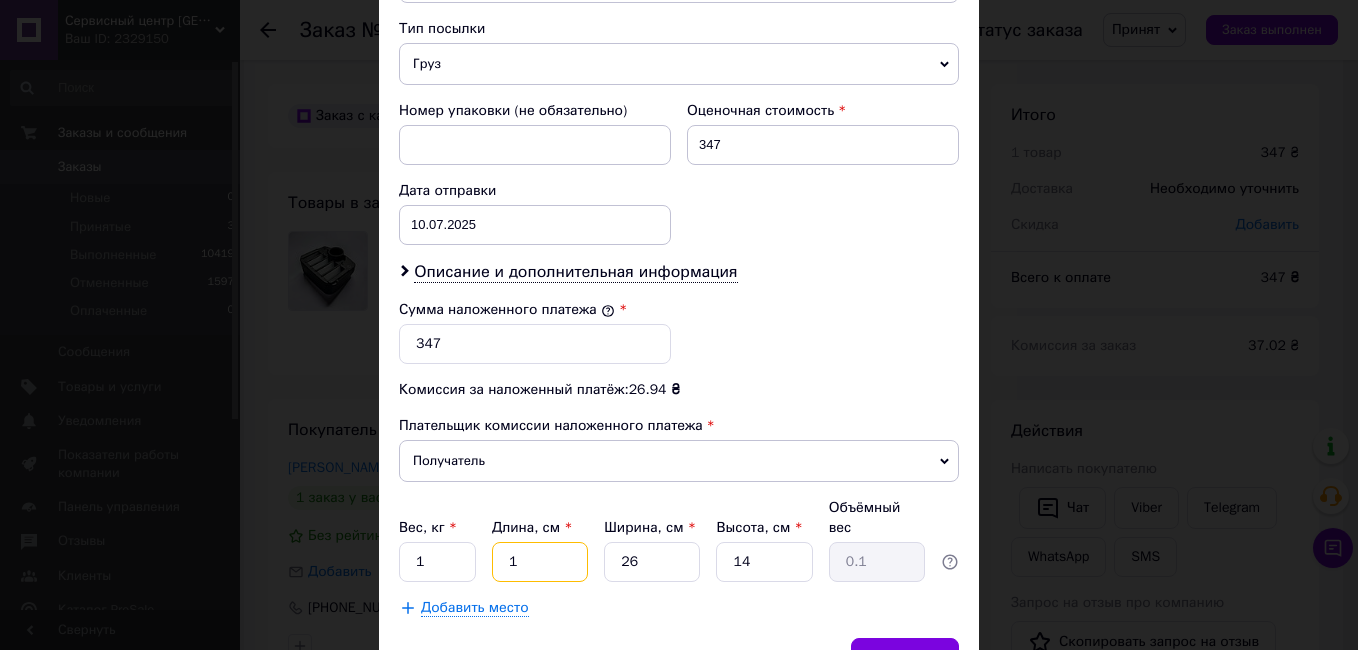 type on "10" 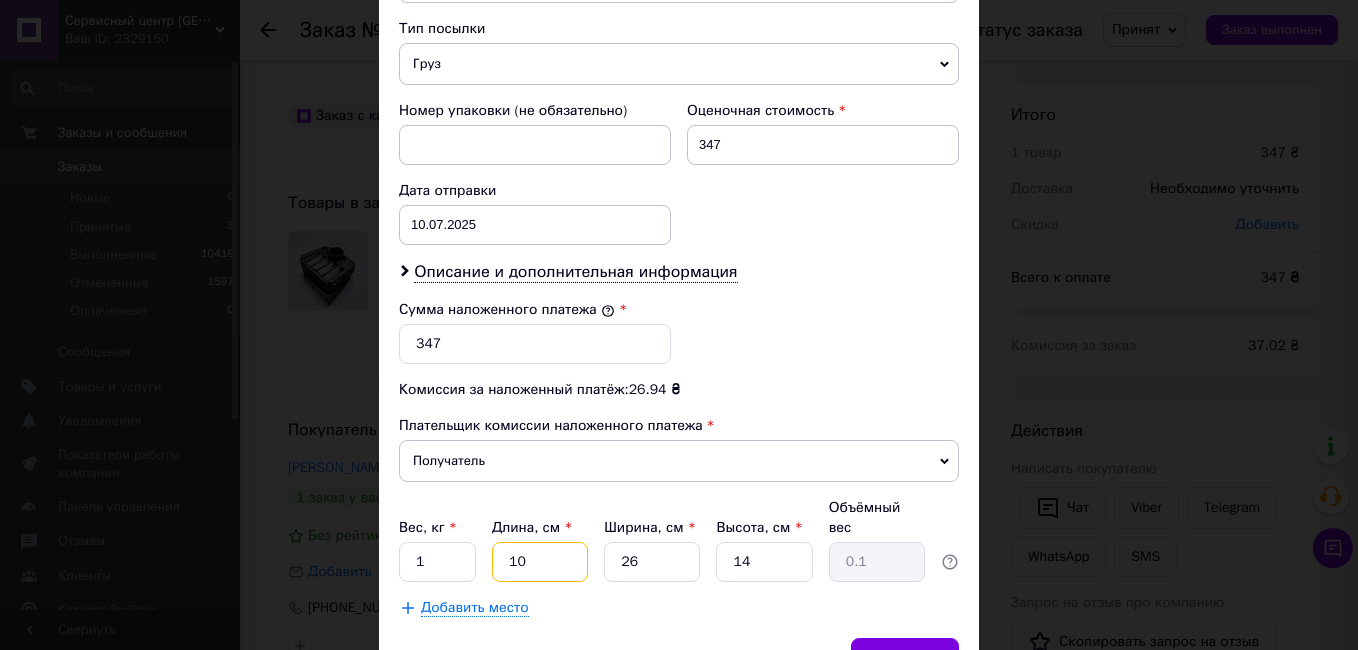 type on "0.91" 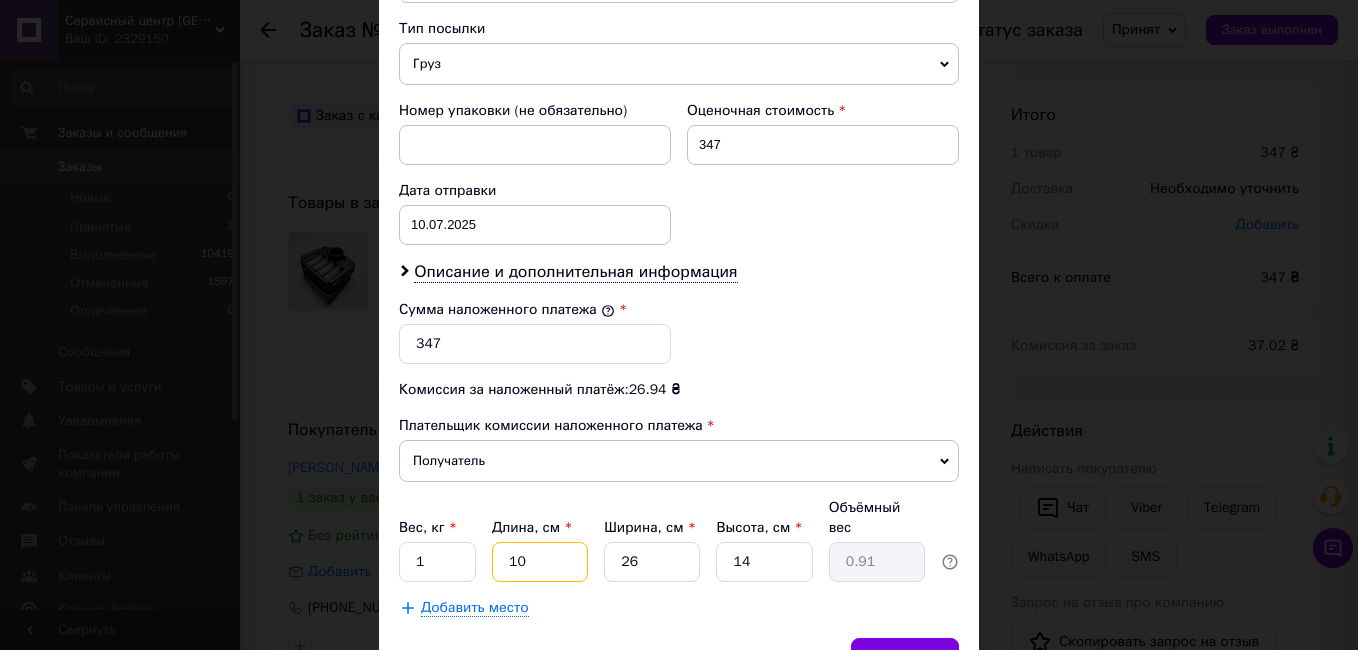 type on "10" 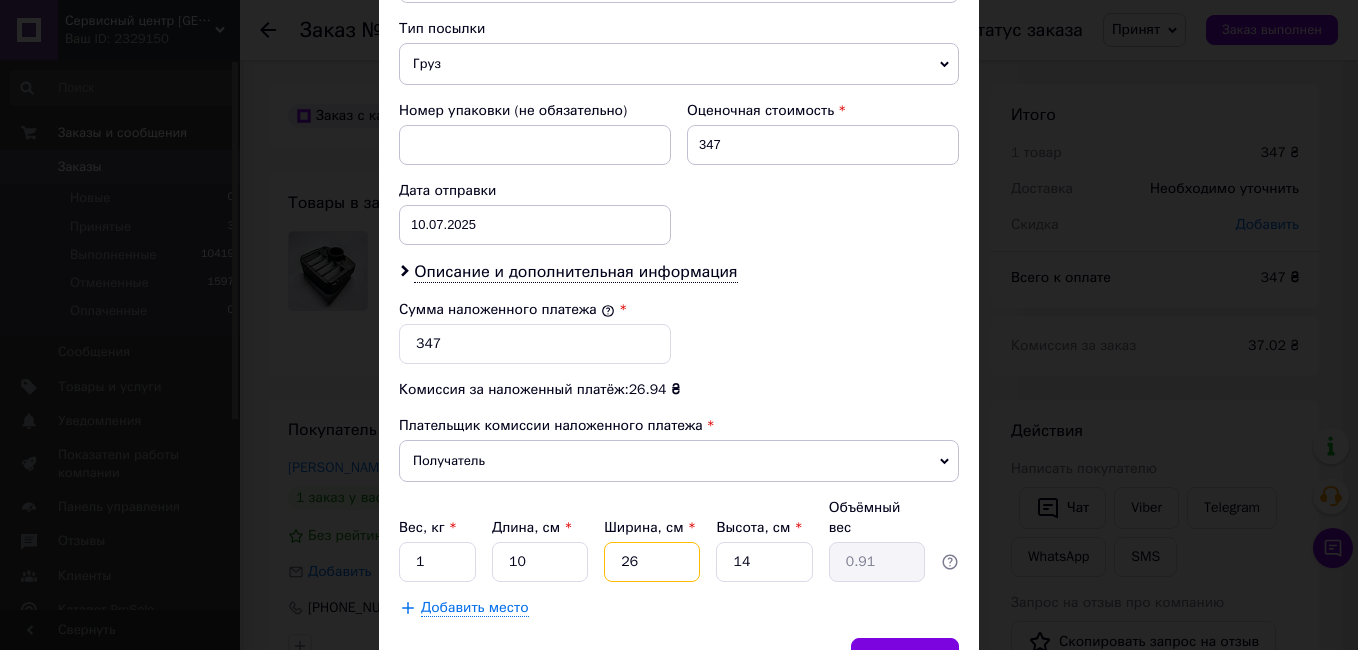 click on "26" at bounding box center [652, 562] 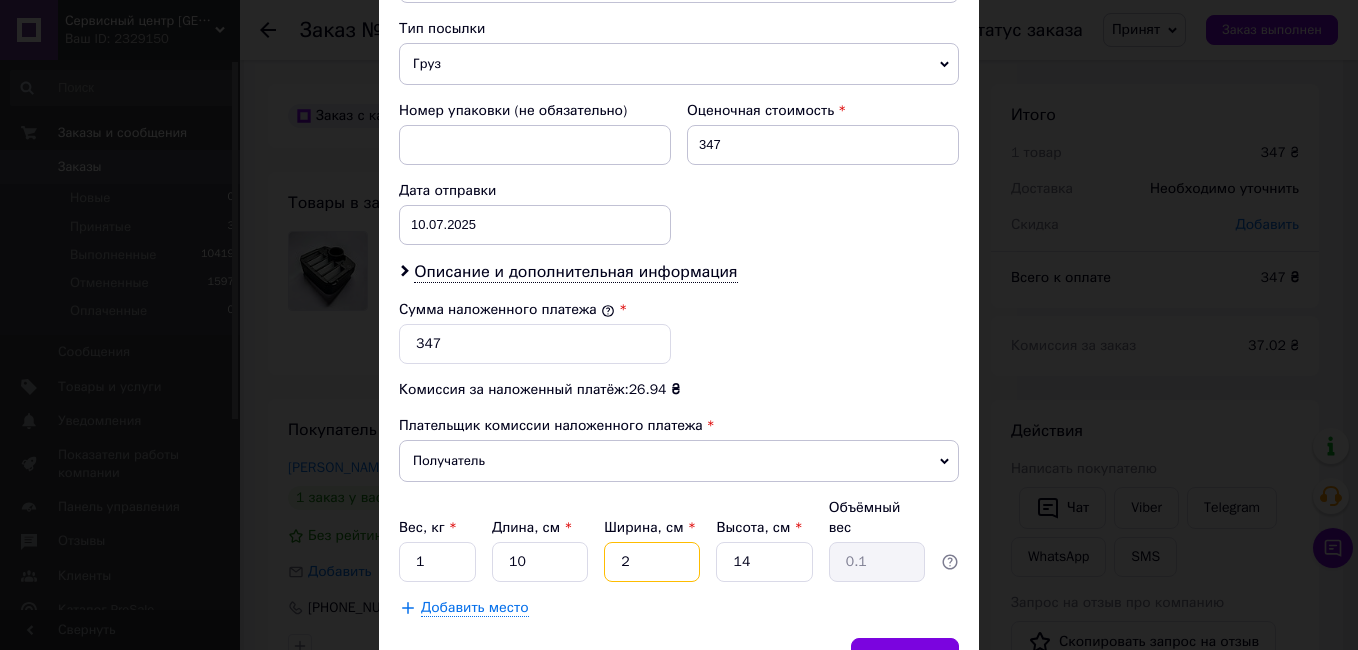 type 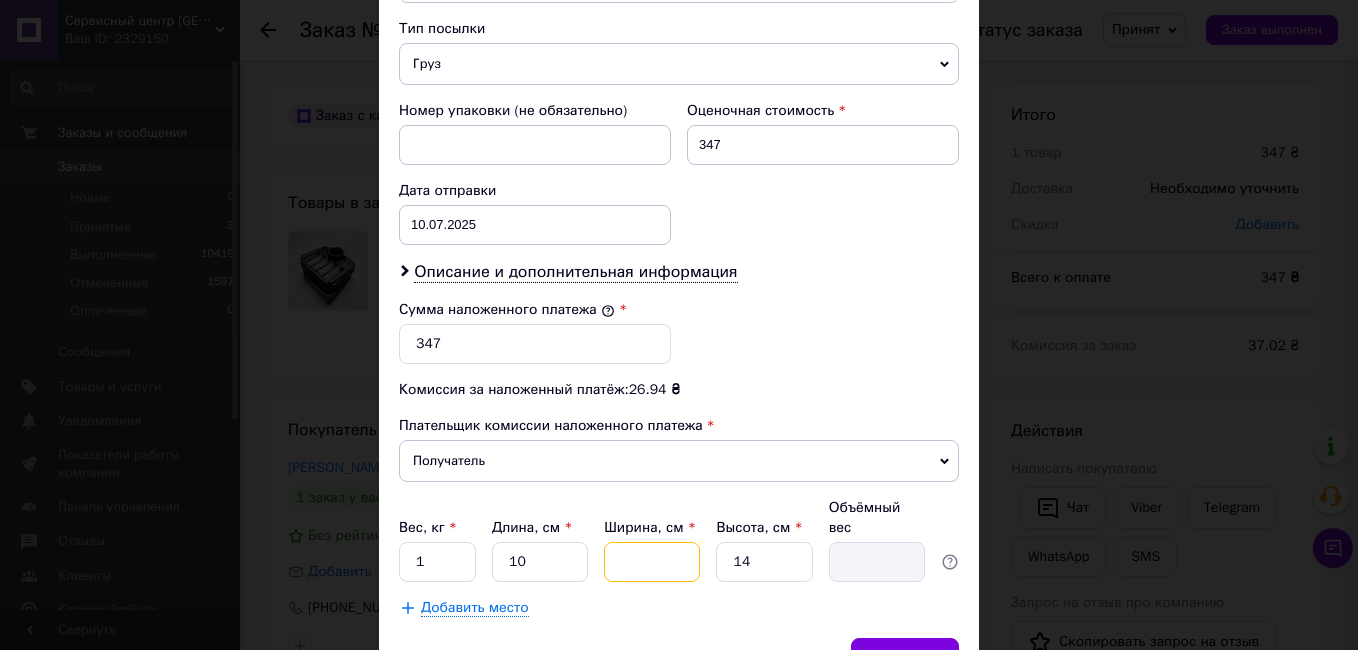 type on "1" 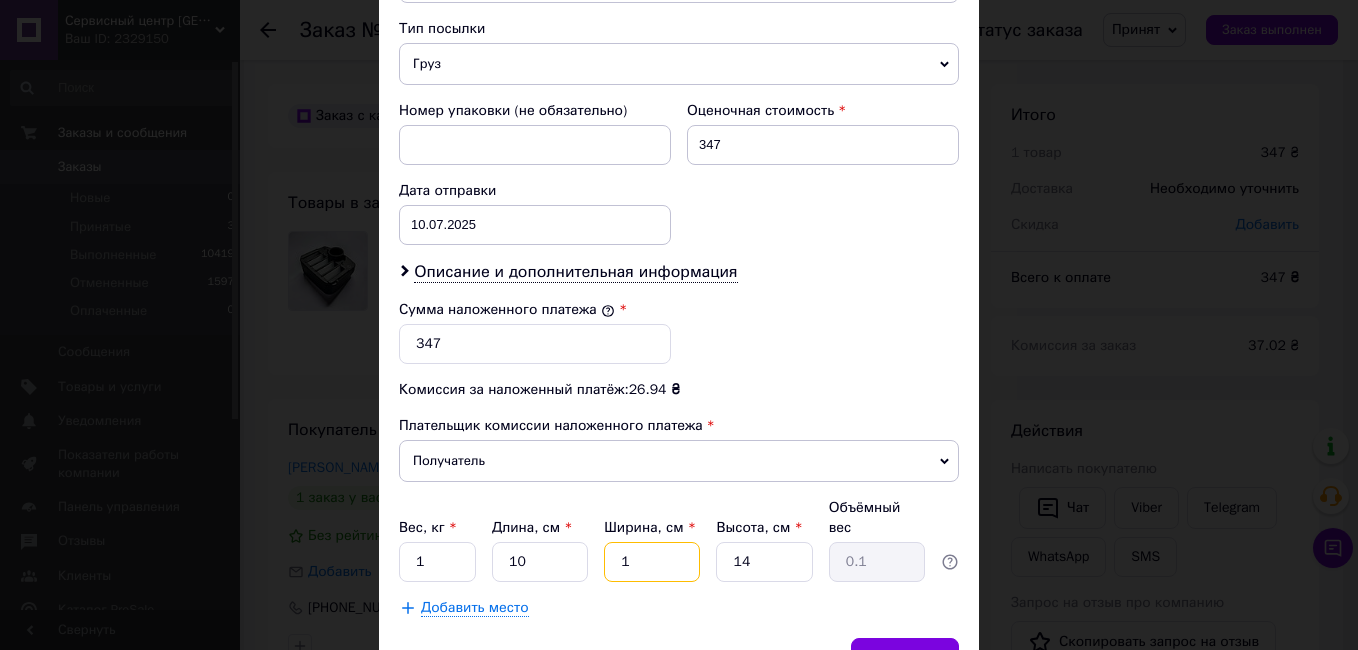 type on "10" 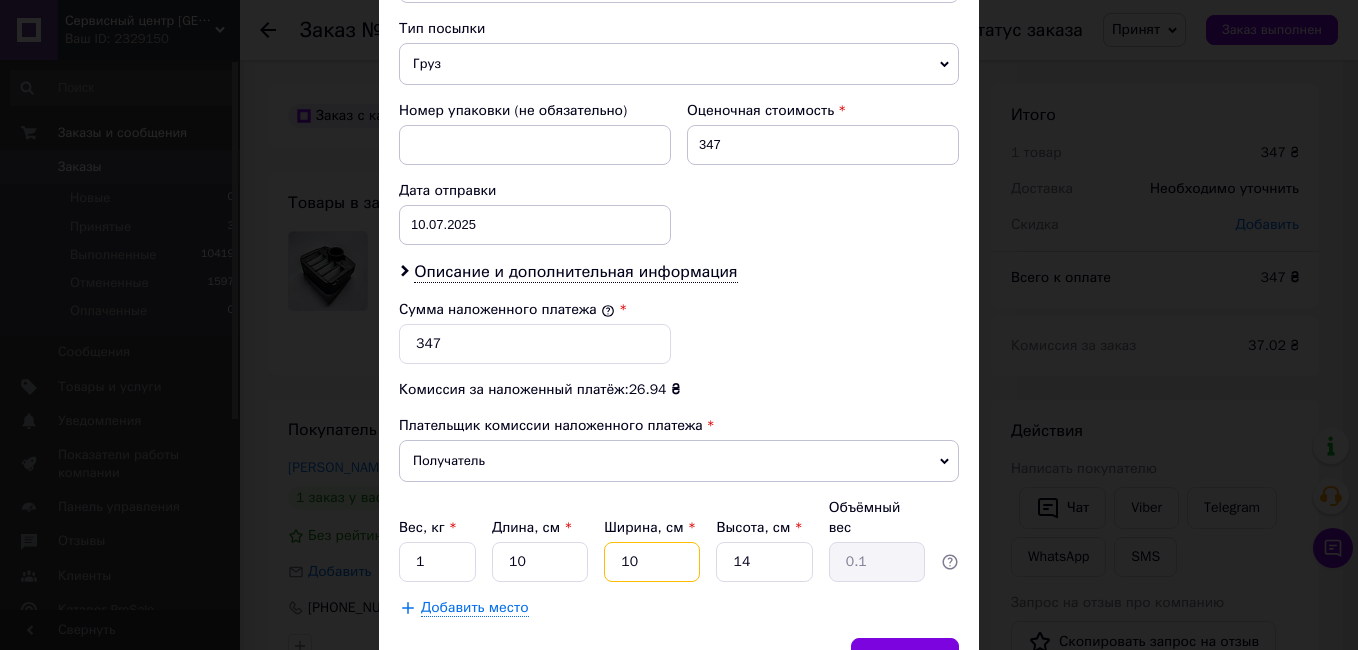 type on "0.35" 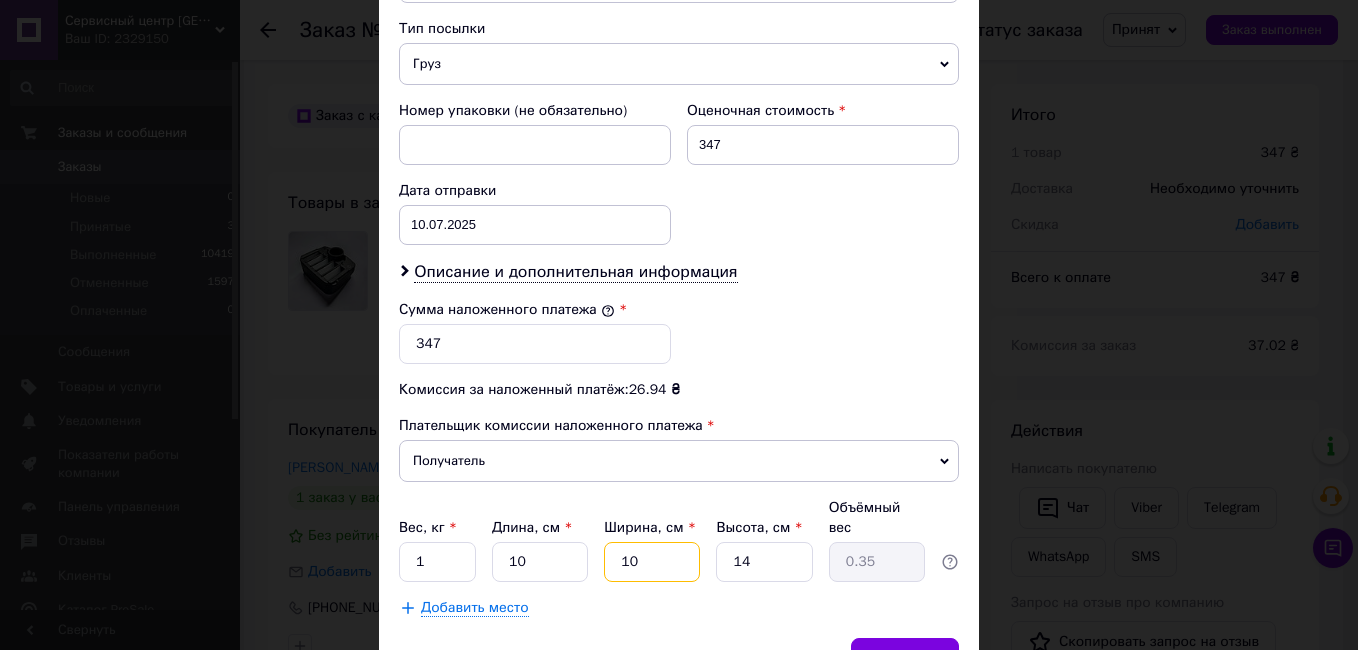type on "10" 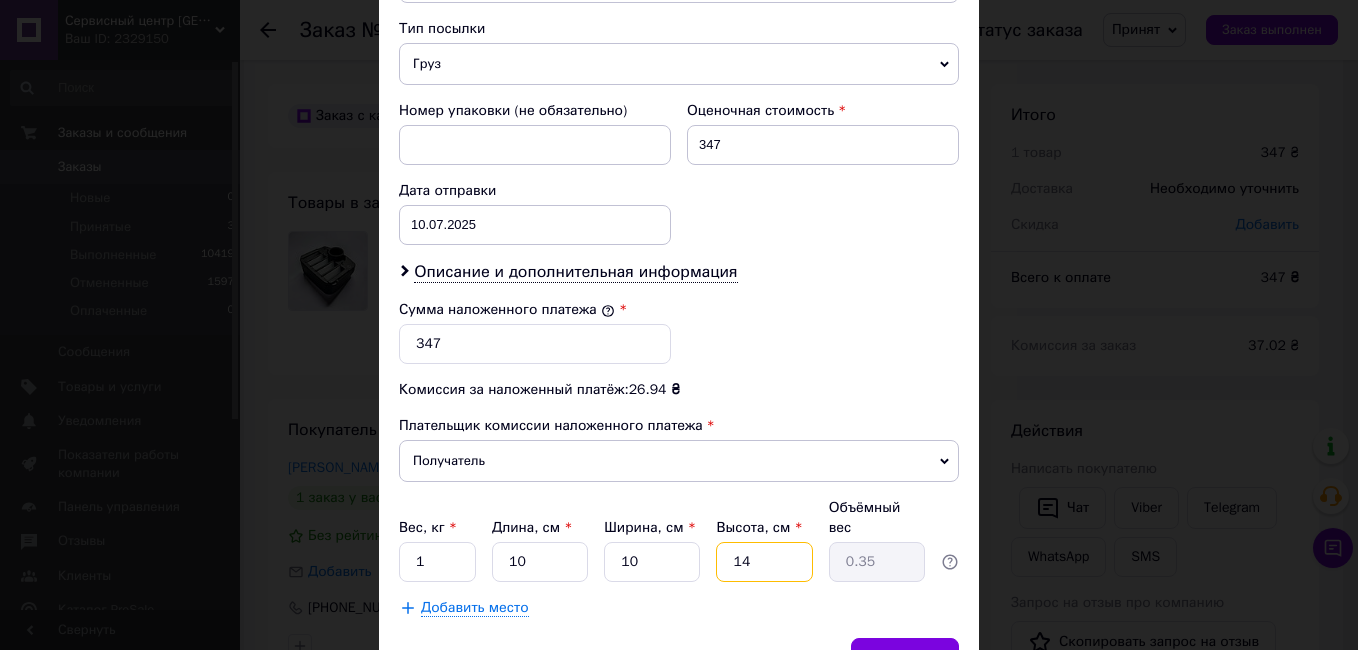 click on "14" at bounding box center [764, 562] 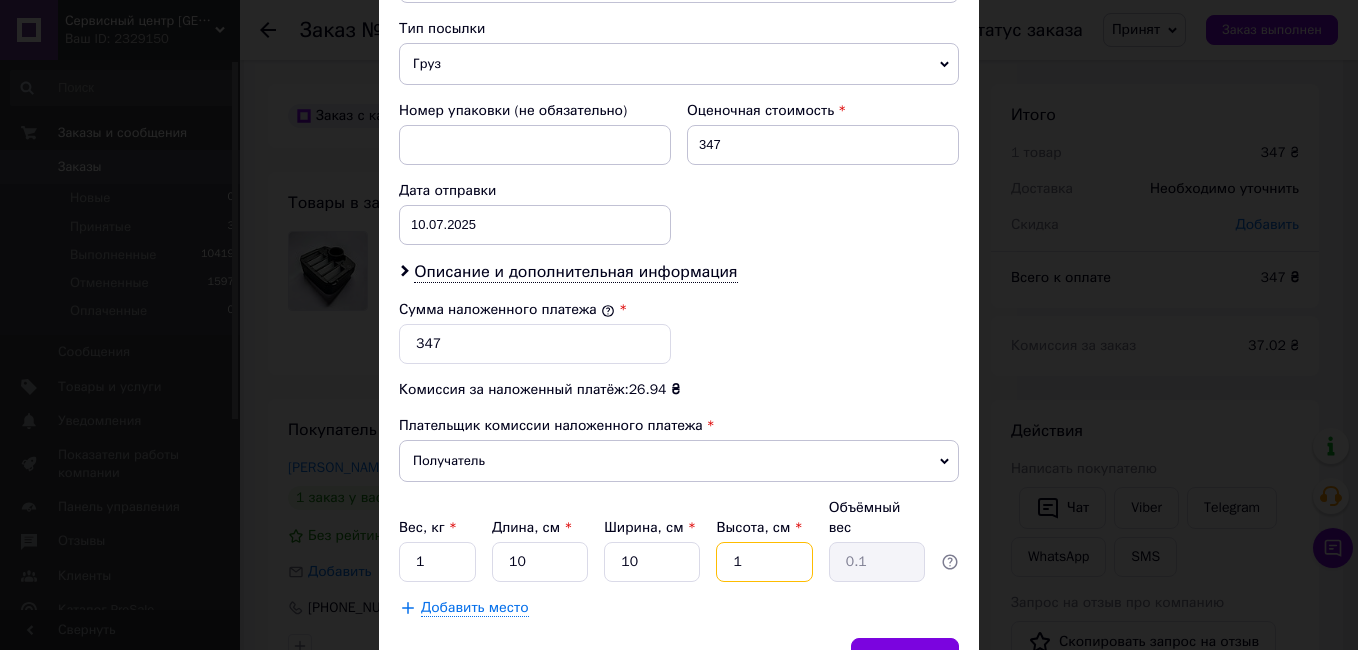 type 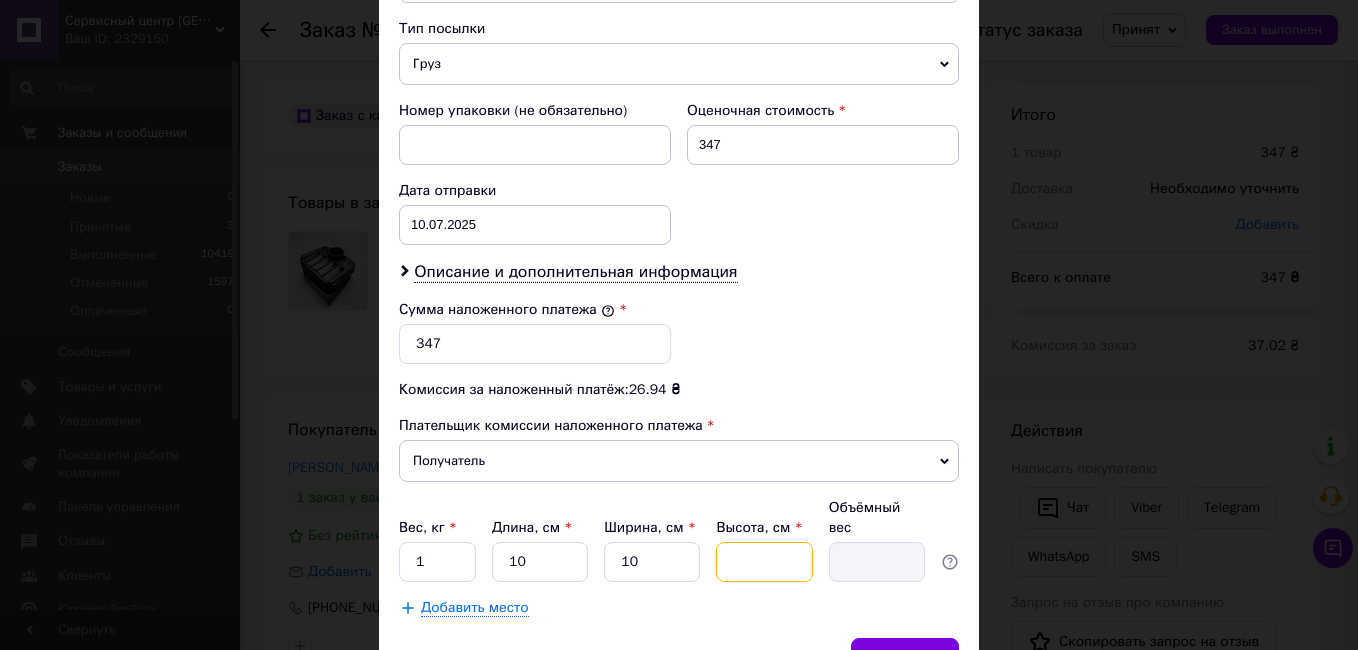 type on "4" 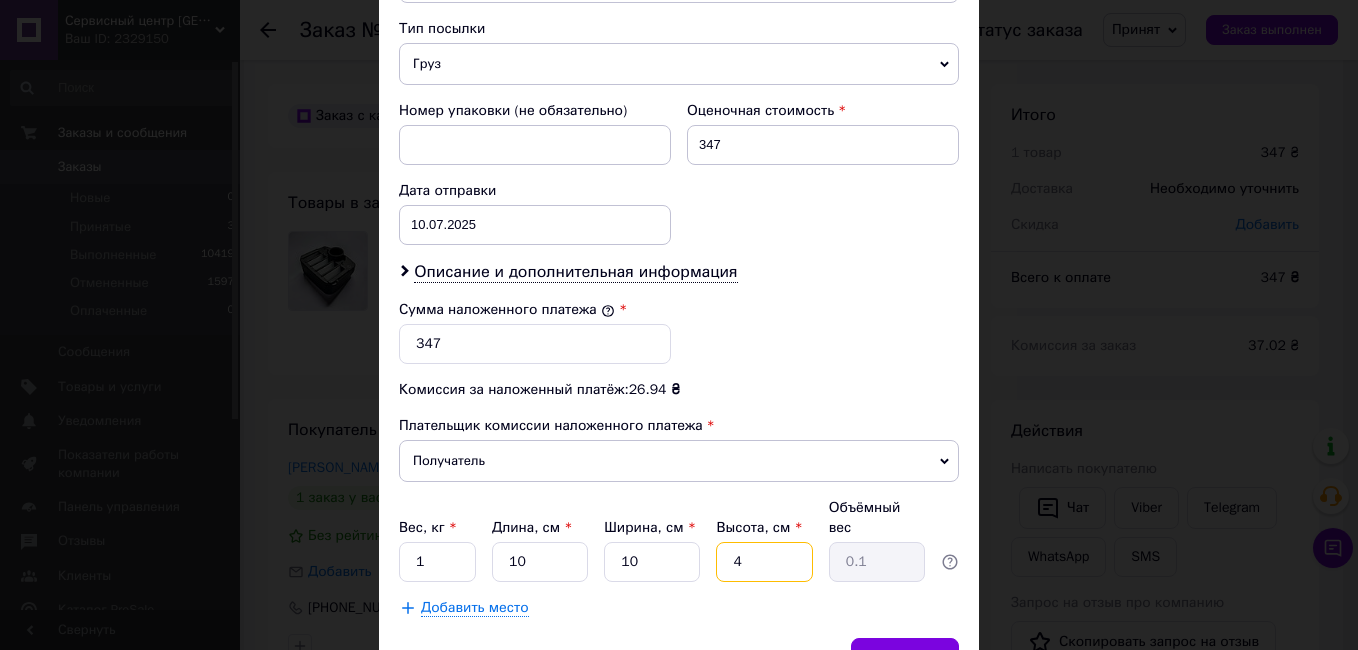 type on "4" 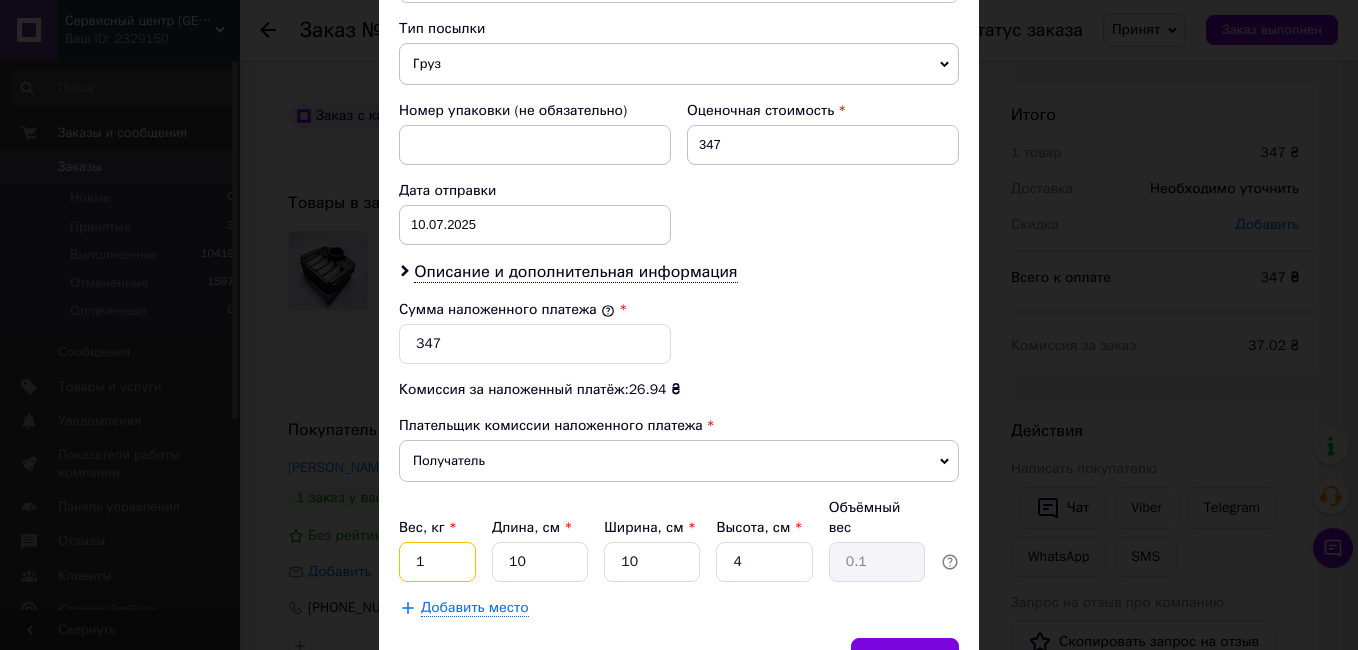 click on "1" at bounding box center (437, 562) 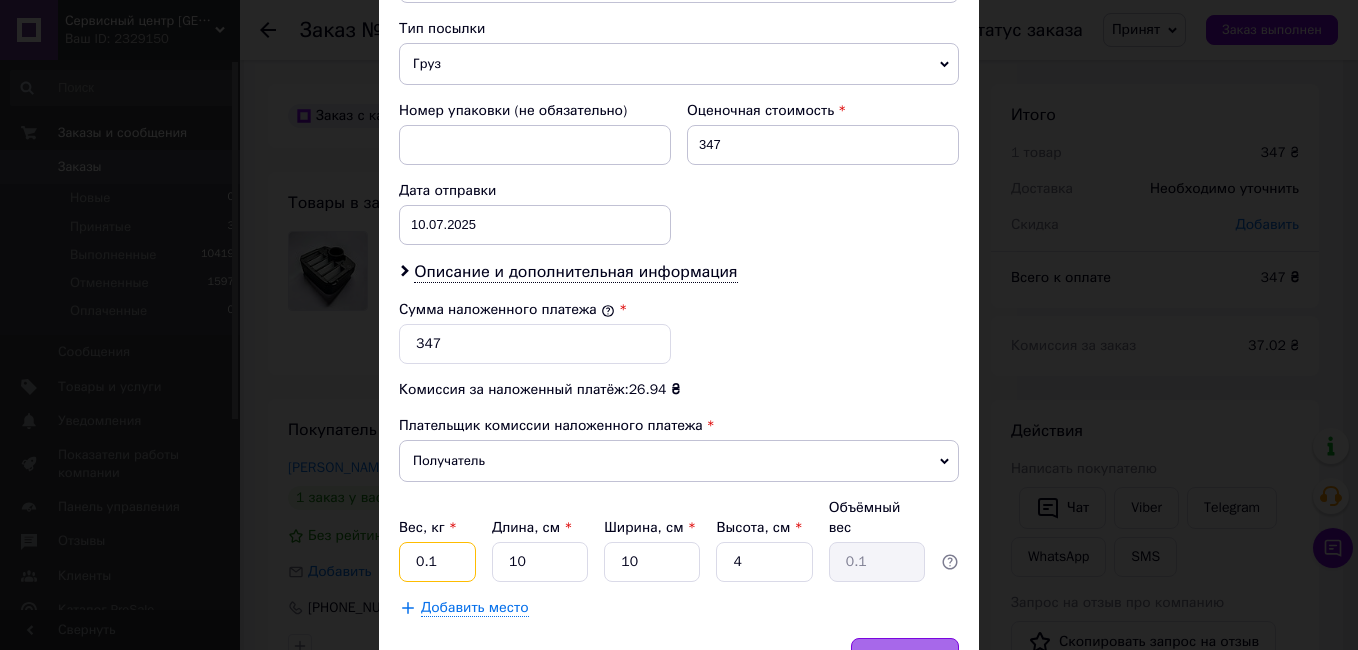 type on "0.1" 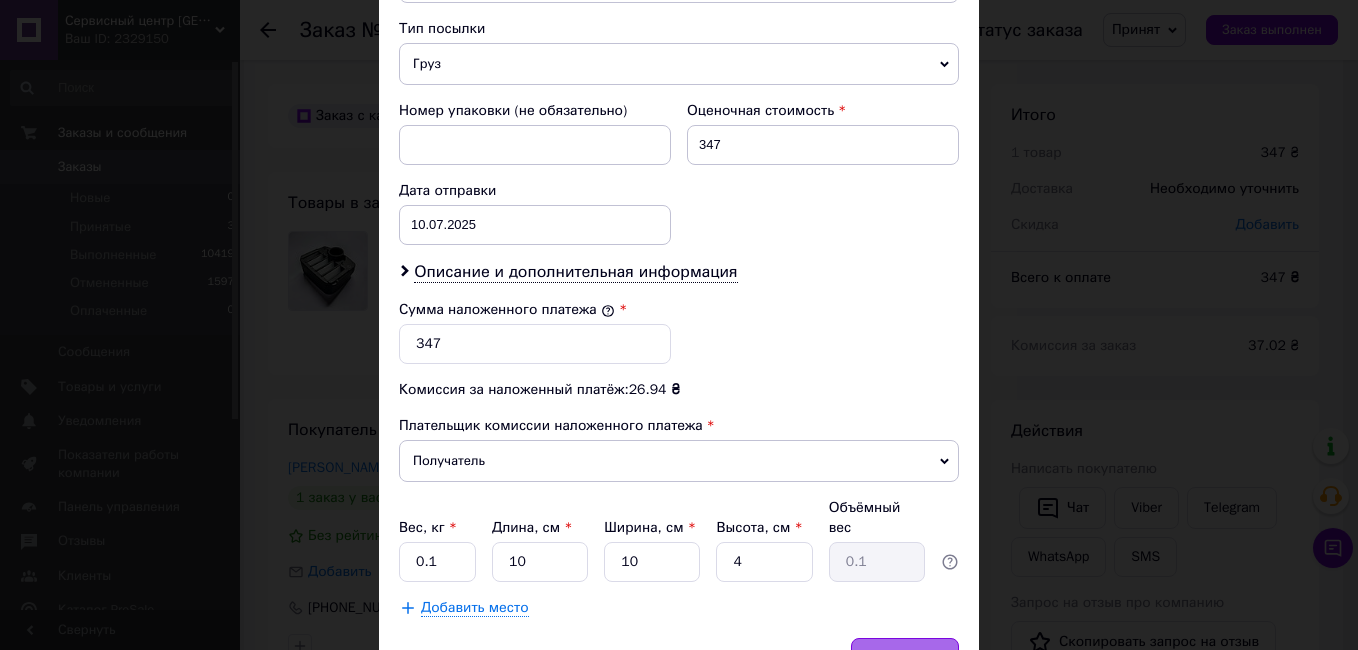 click on "Сохранить" at bounding box center [905, 658] 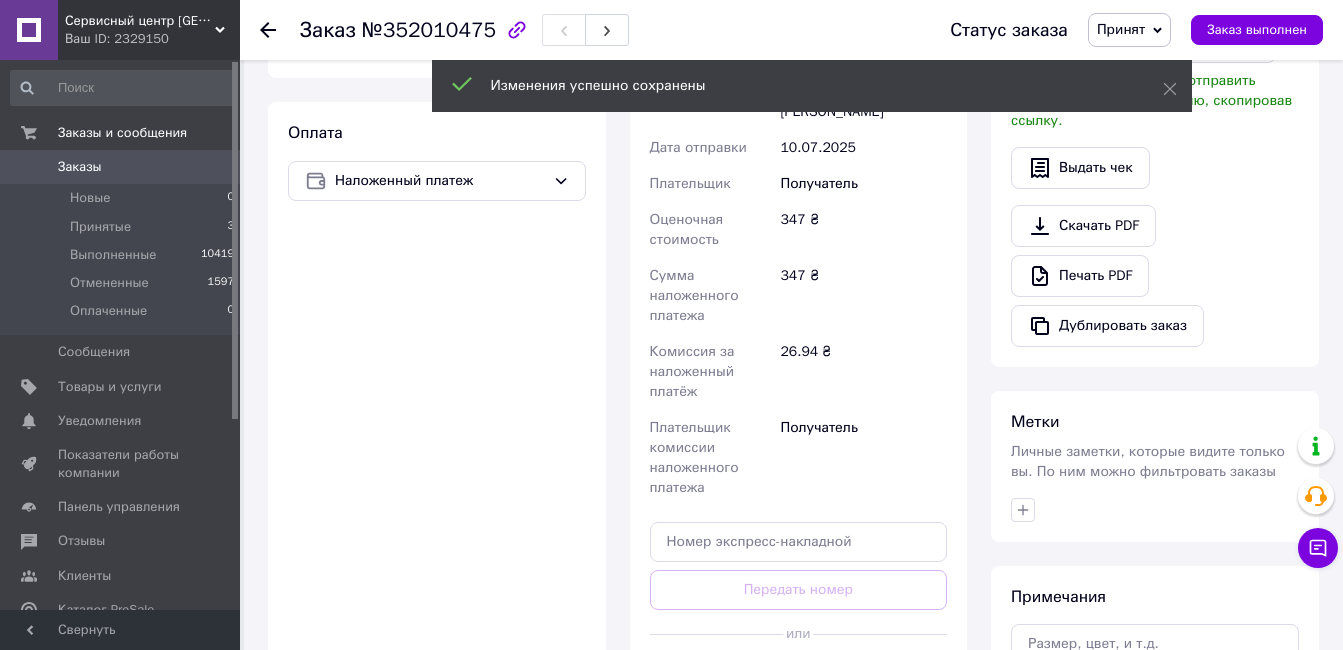 scroll, scrollTop: 700, scrollLeft: 0, axis: vertical 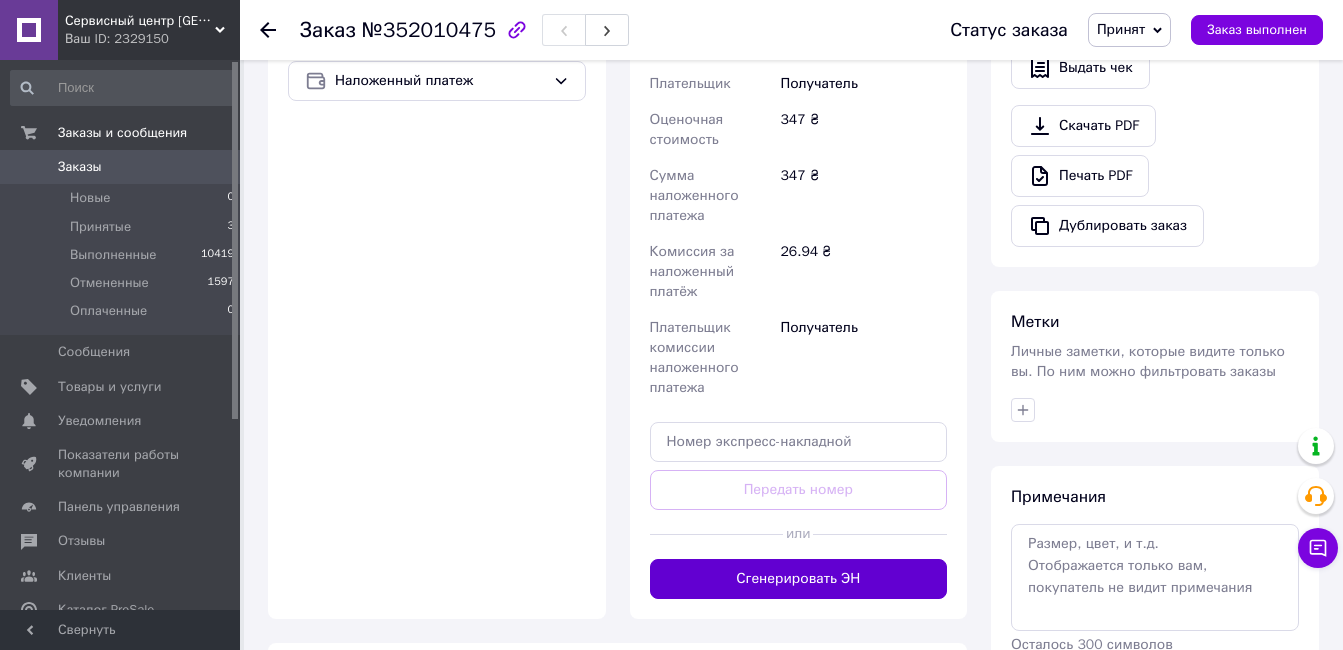 click on "Сгенерировать ЭН" at bounding box center [799, 579] 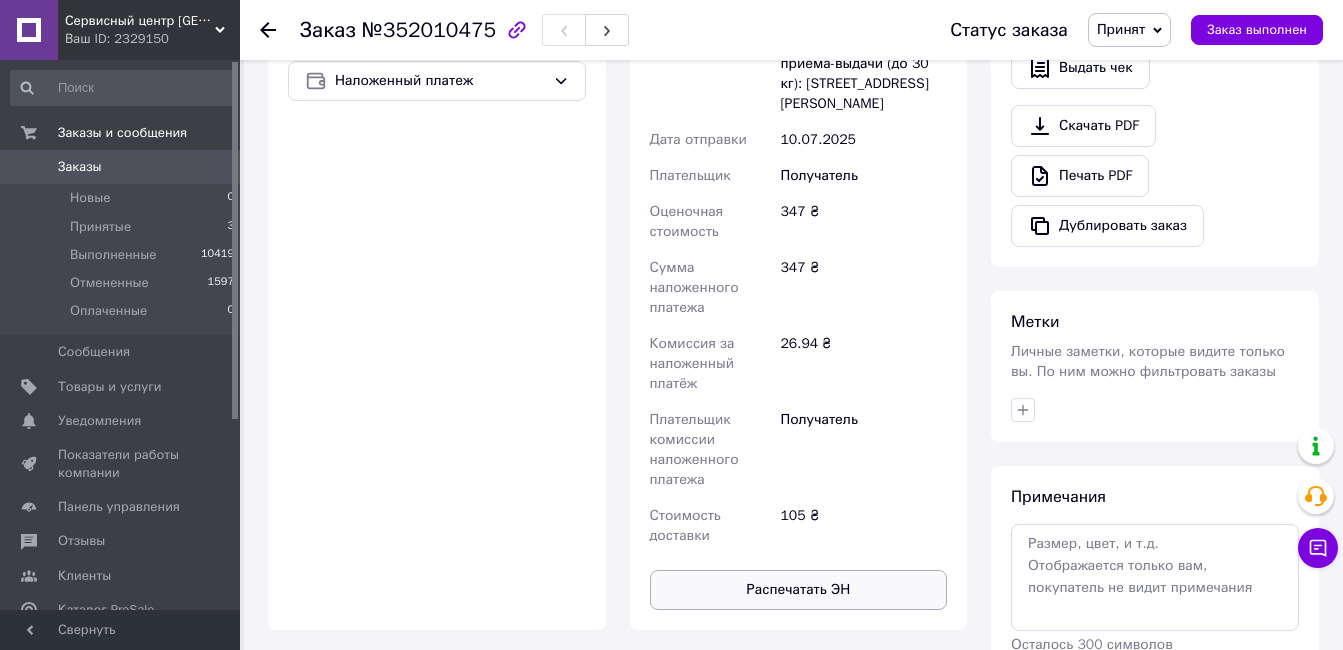 click on "Распечатать ЭН" at bounding box center (799, 590) 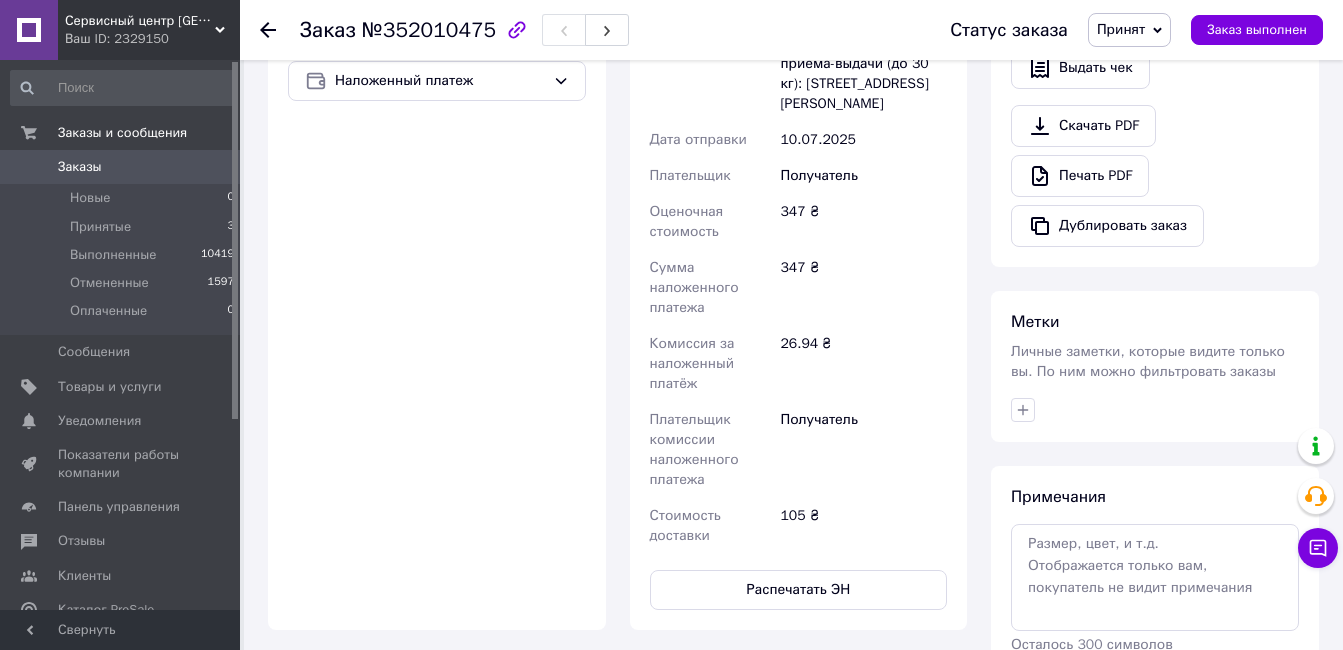 click on "Оплата Наложенный платеж" at bounding box center (437, 316) 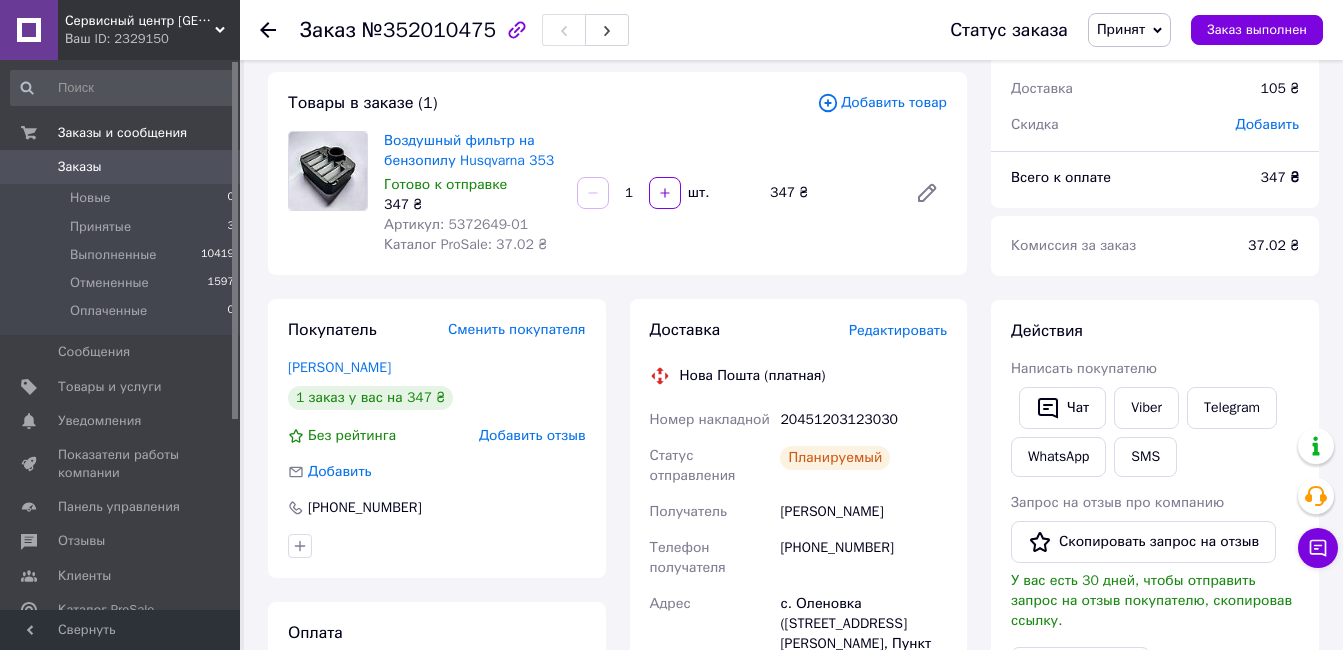 scroll, scrollTop: 0, scrollLeft: 0, axis: both 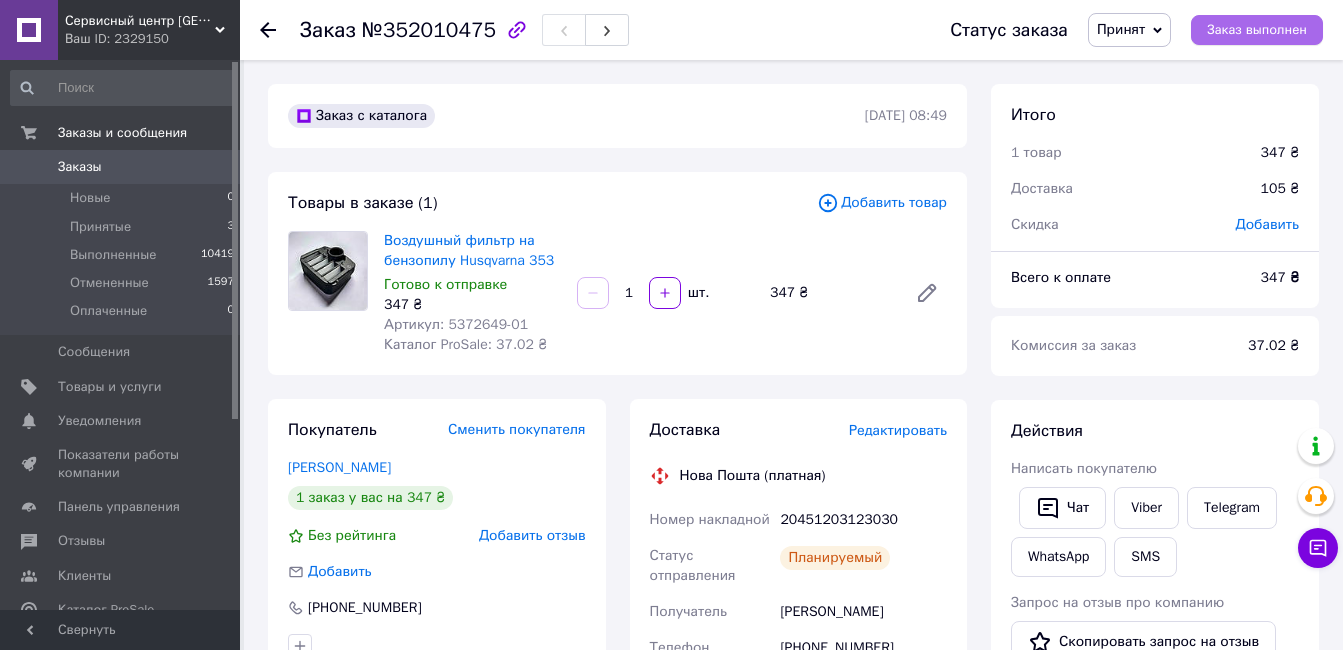 click on "Заказ выполнен" at bounding box center (1257, 30) 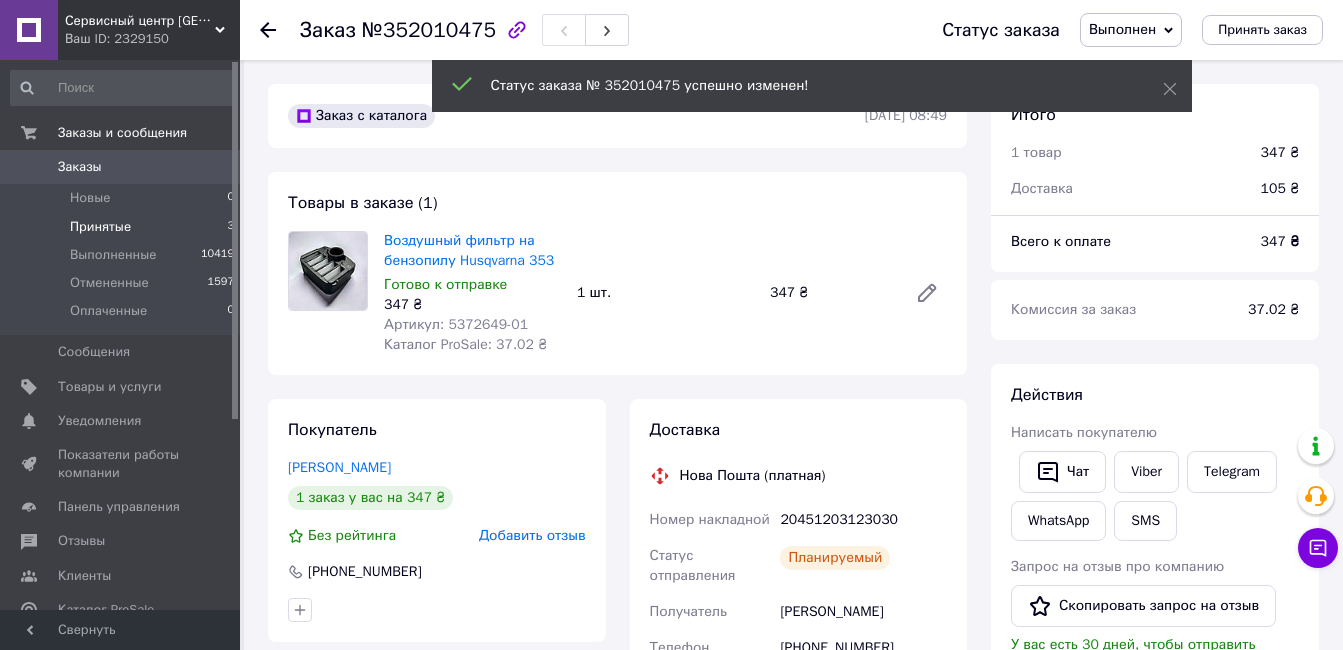 click on "Принятые" at bounding box center (100, 227) 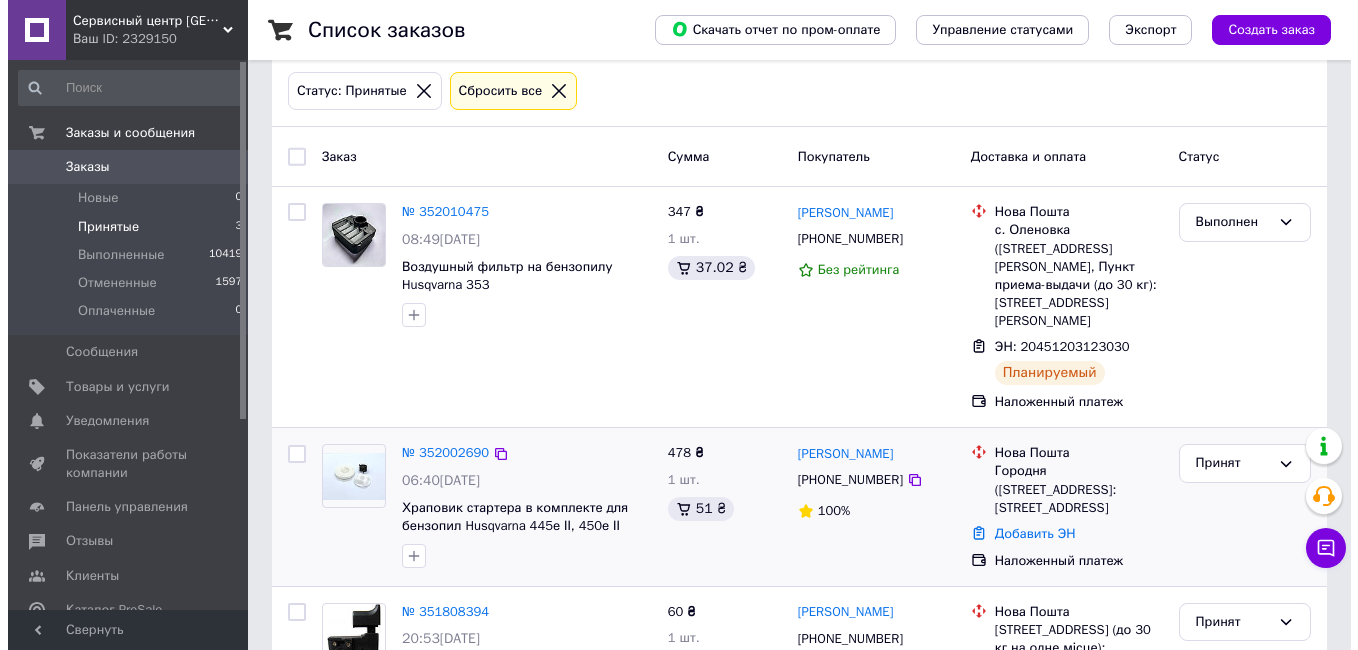 scroll, scrollTop: 200, scrollLeft: 0, axis: vertical 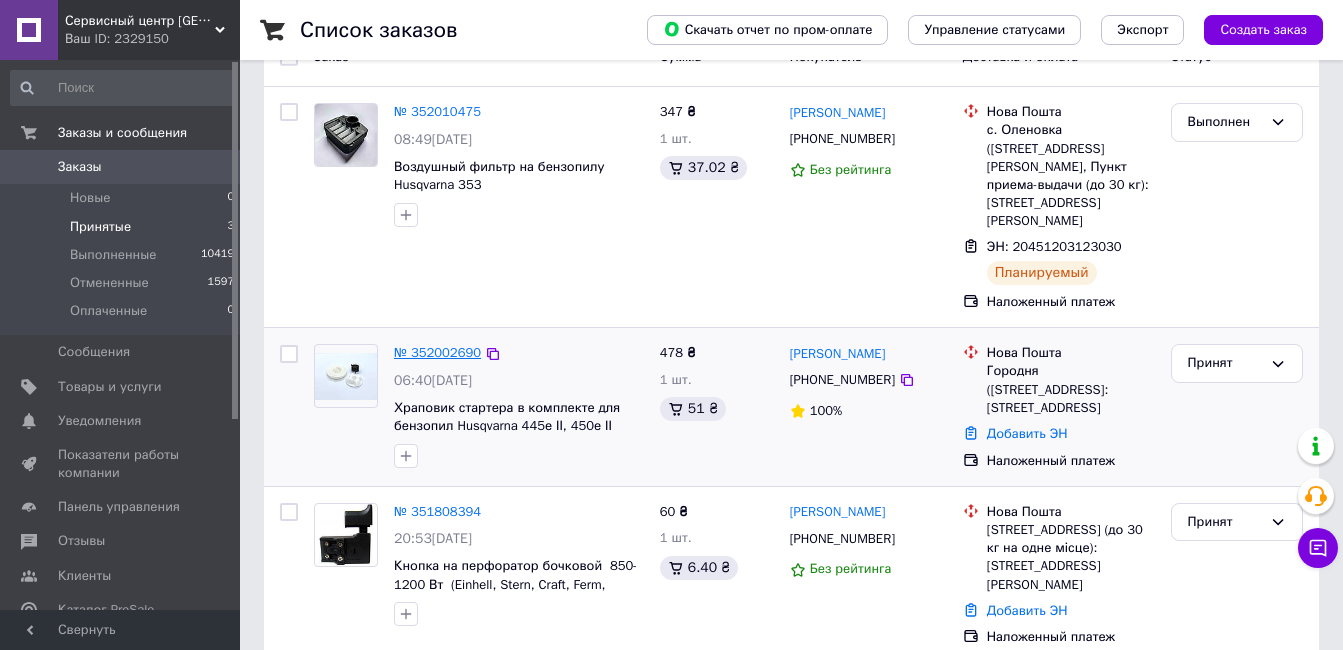 click on "№ 352002690" at bounding box center [437, 352] 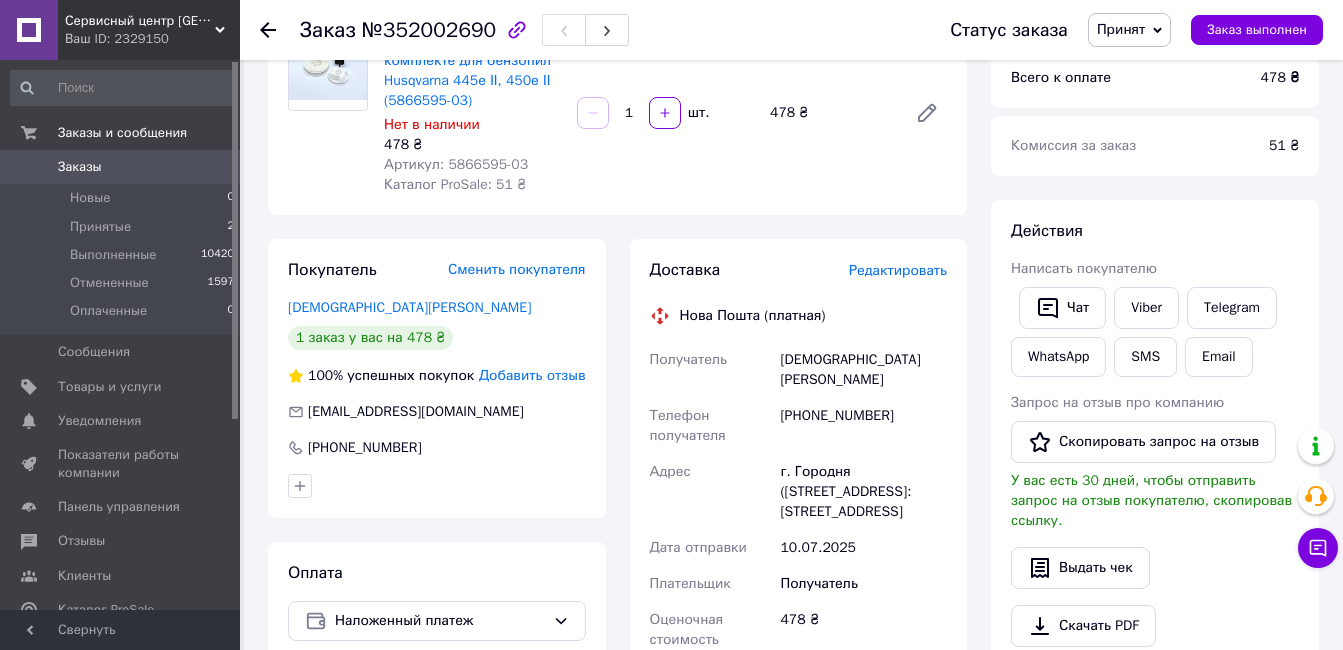 click on "Редактировать" at bounding box center [898, 270] 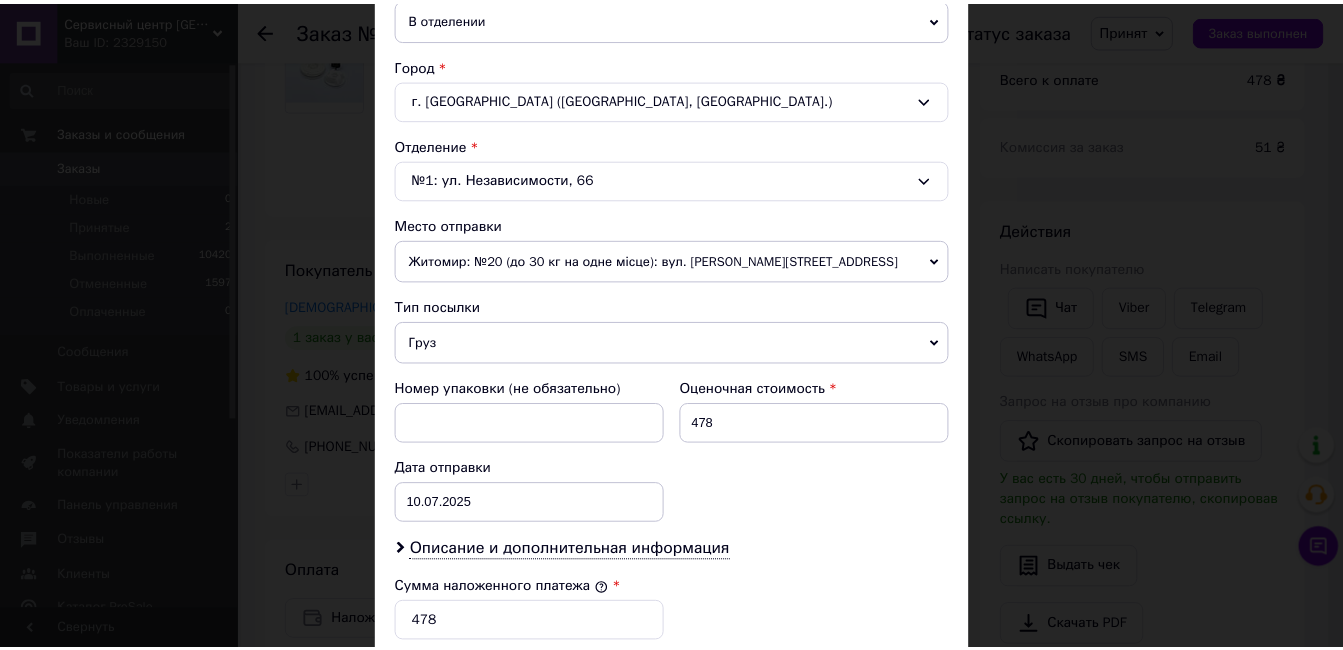 scroll, scrollTop: 800, scrollLeft: 0, axis: vertical 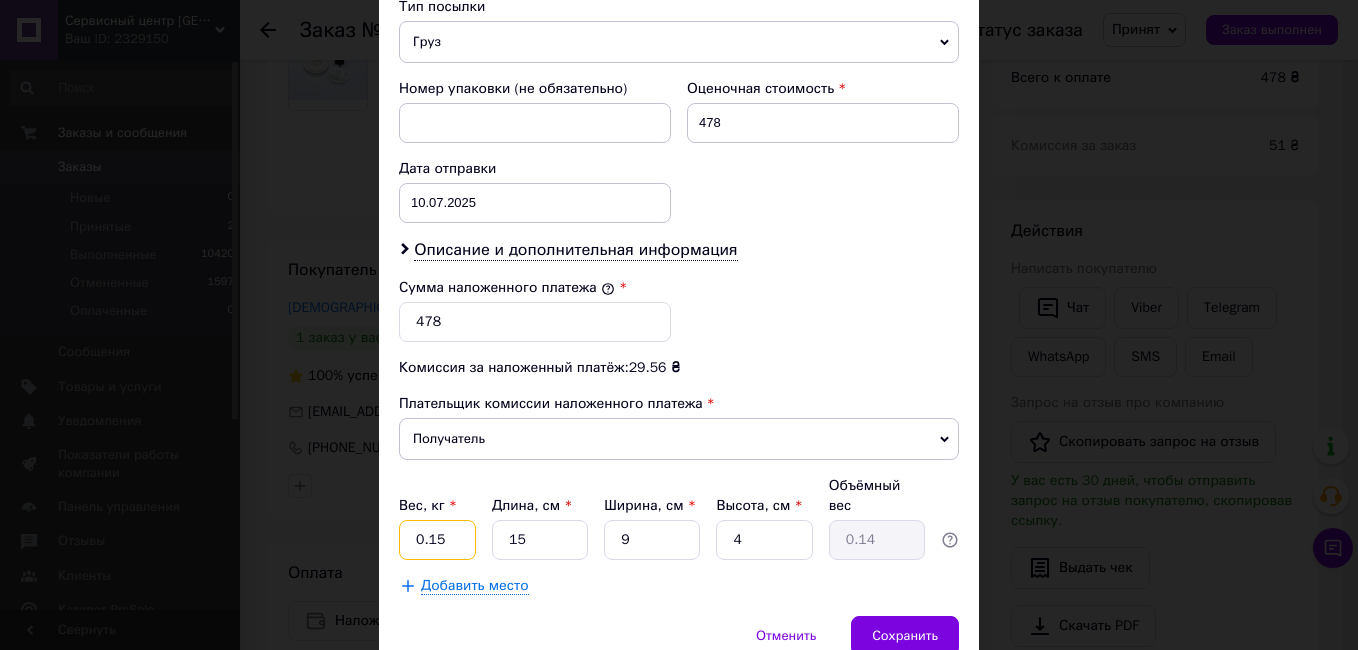 click on "0.15" at bounding box center (437, 540) 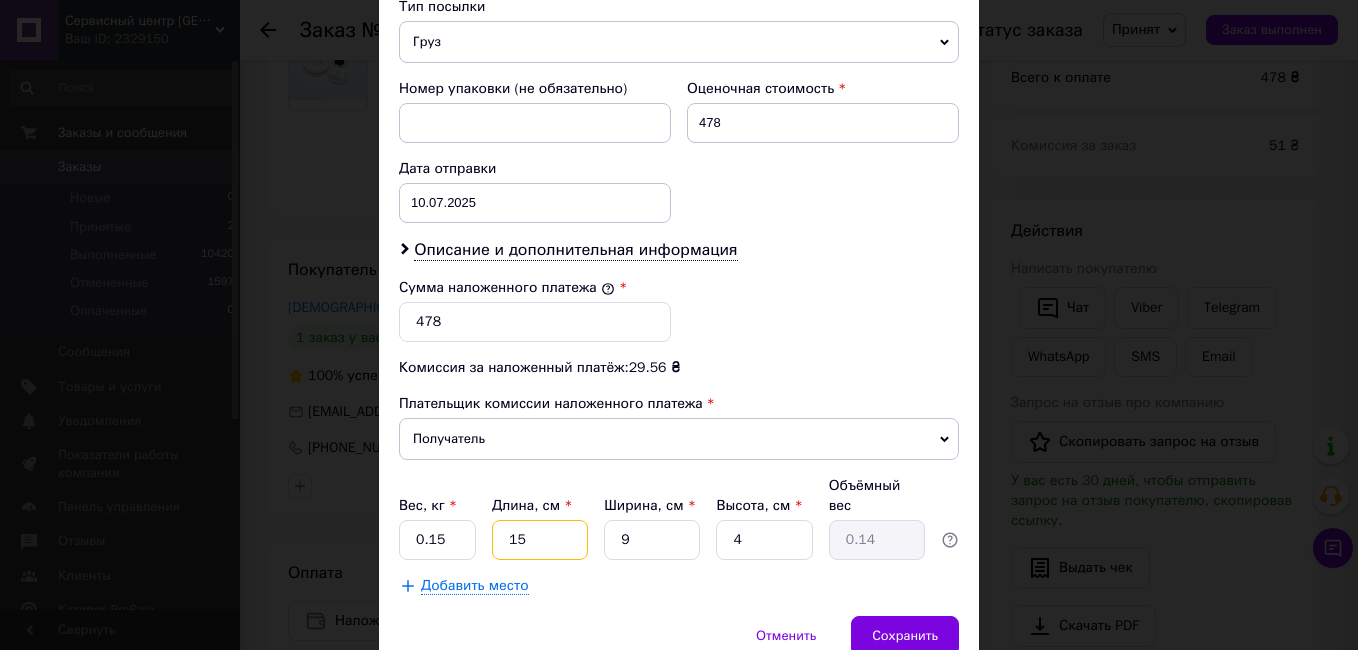 click on "15" at bounding box center [540, 540] 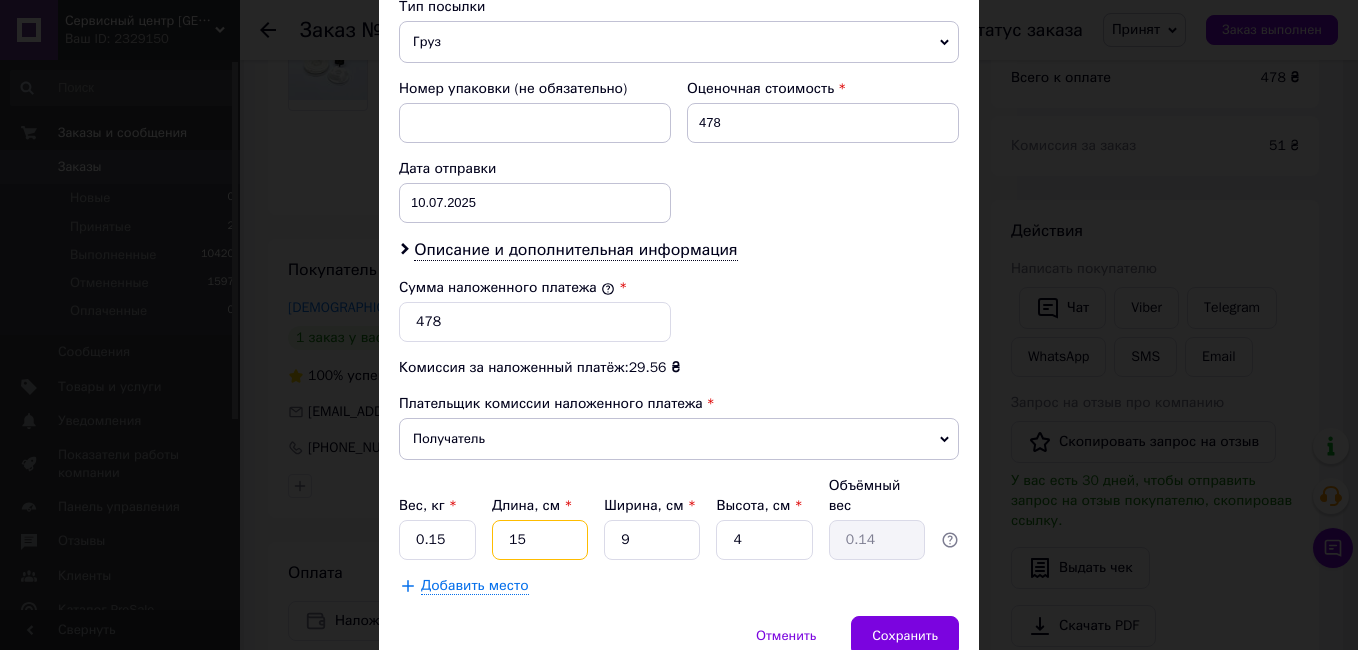 type on "1" 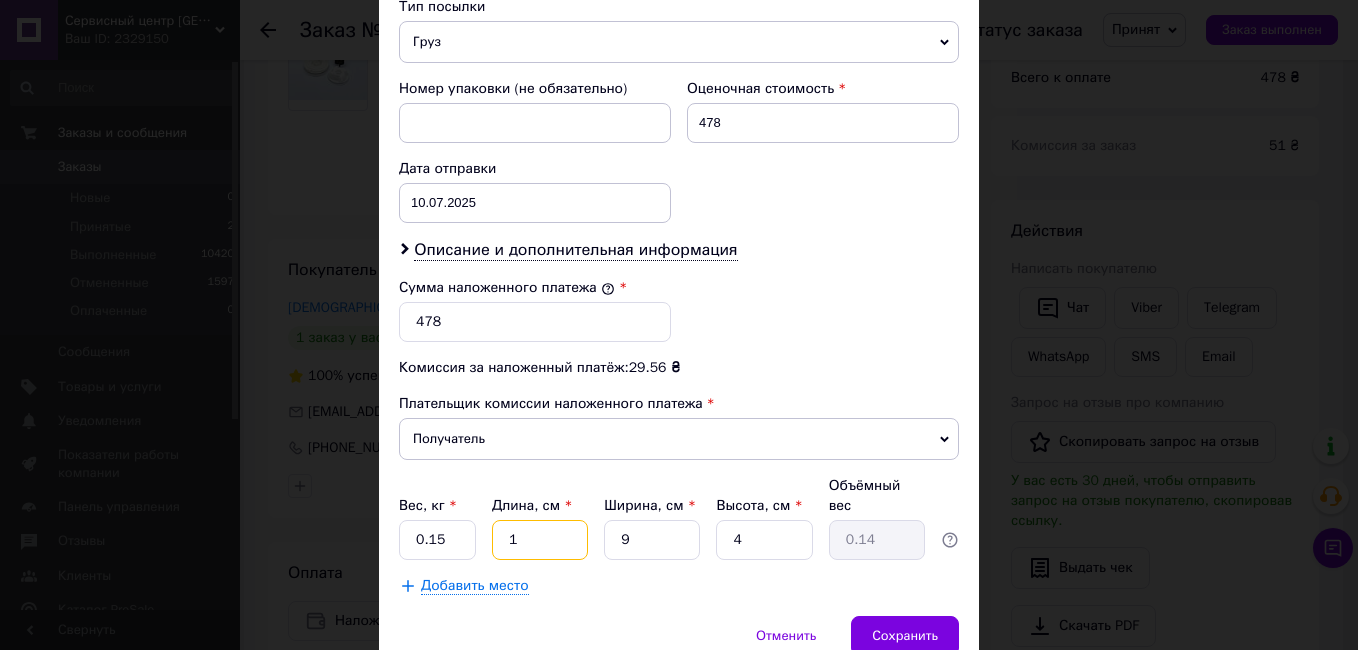 type on "0.1" 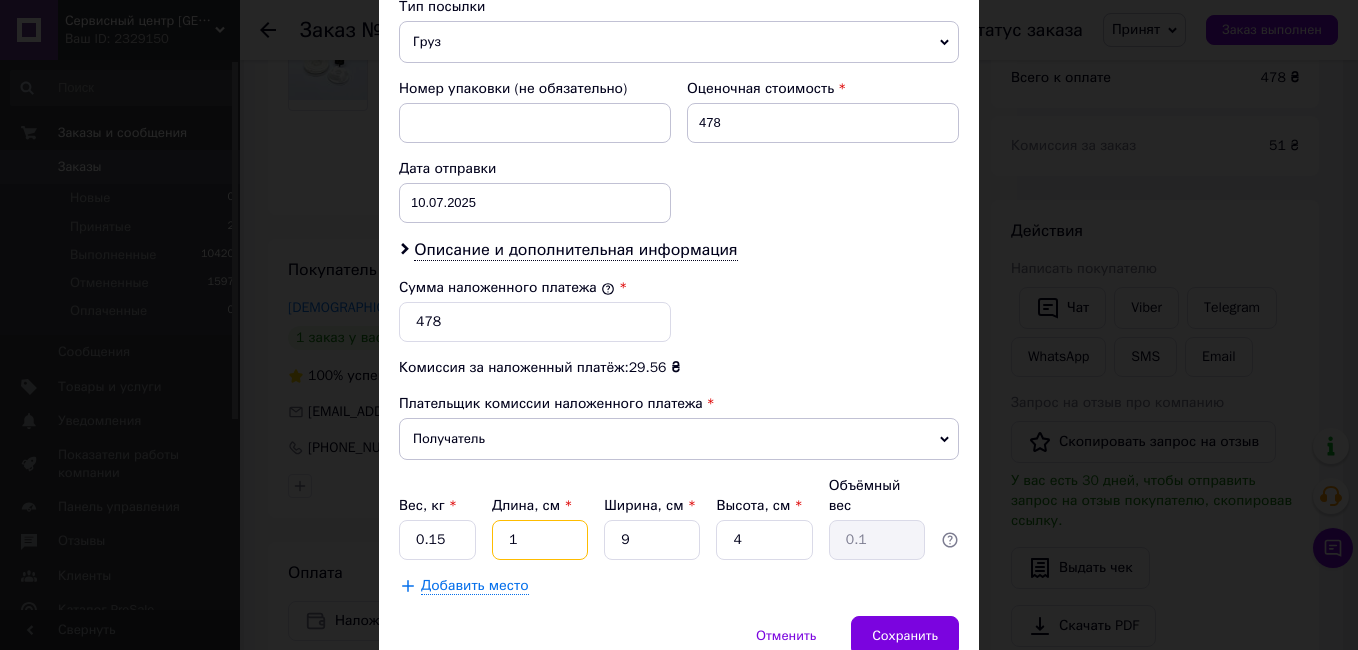 type on "14" 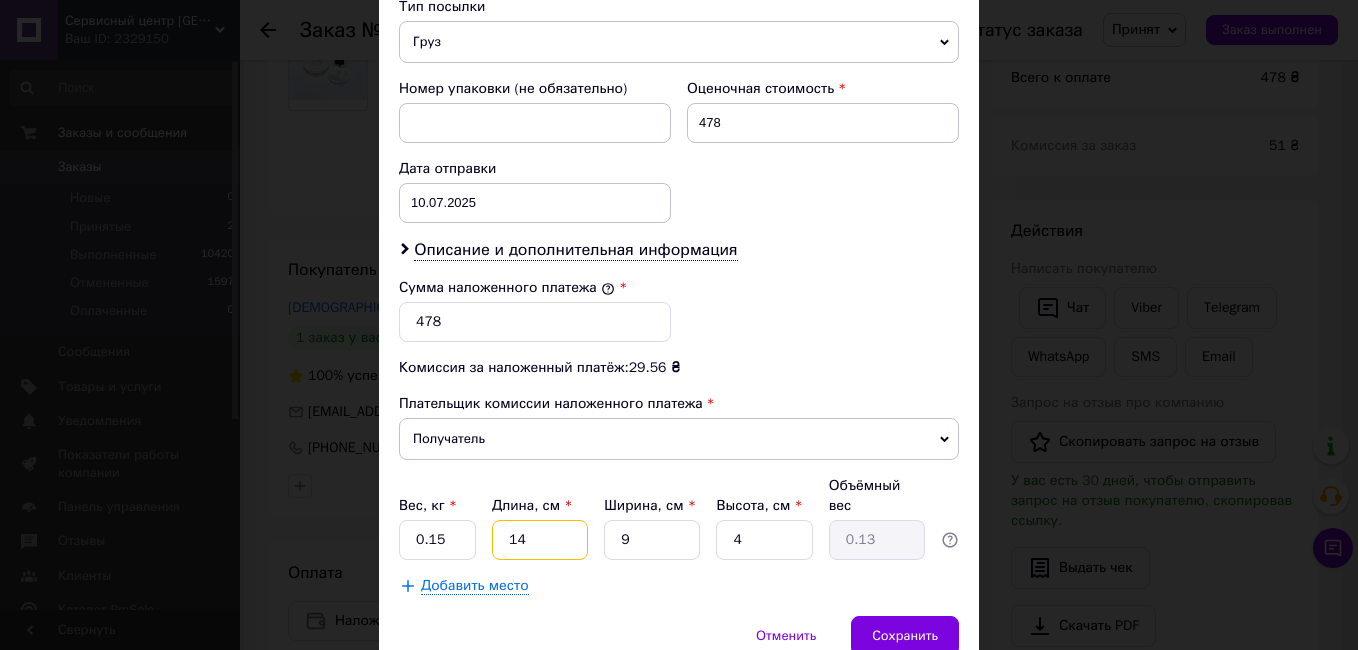 type on "14" 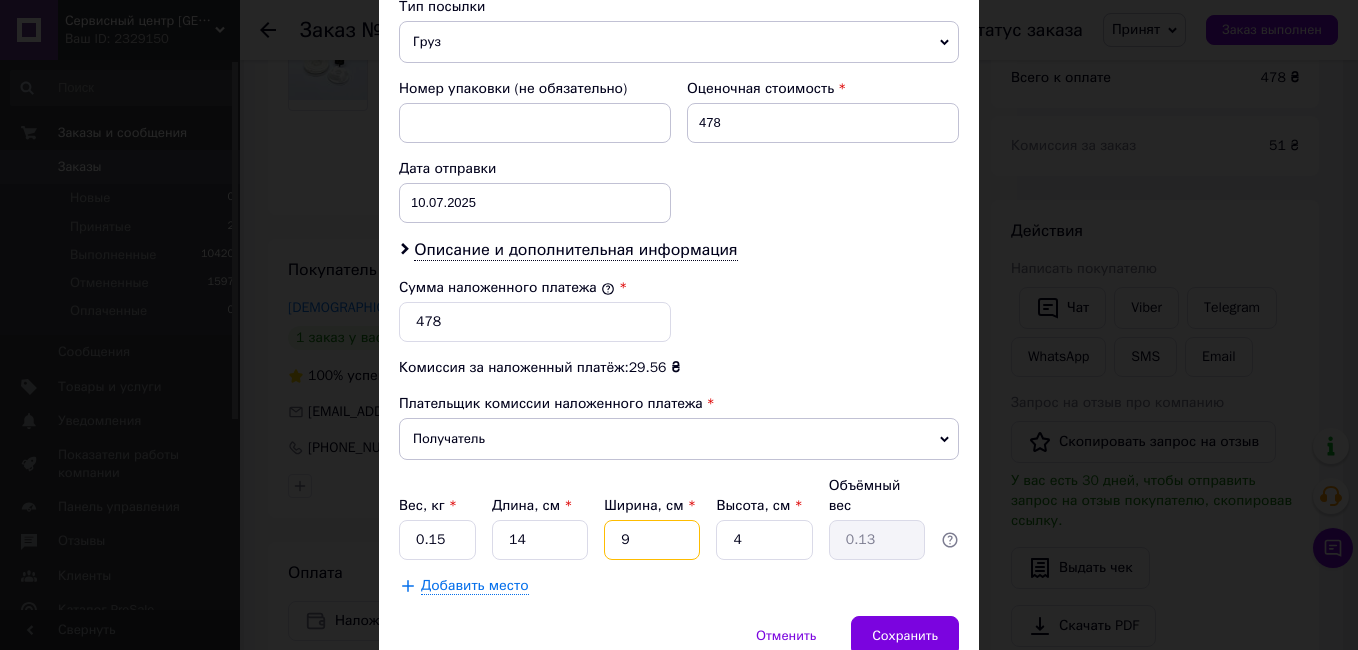click on "9" at bounding box center (652, 540) 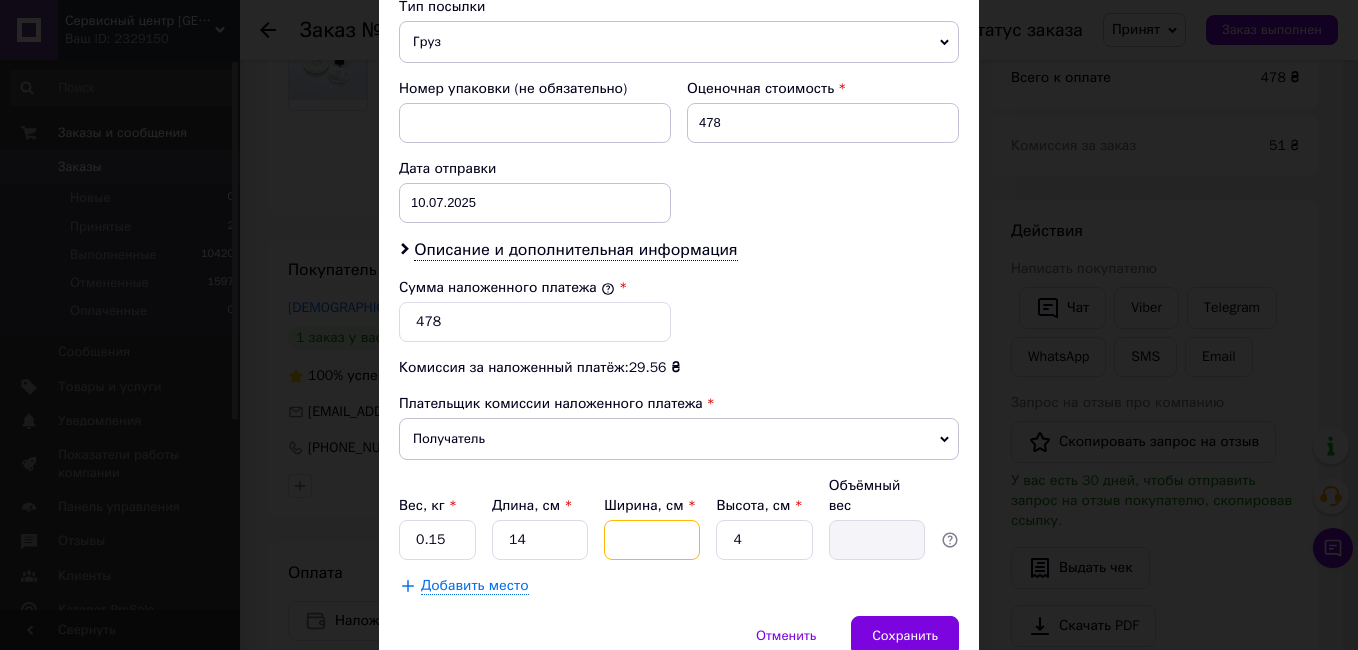 type on "1" 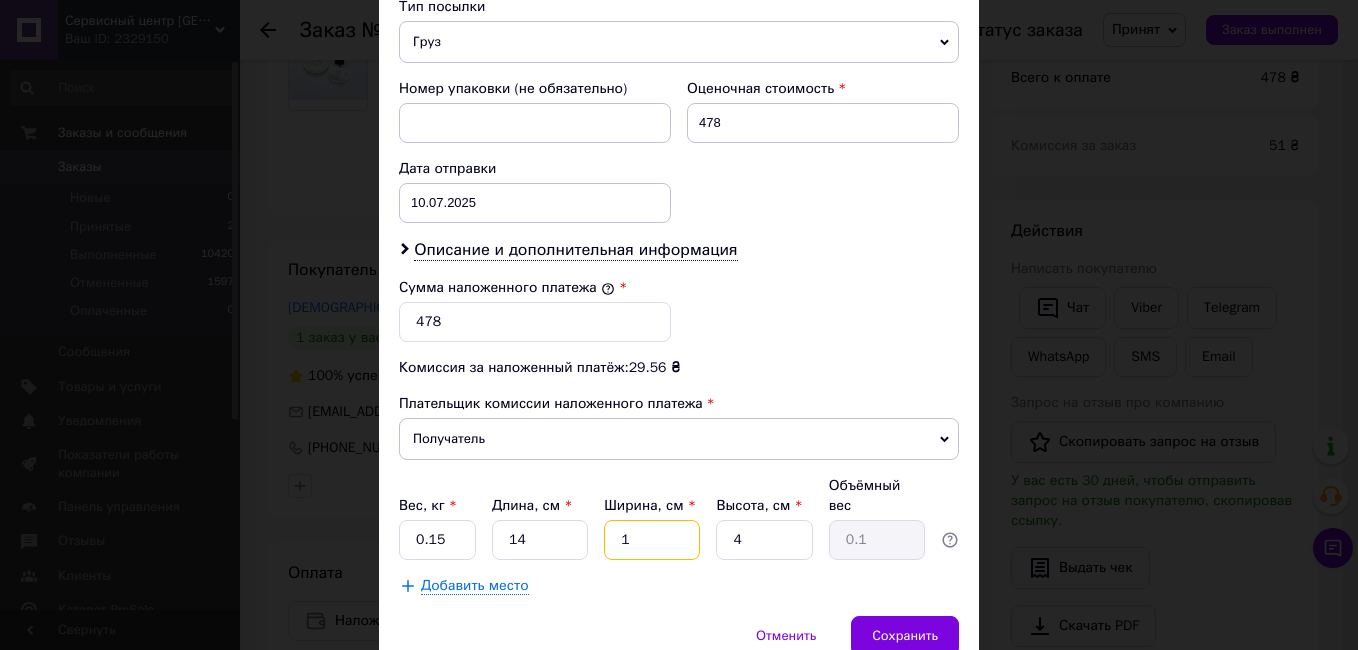 type on "13" 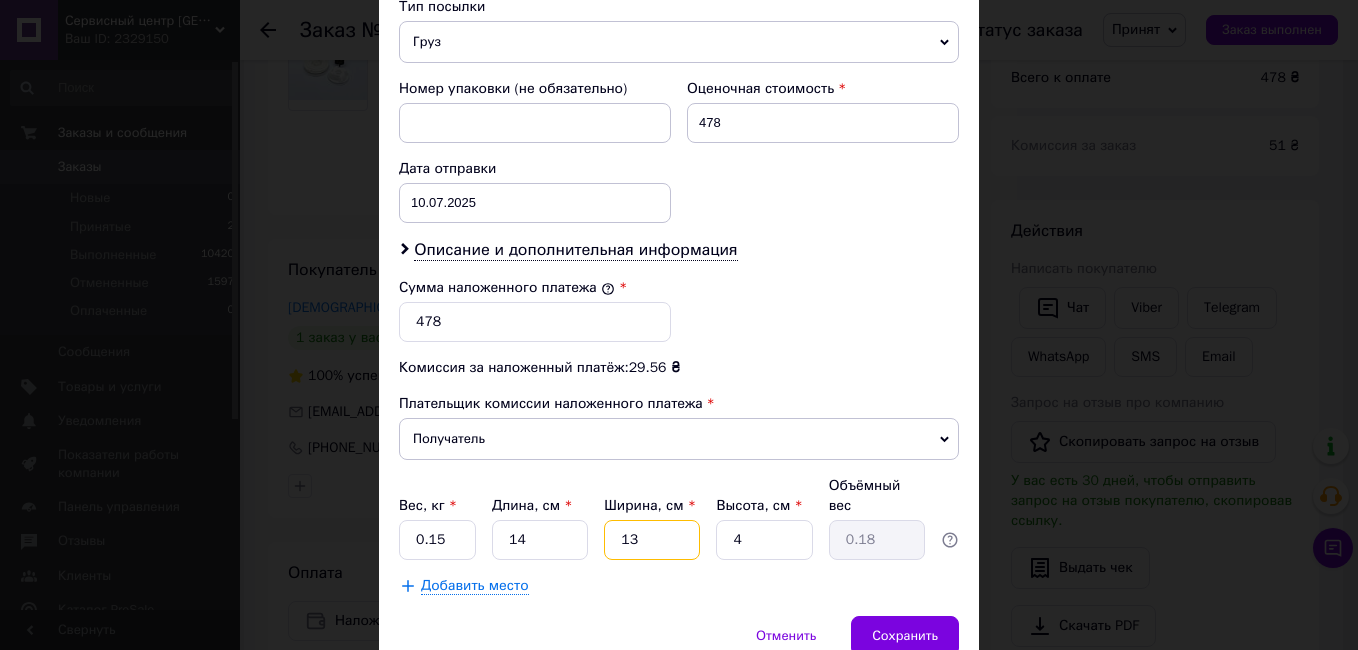 type on "13" 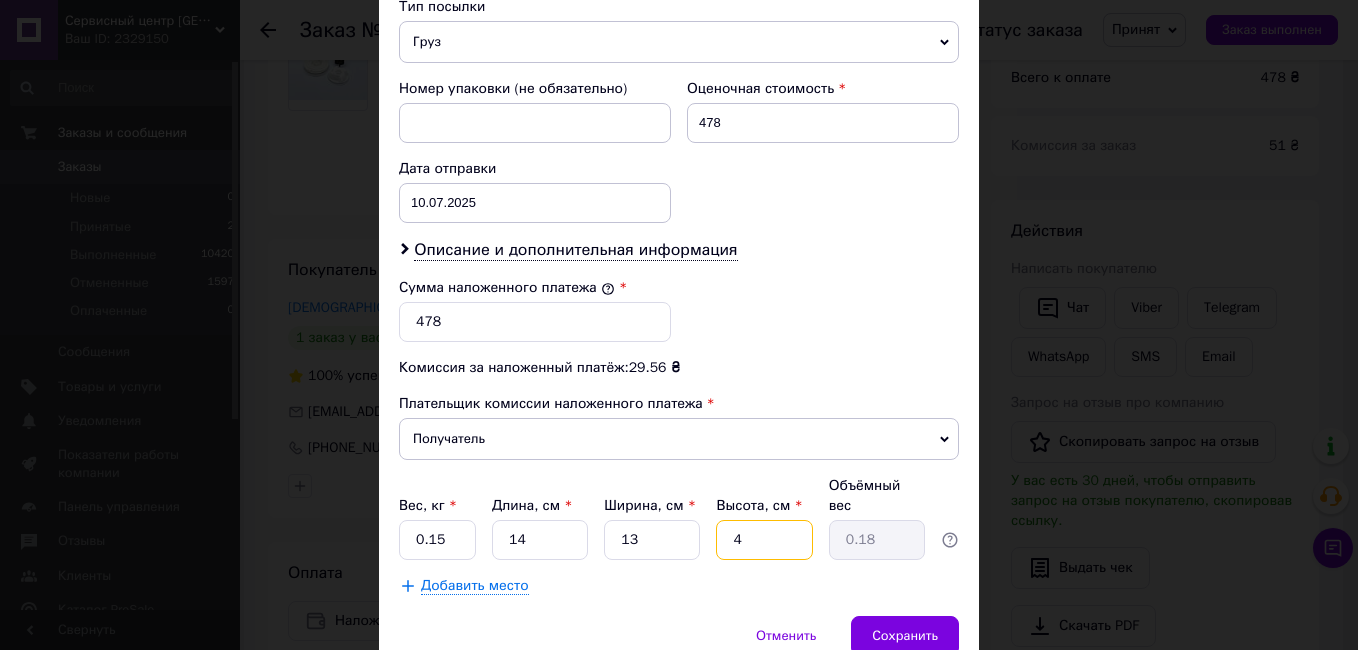 click on "4" at bounding box center [764, 540] 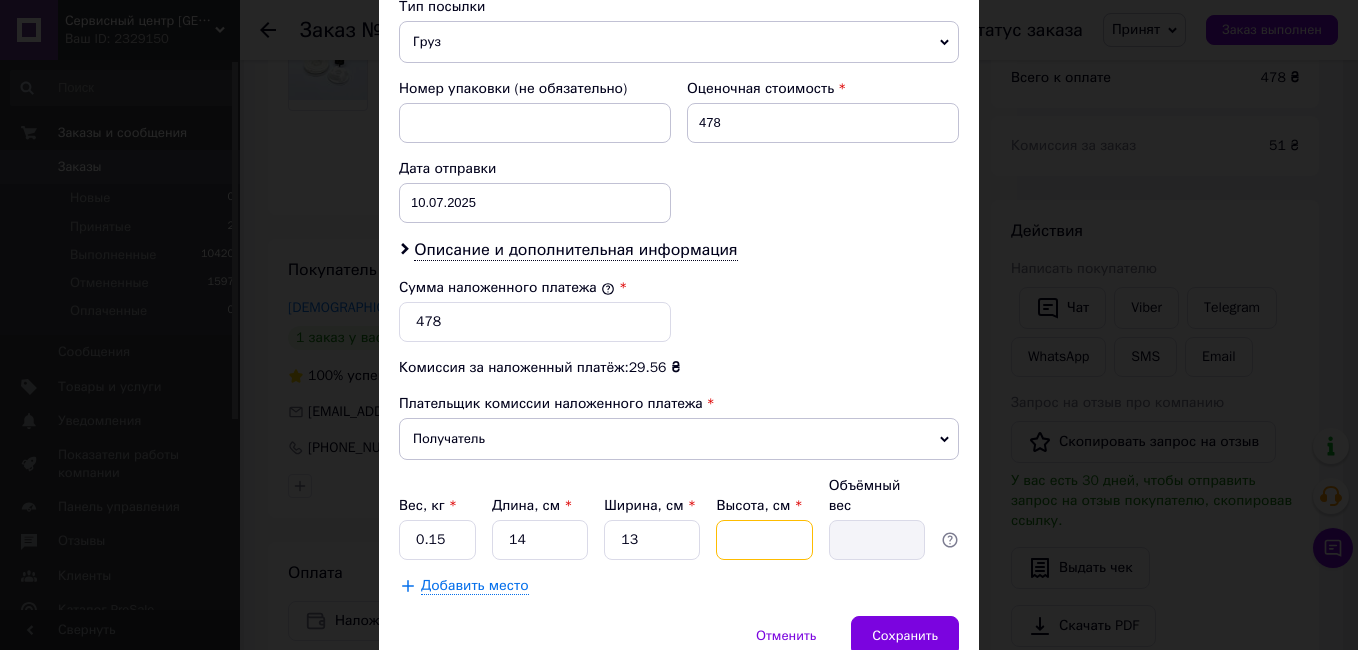 type on "1" 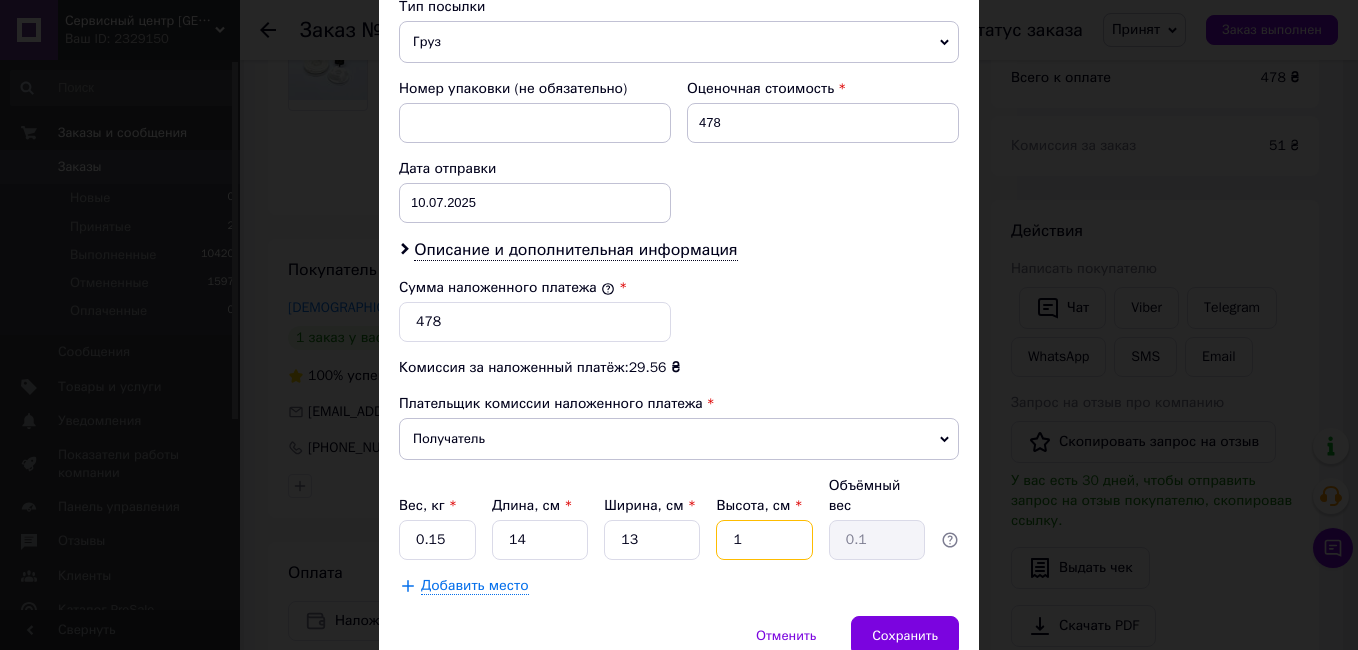 type on "11" 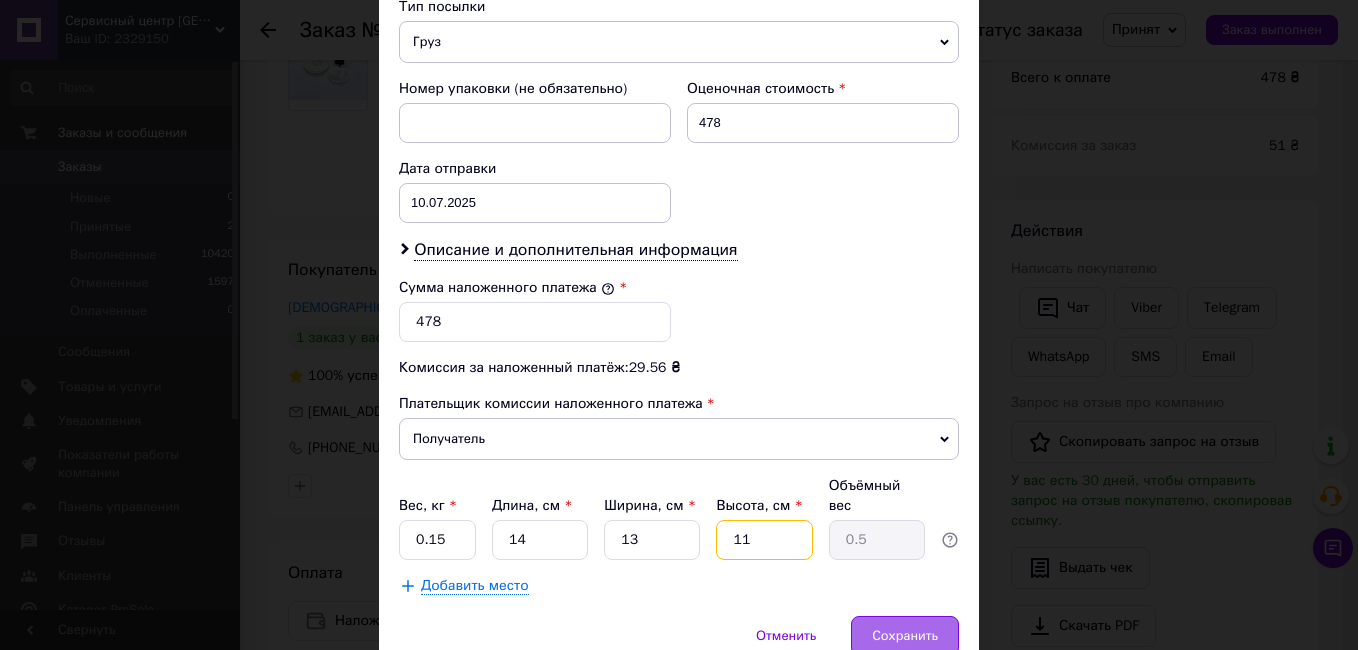 type on "11" 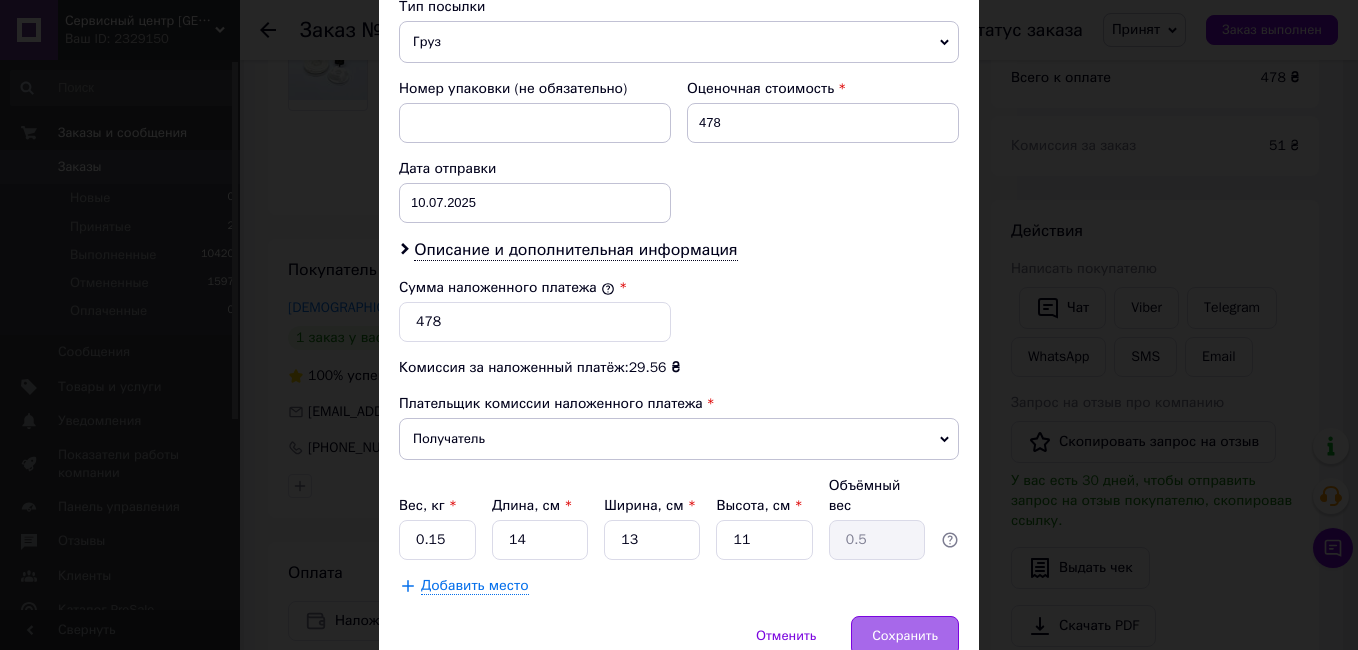 click on "Сохранить" at bounding box center (905, 636) 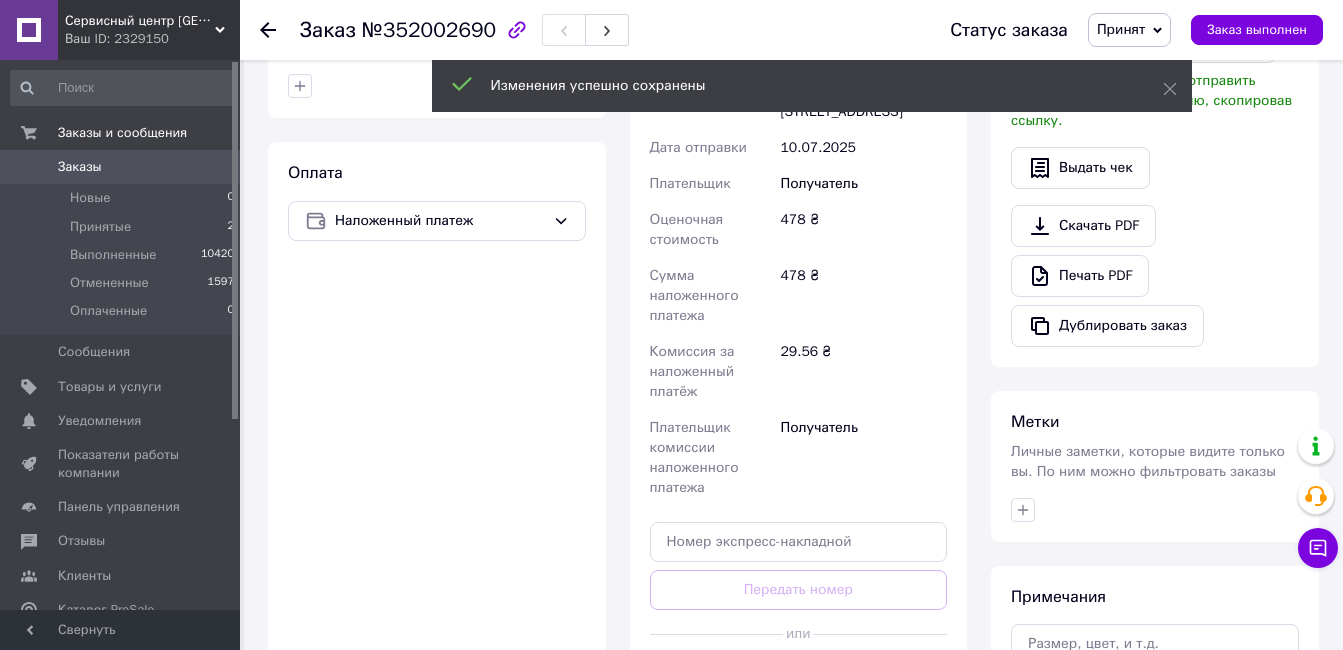 scroll, scrollTop: 800, scrollLeft: 0, axis: vertical 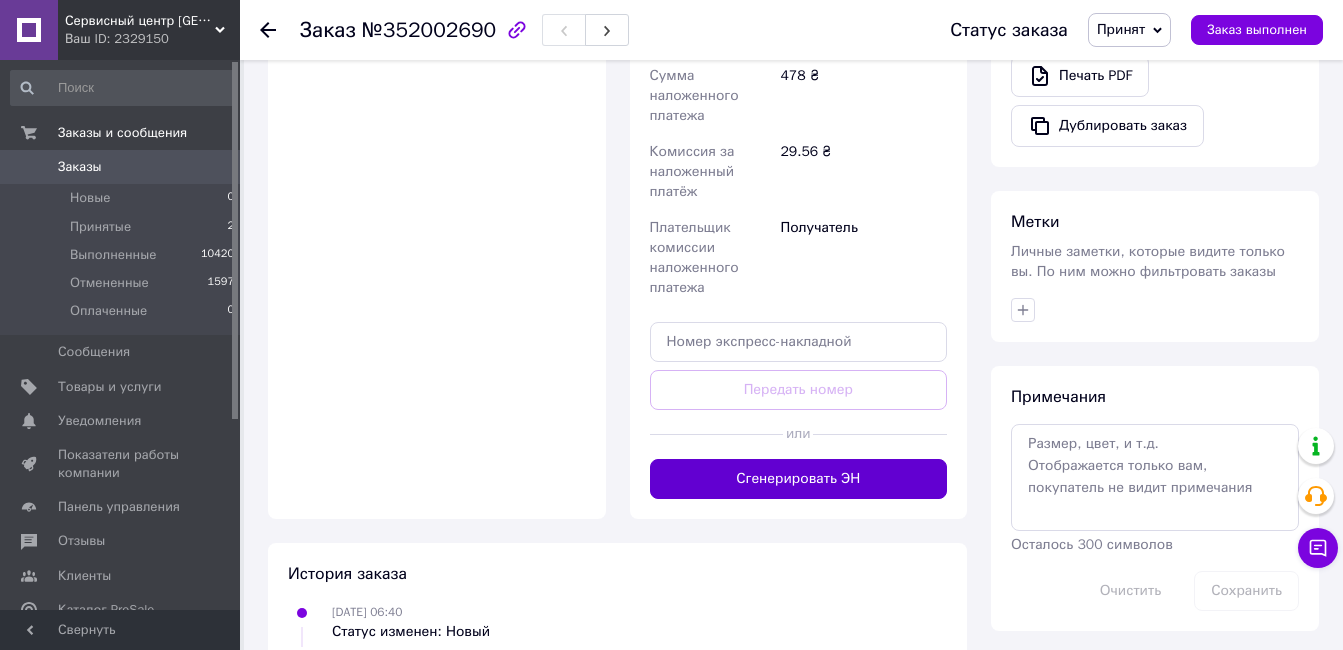 click on "Сгенерировать ЭН" at bounding box center (799, 479) 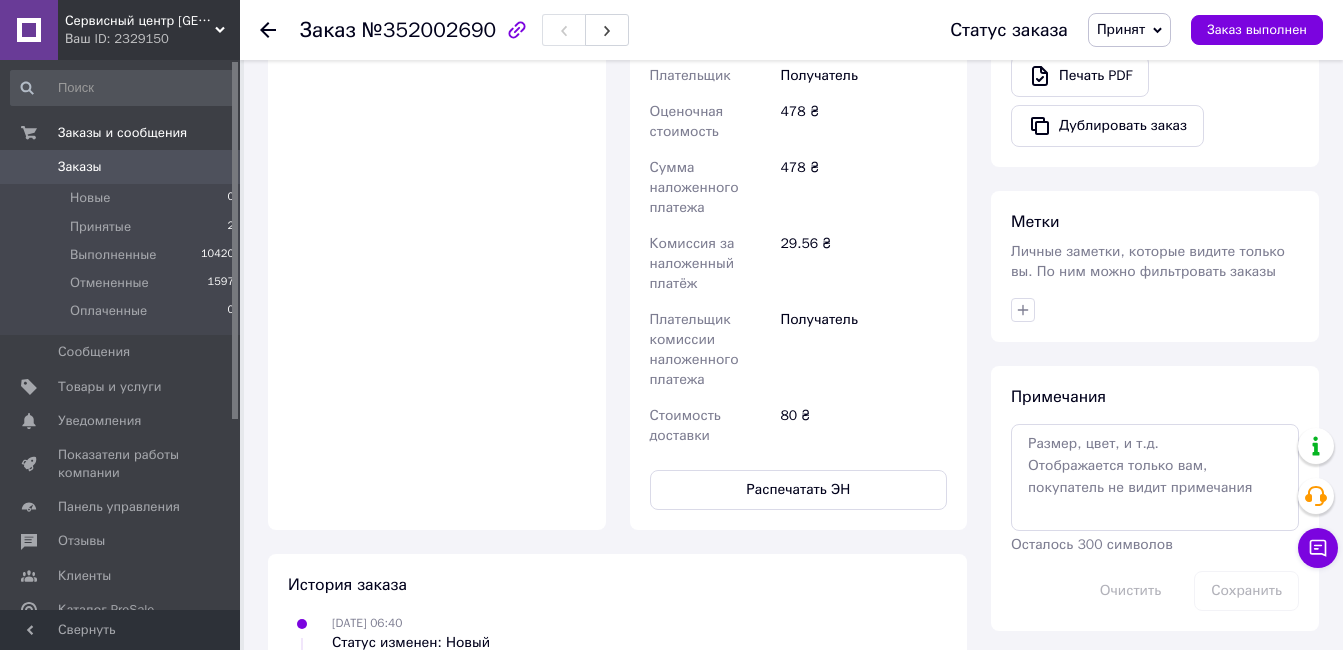 click on "Распечатать ЭН" at bounding box center [799, 490] 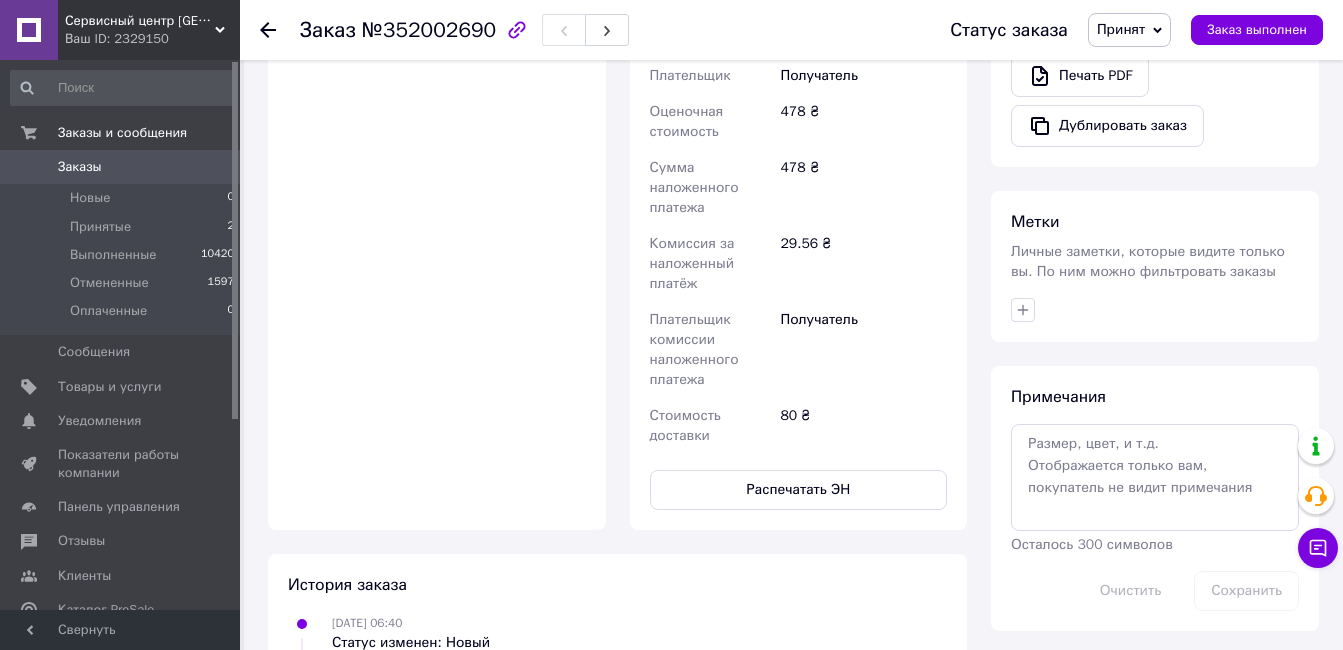 click on "Оплата Наложенный платеж" at bounding box center (437, 236) 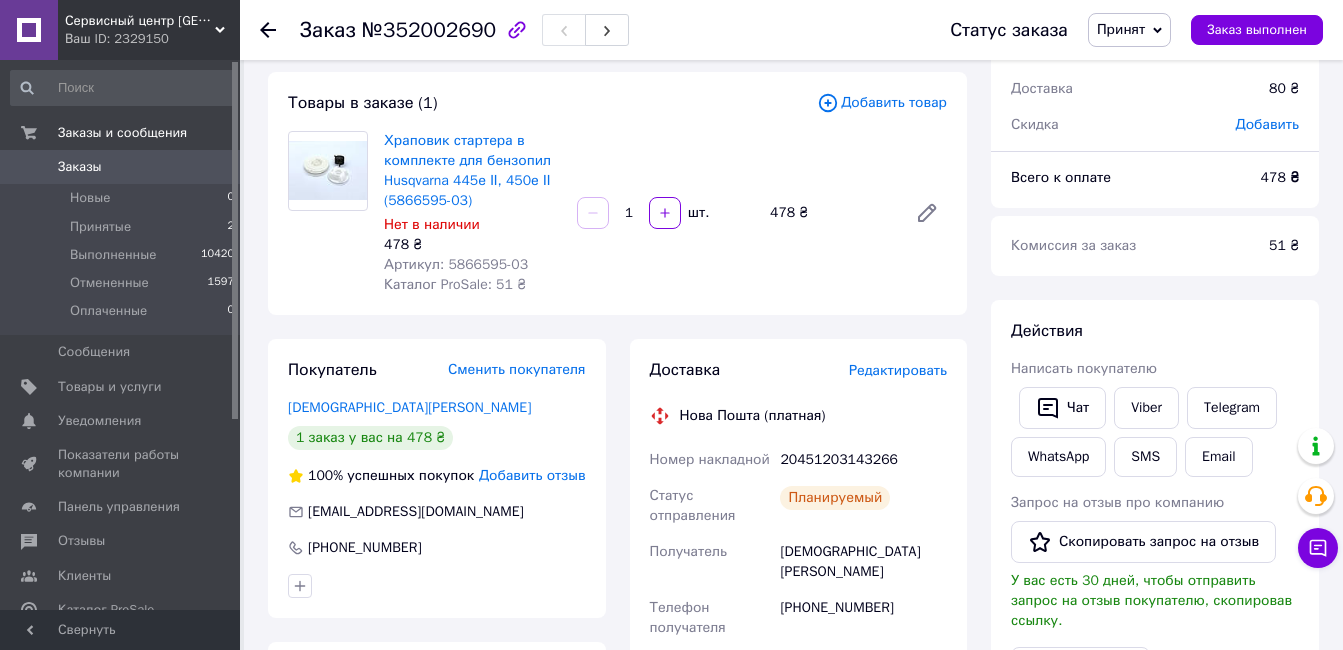 scroll, scrollTop: 0, scrollLeft: 0, axis: both 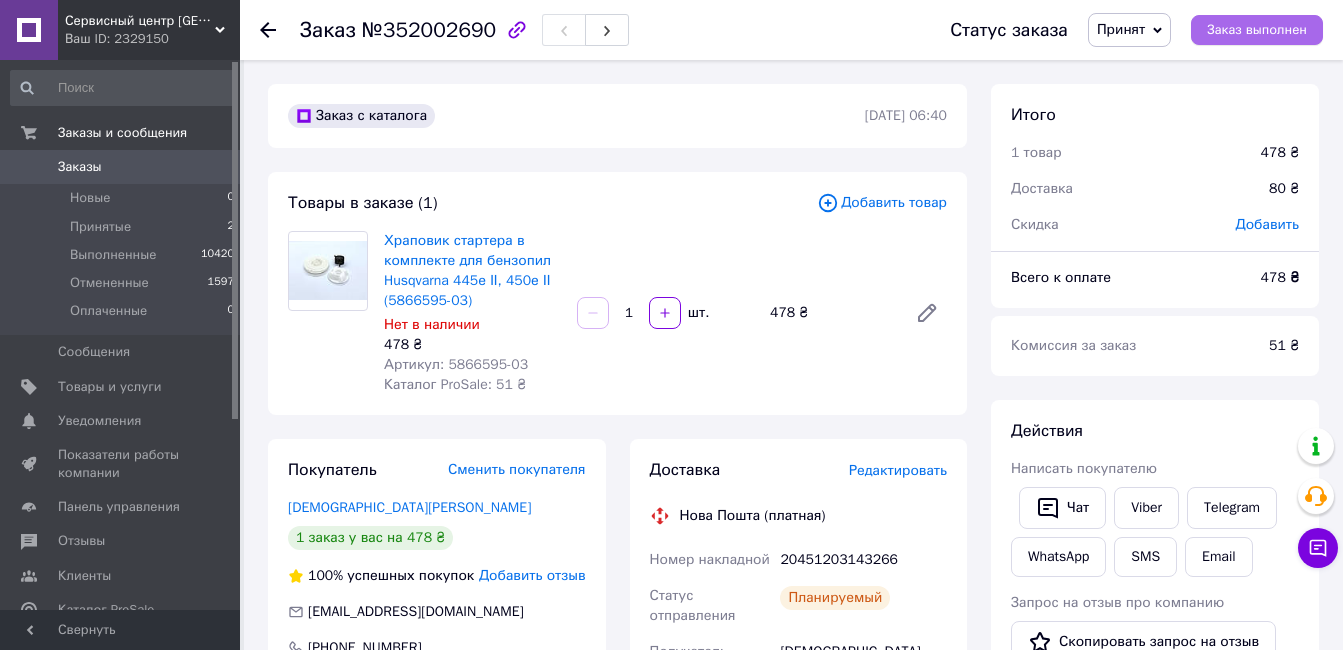 click on "Заказ выполнен" at bounding box center (1257, 30) 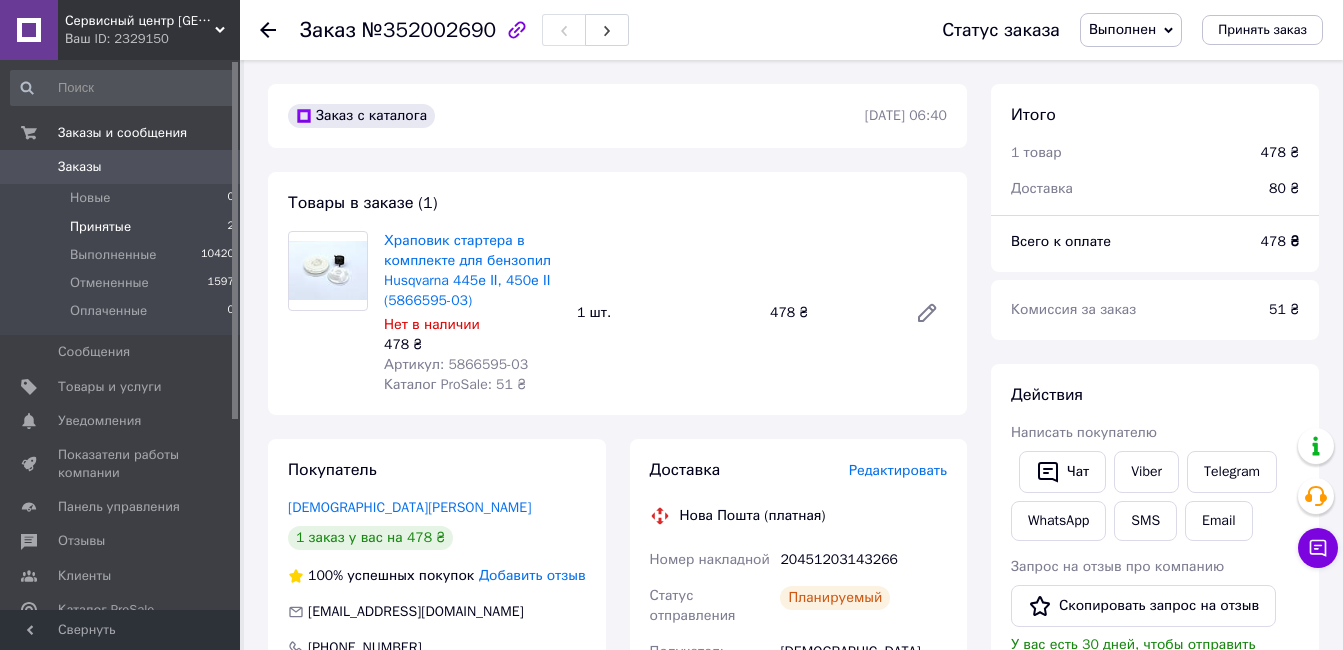 click on "Принятые" at bounding box center (100, 227) 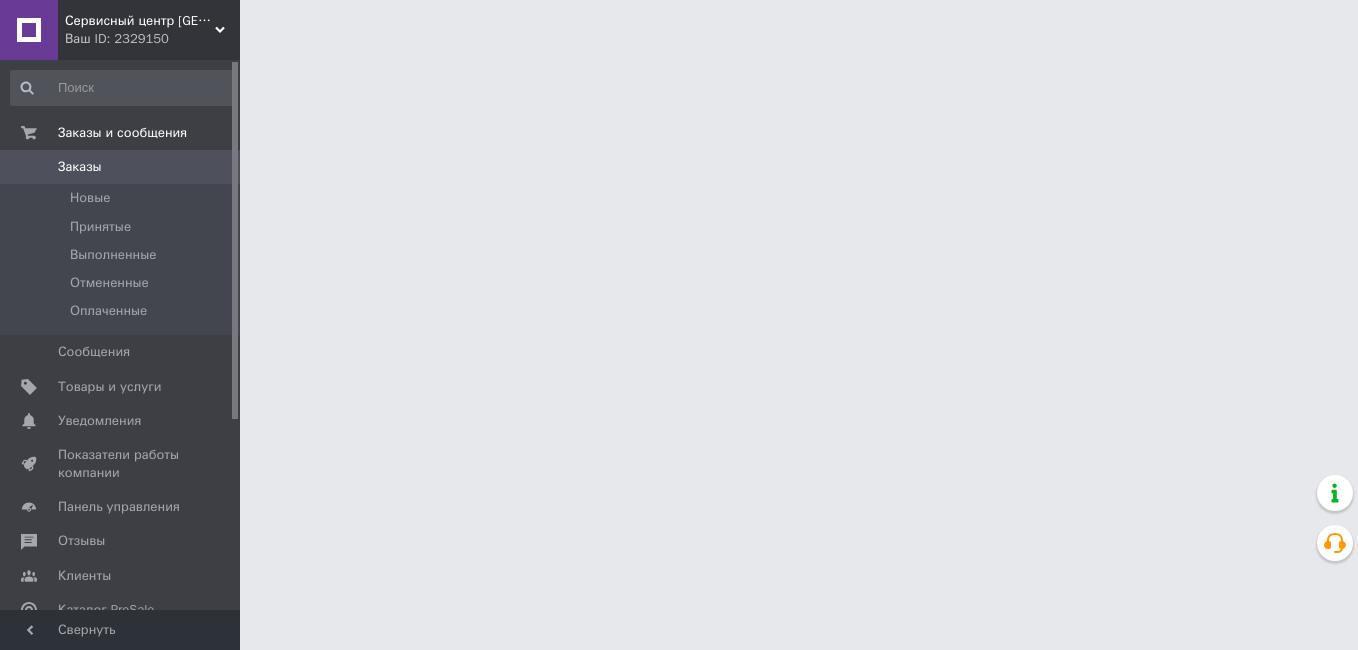 scroll, scrollTop: 0, scrollLeft: 0, axis: both 